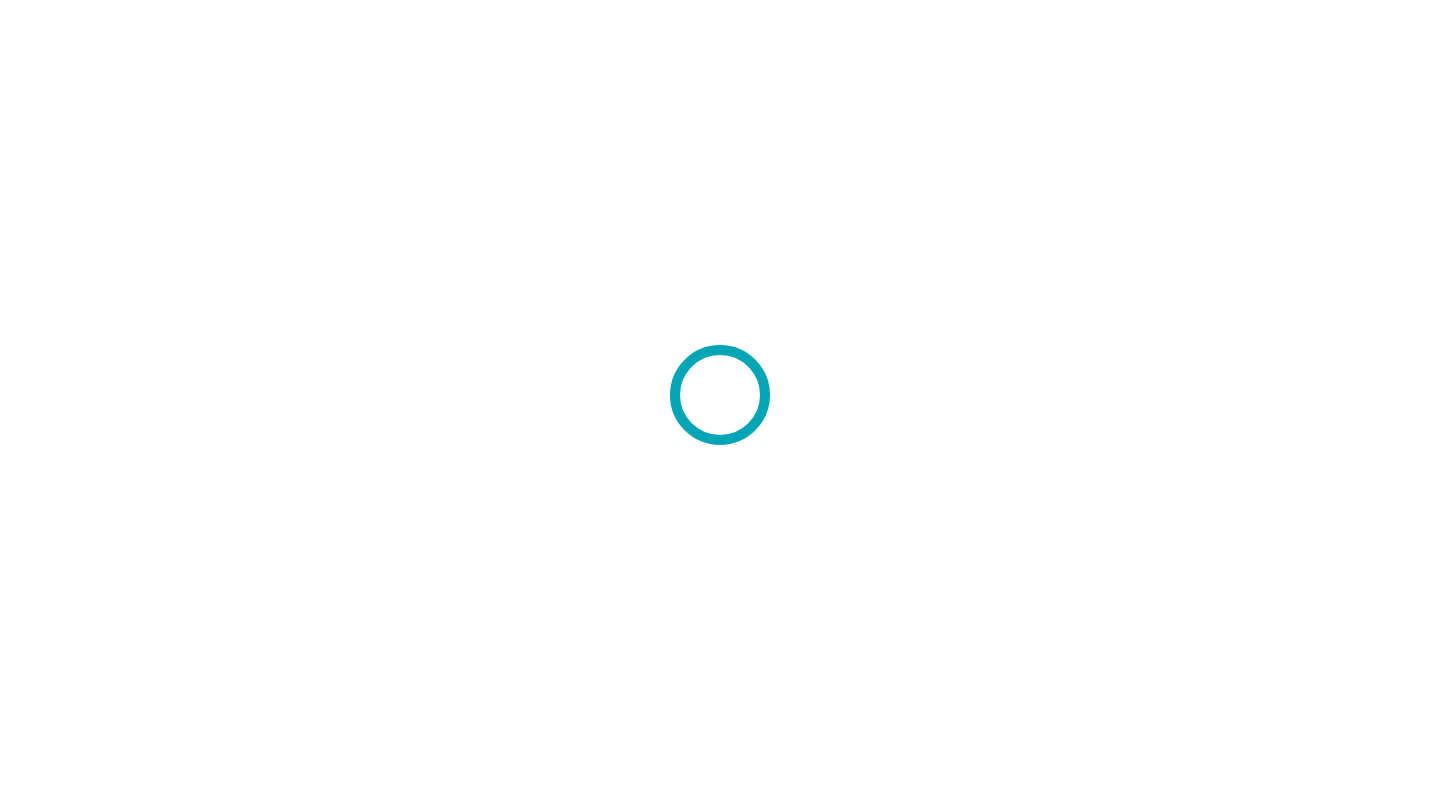 scroll, scrollTop: 0, scrollLeft: 0, axis: both 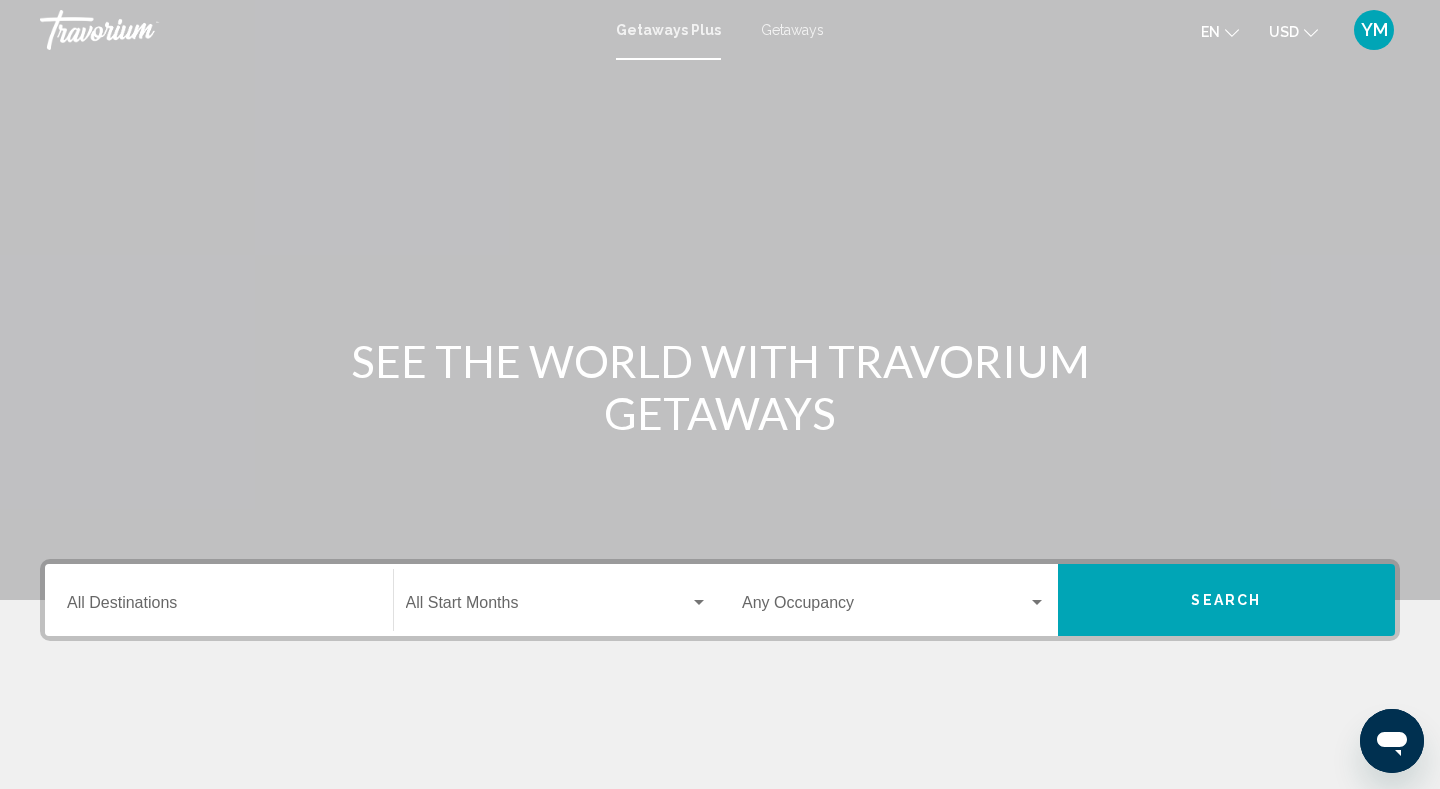 click on "Destination All Destinations" at bounding box center (219, 607) 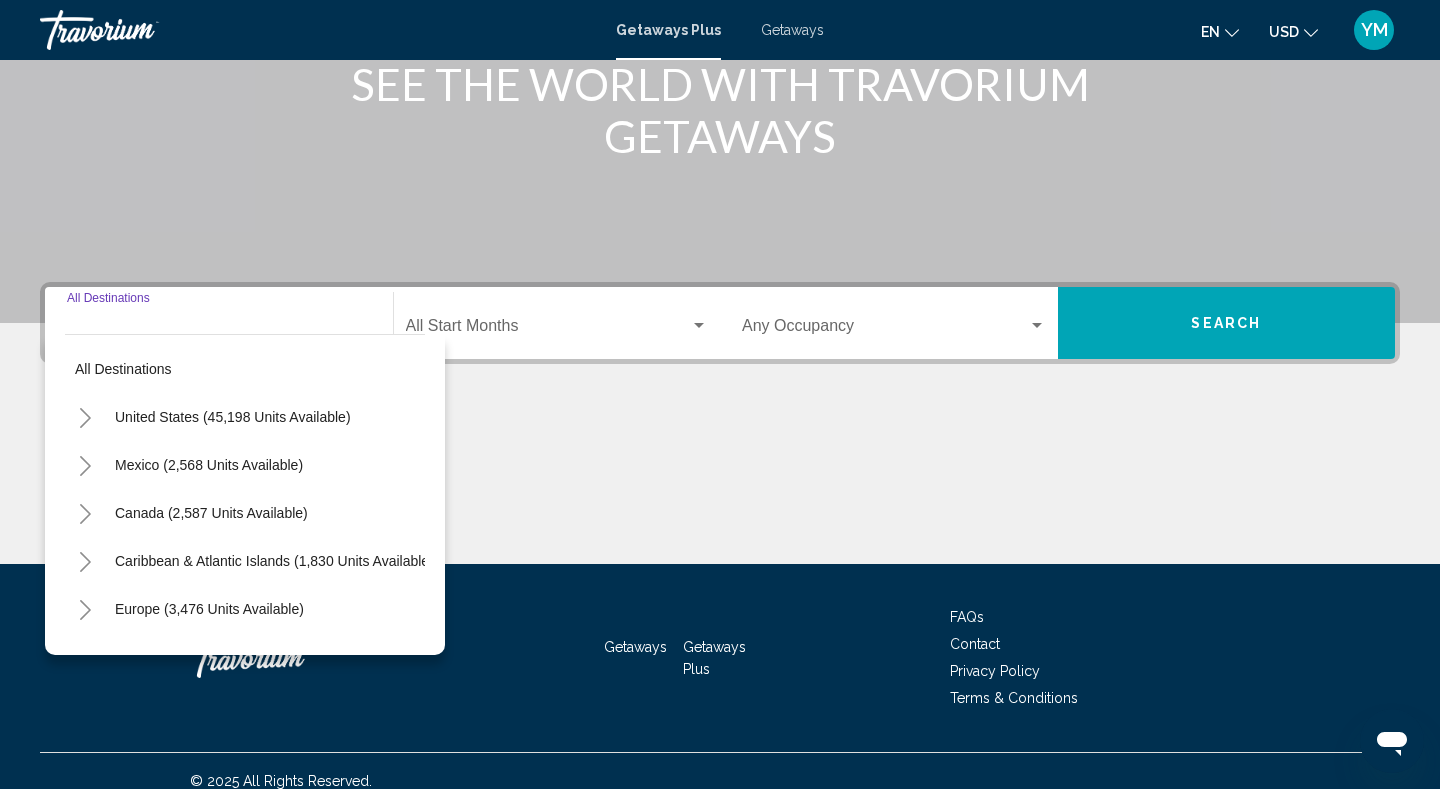 scroll, scrollTop: 297, scrollLeft: 0, axis: vertical 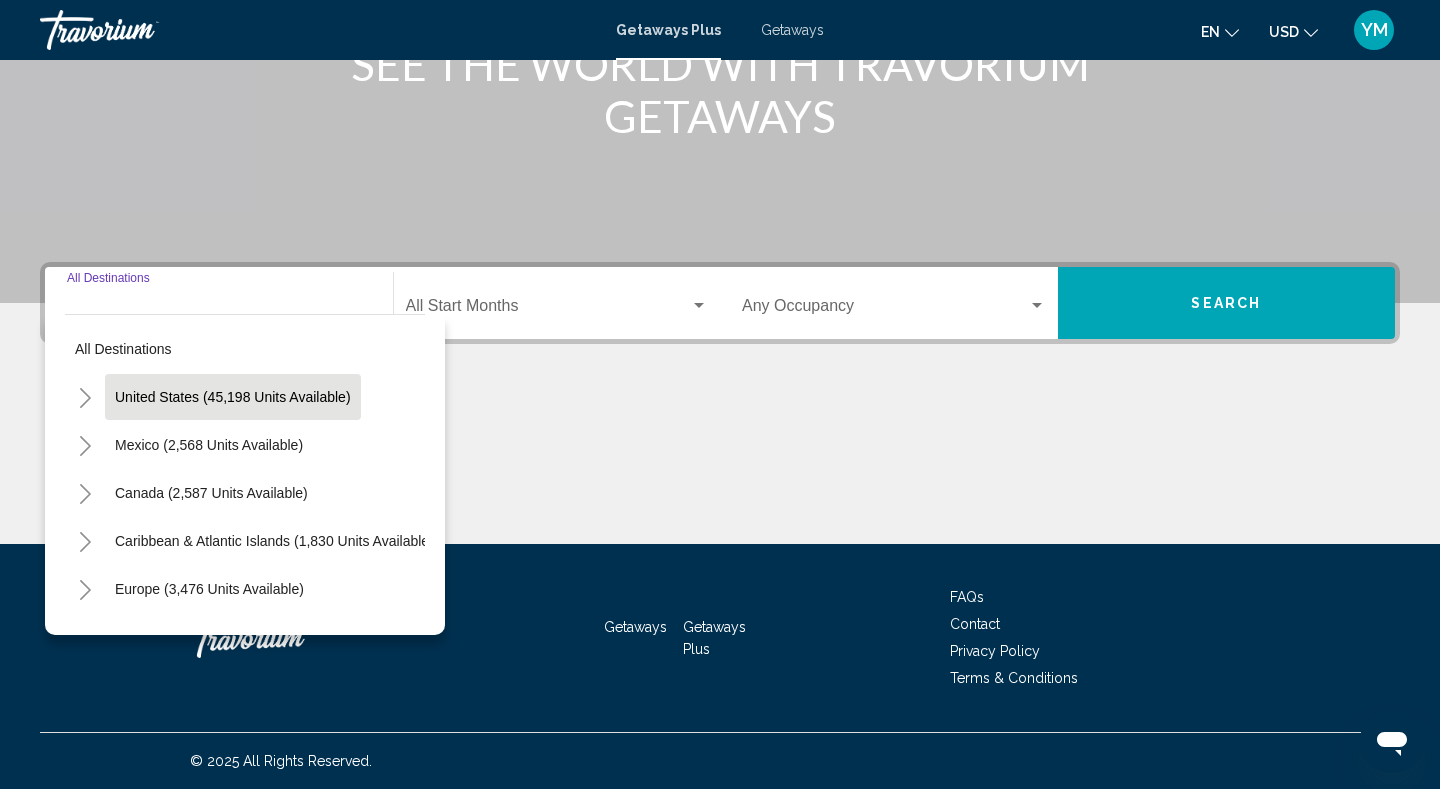 click on "United States (45,198 units available)" at bounding box center [209, 445] 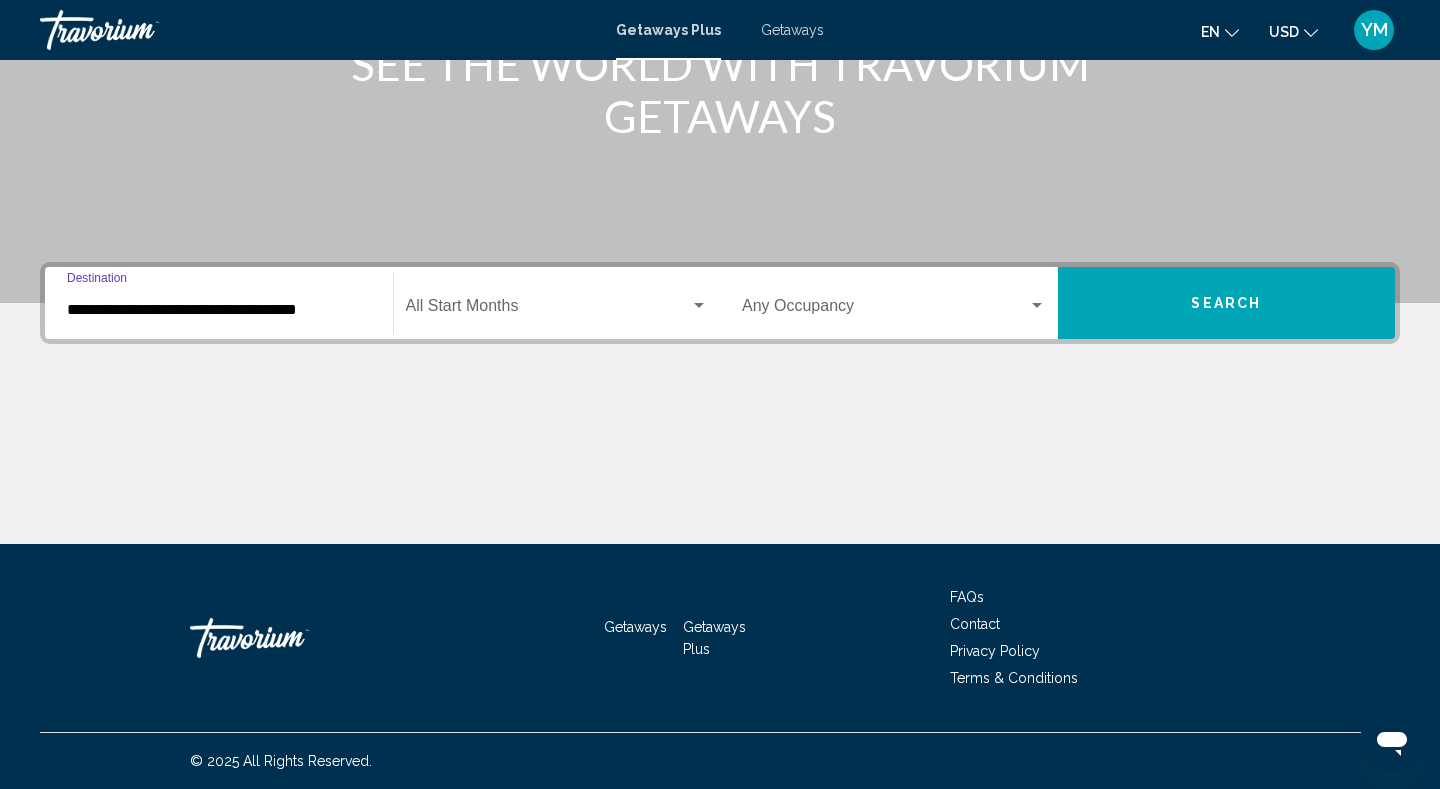click at bounding box center (548, 310) 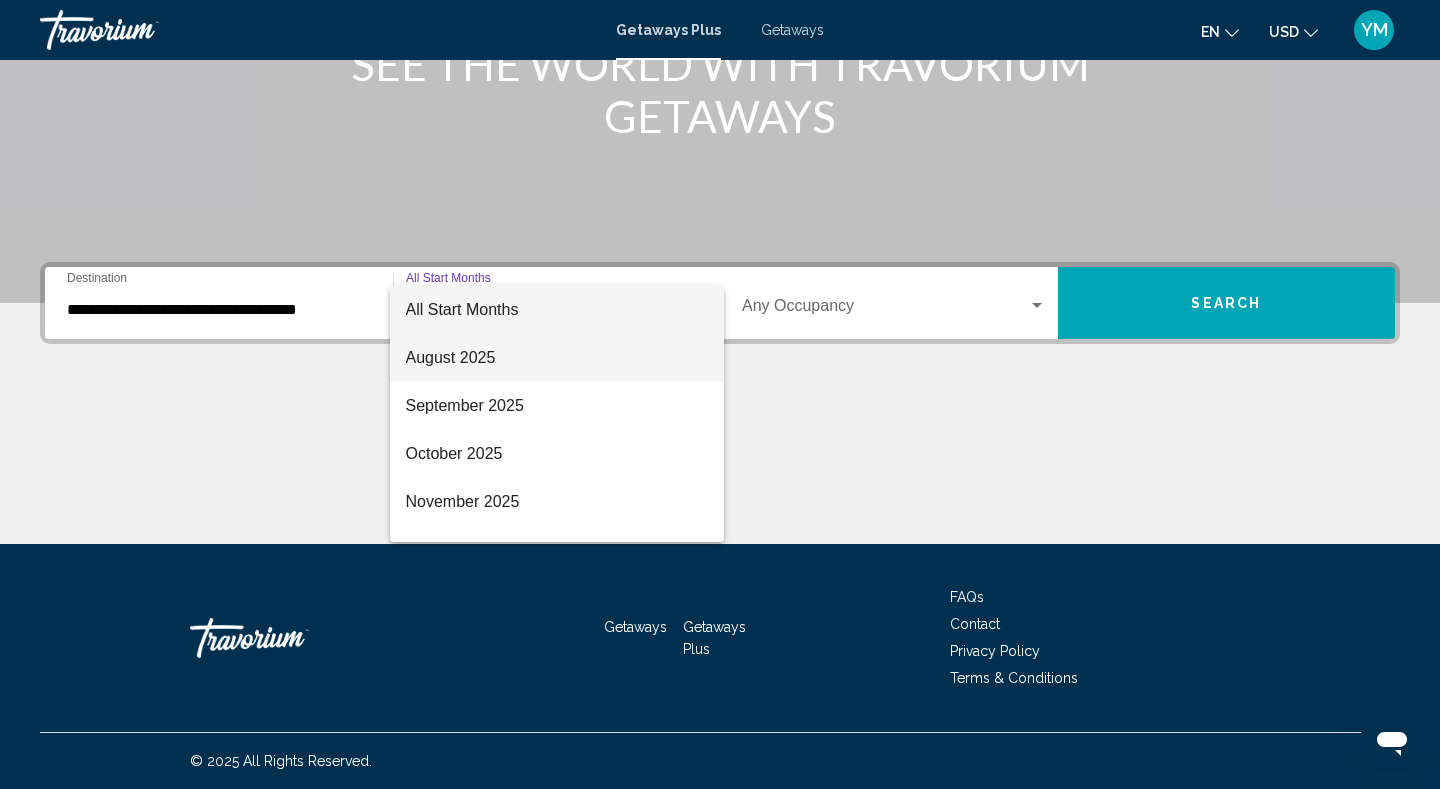 click on "August 2025" at bounding box center [557, 358] 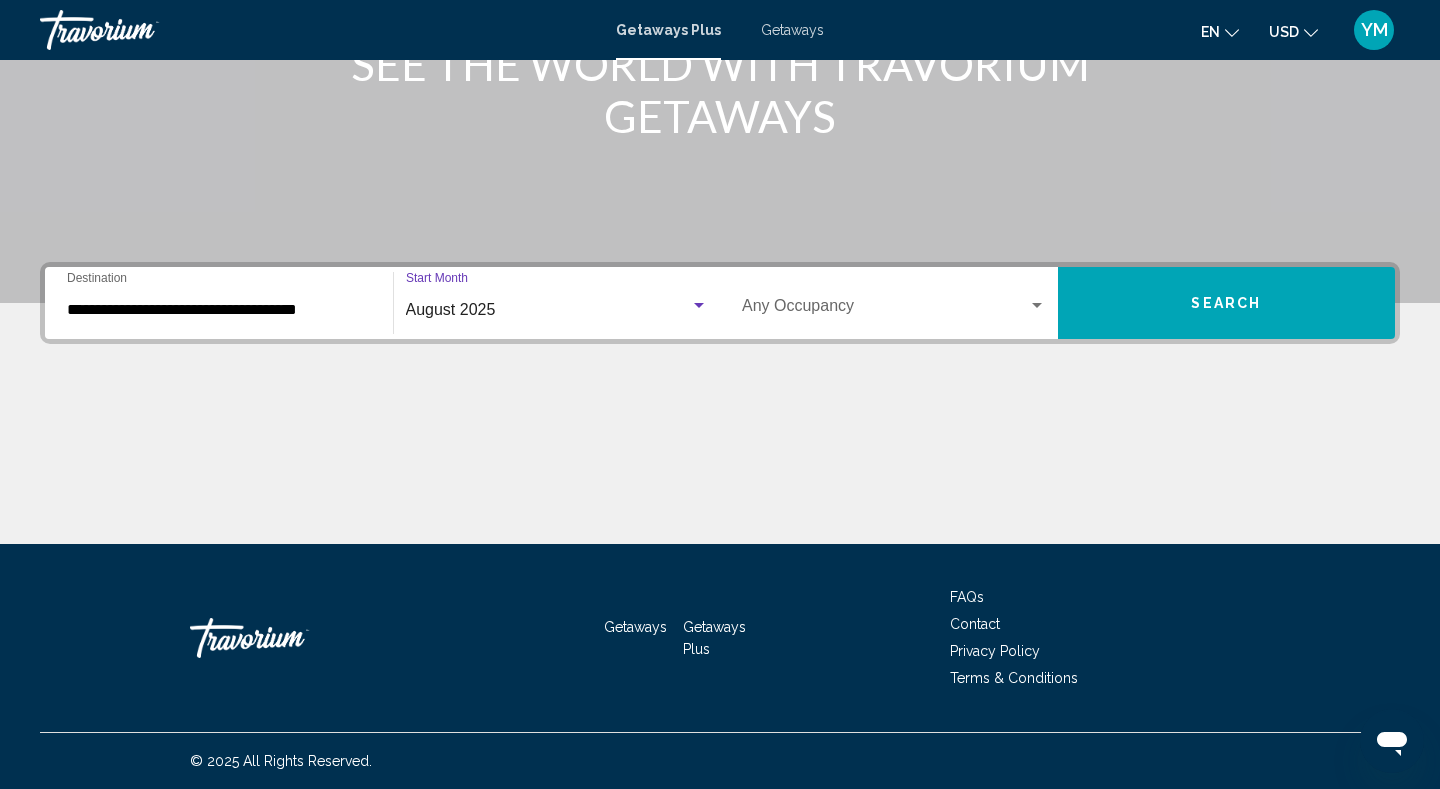 click on "Occupancy Any Occupancy" at bounding box center [894, 303] 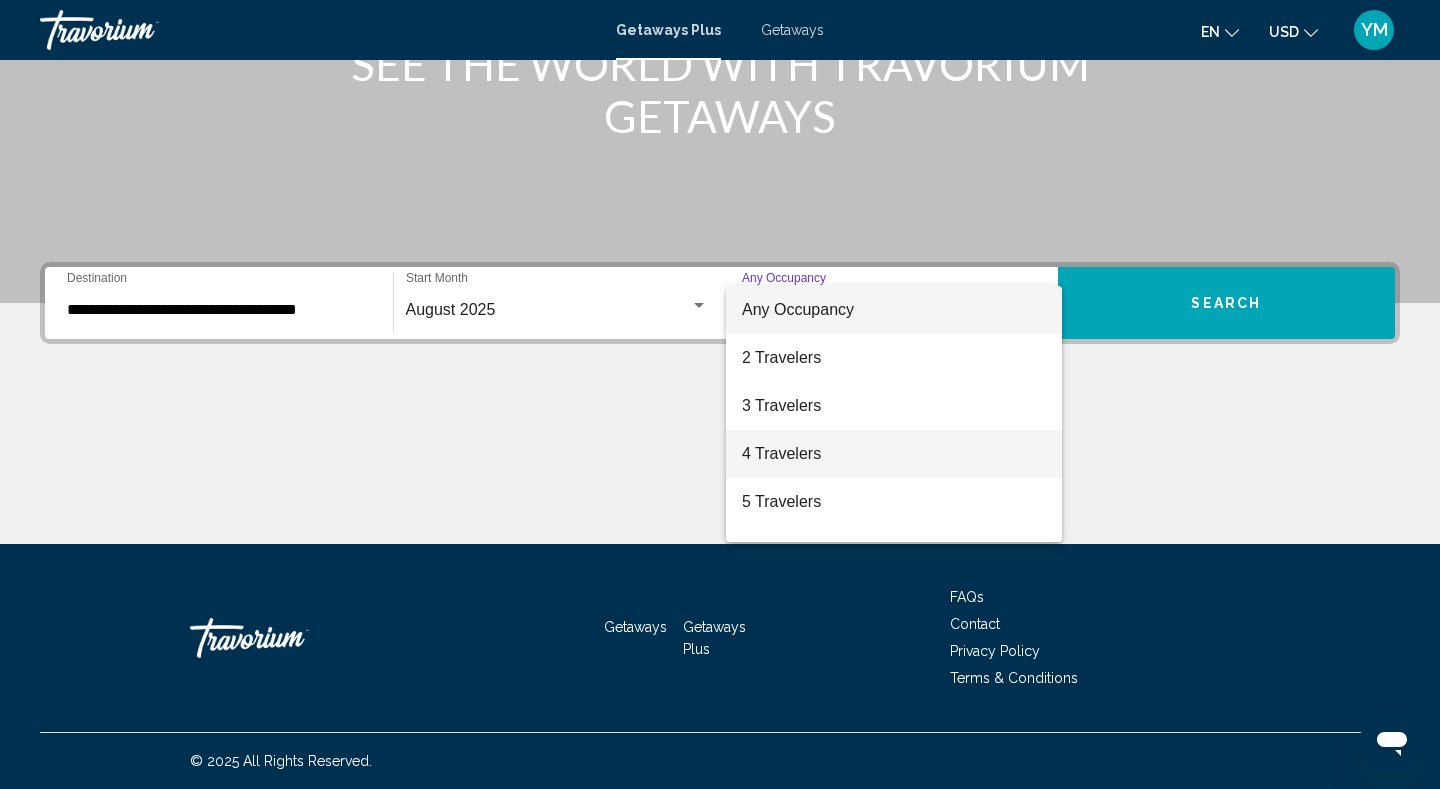 click on "4 Travelers" at bounding box center (894, 454) 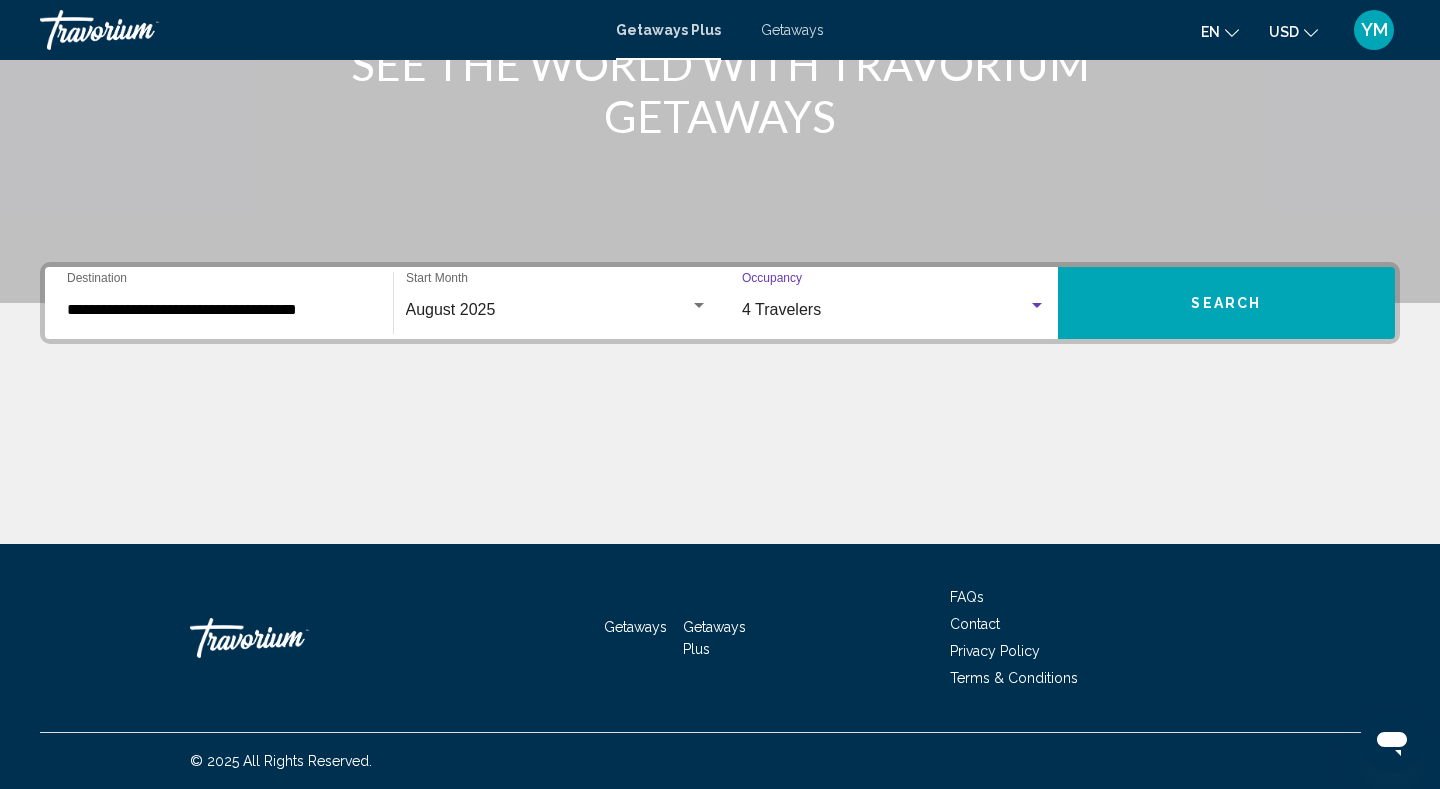 click on "Search" at bounding box center [1227, 303] 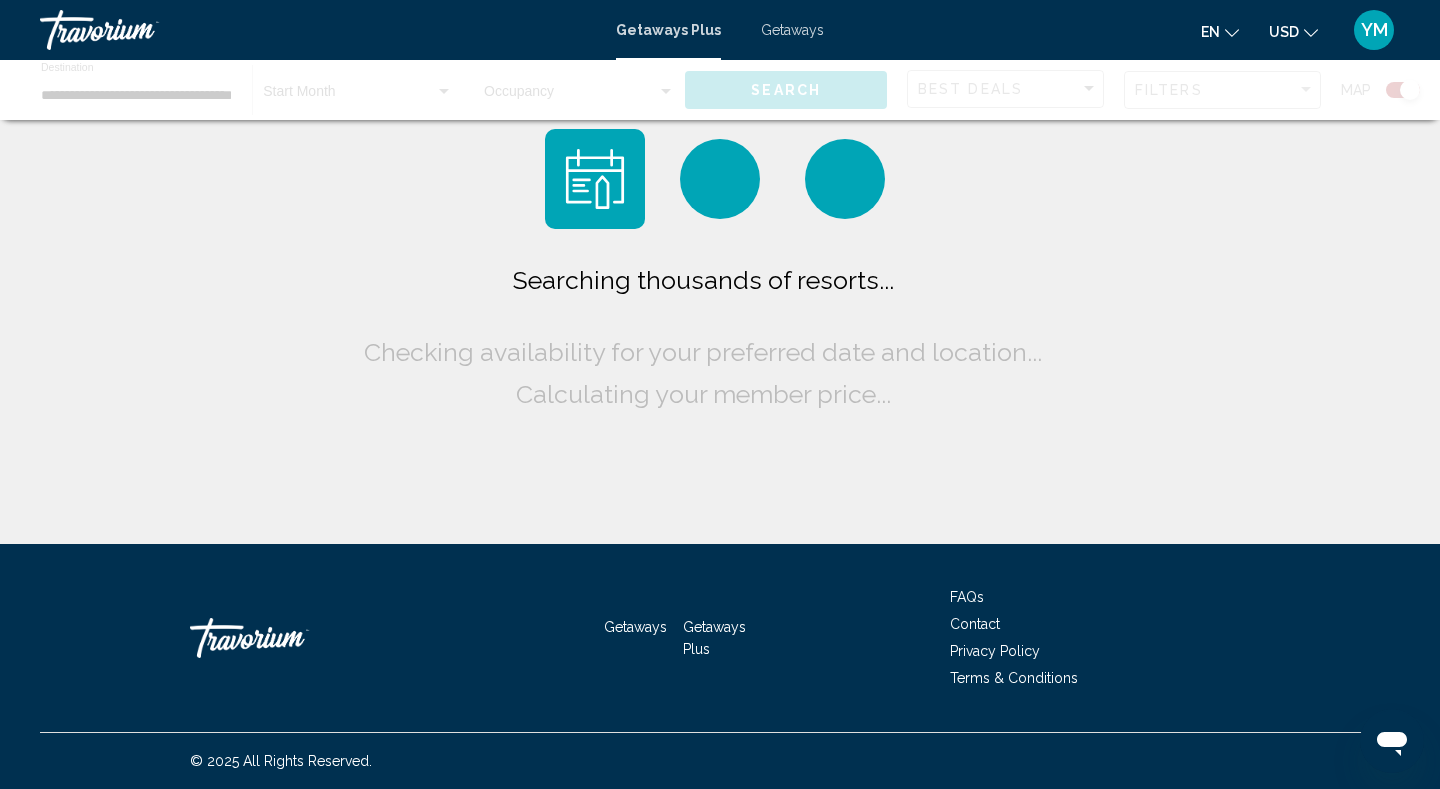 scroll, scrollTop: 0, scrollLeft: 0, axis: both 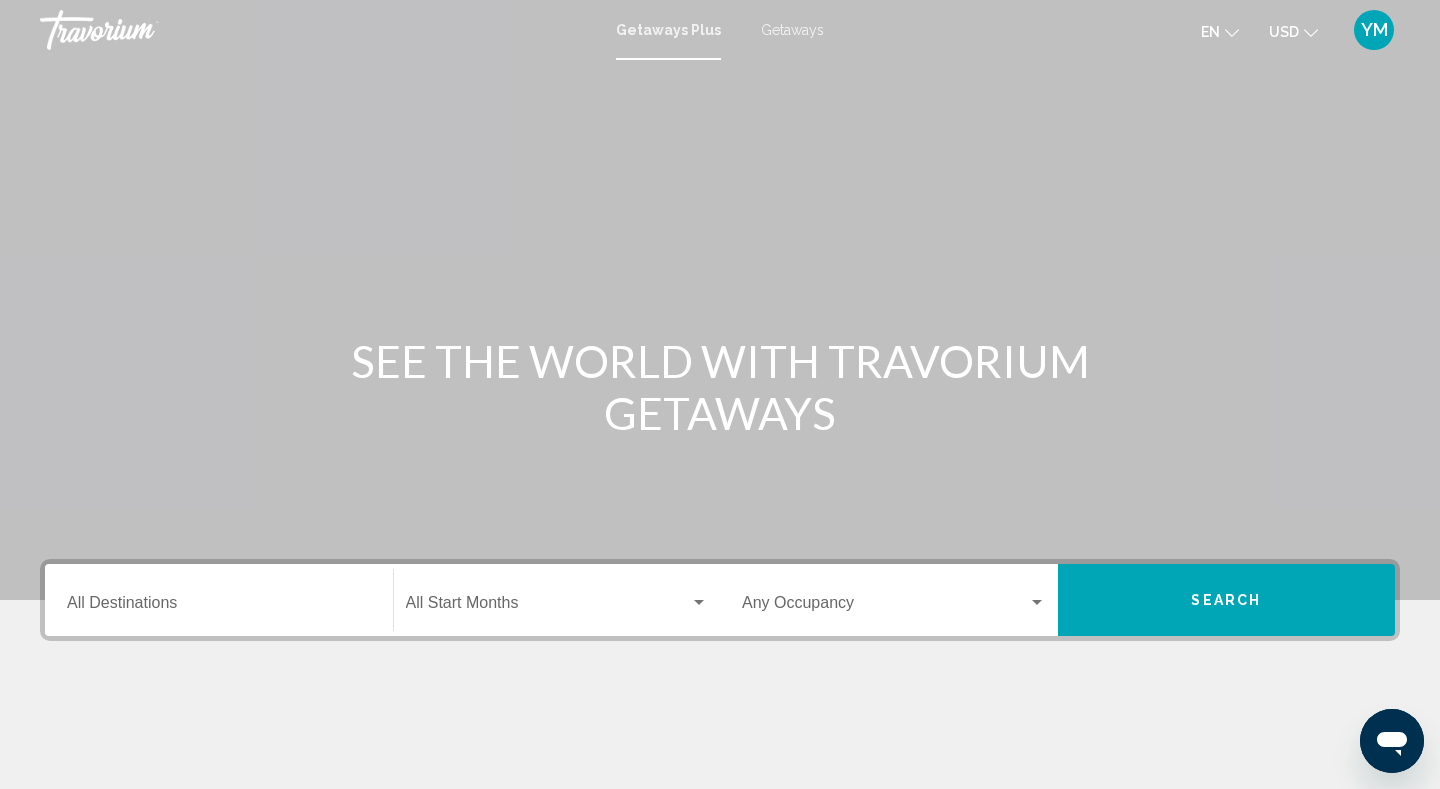 click on "Destination All Destinations" at bounding box center [219, 607] 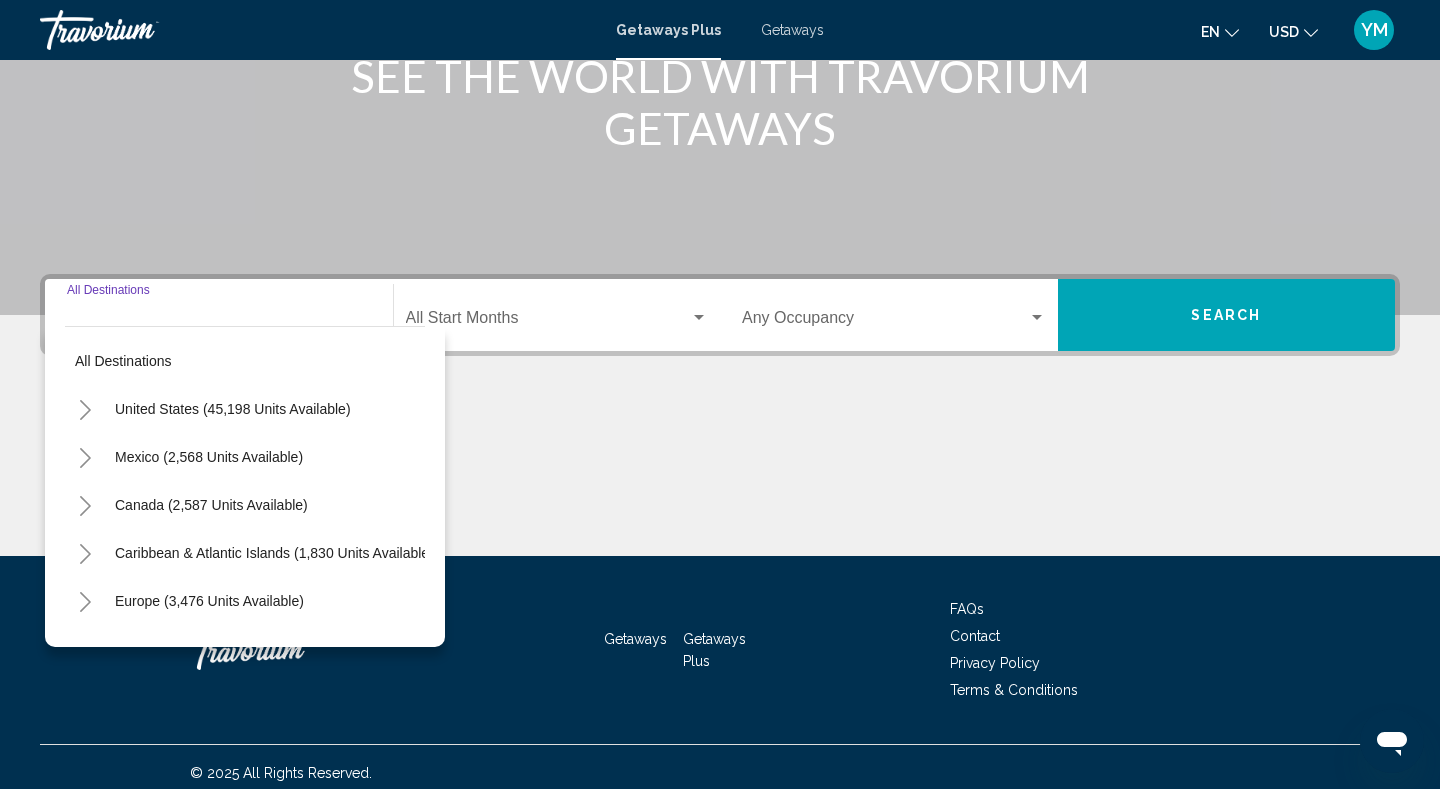 scroll, scrollTop: 297, scrollLeft: 0, axis: vertical 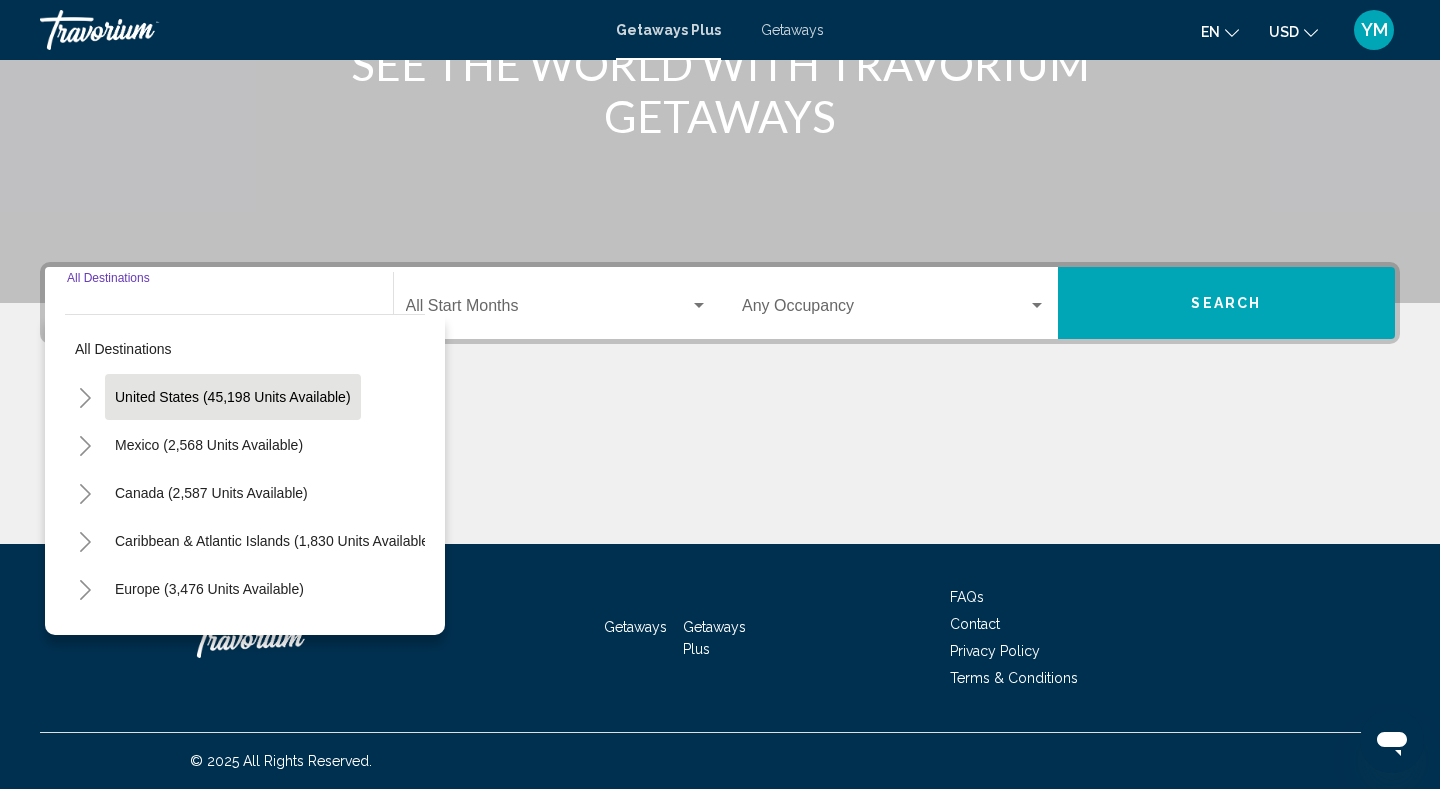 click on "United States (45,198 units available)" at bounding box center (209, 445) 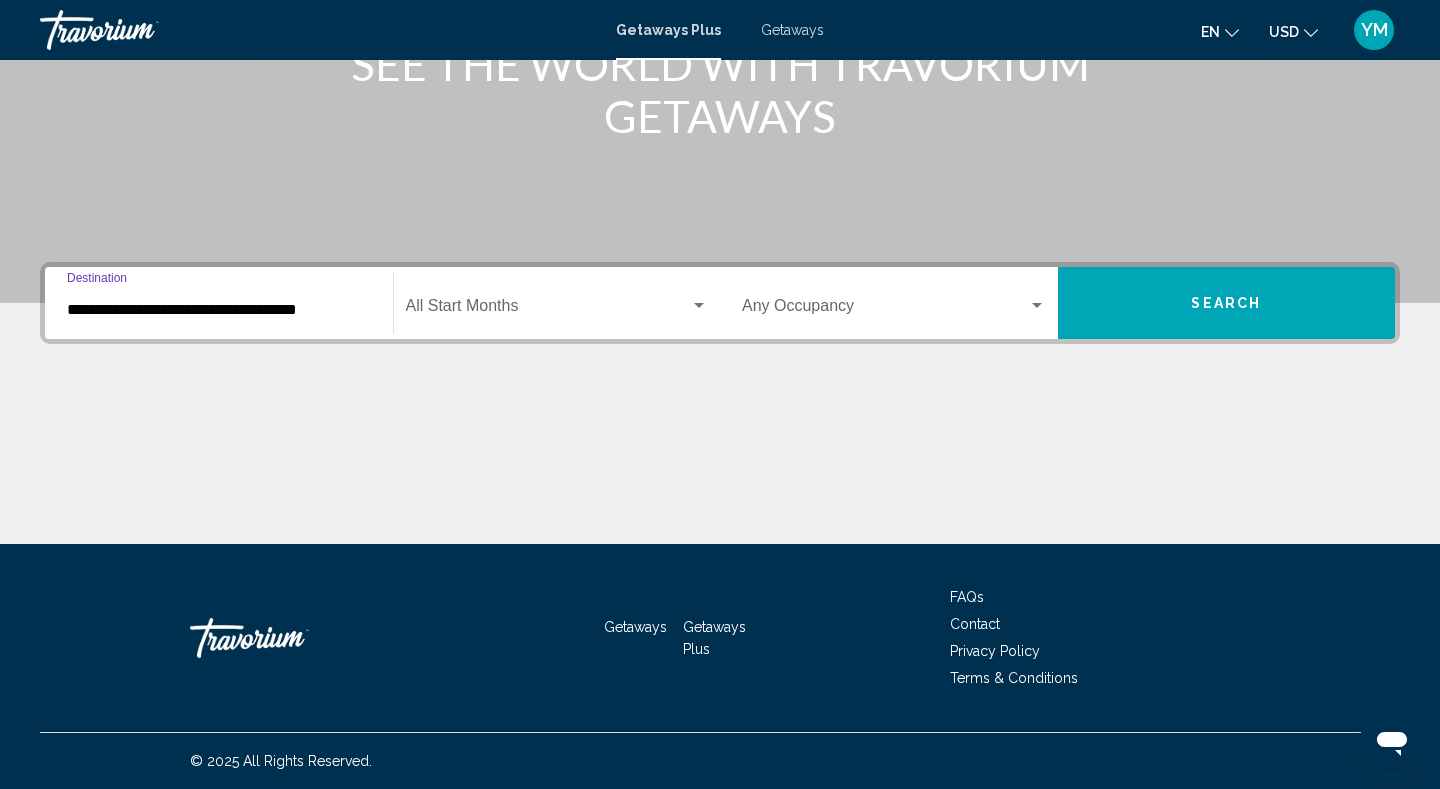 click on "**********" at bounding box center (219, 310) 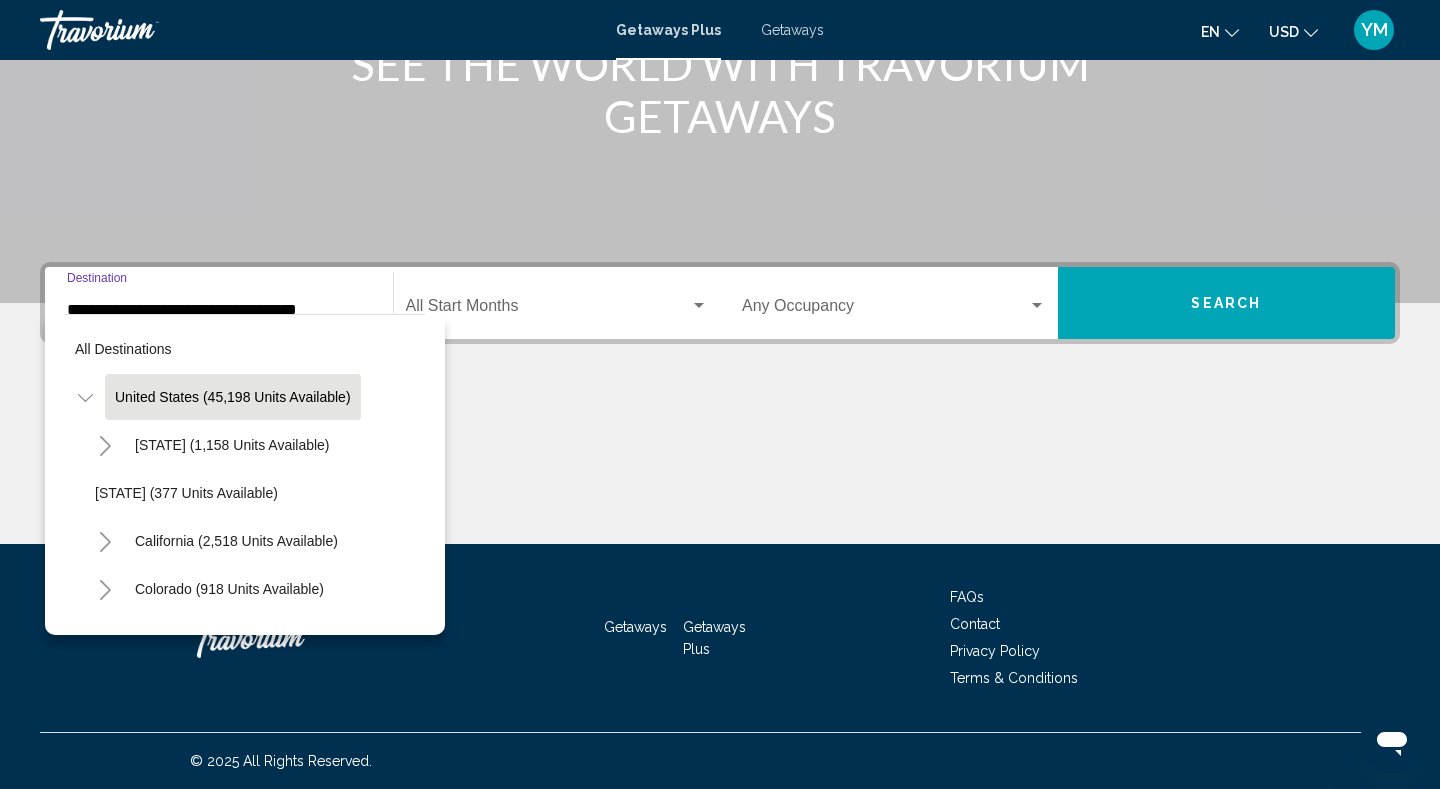 click 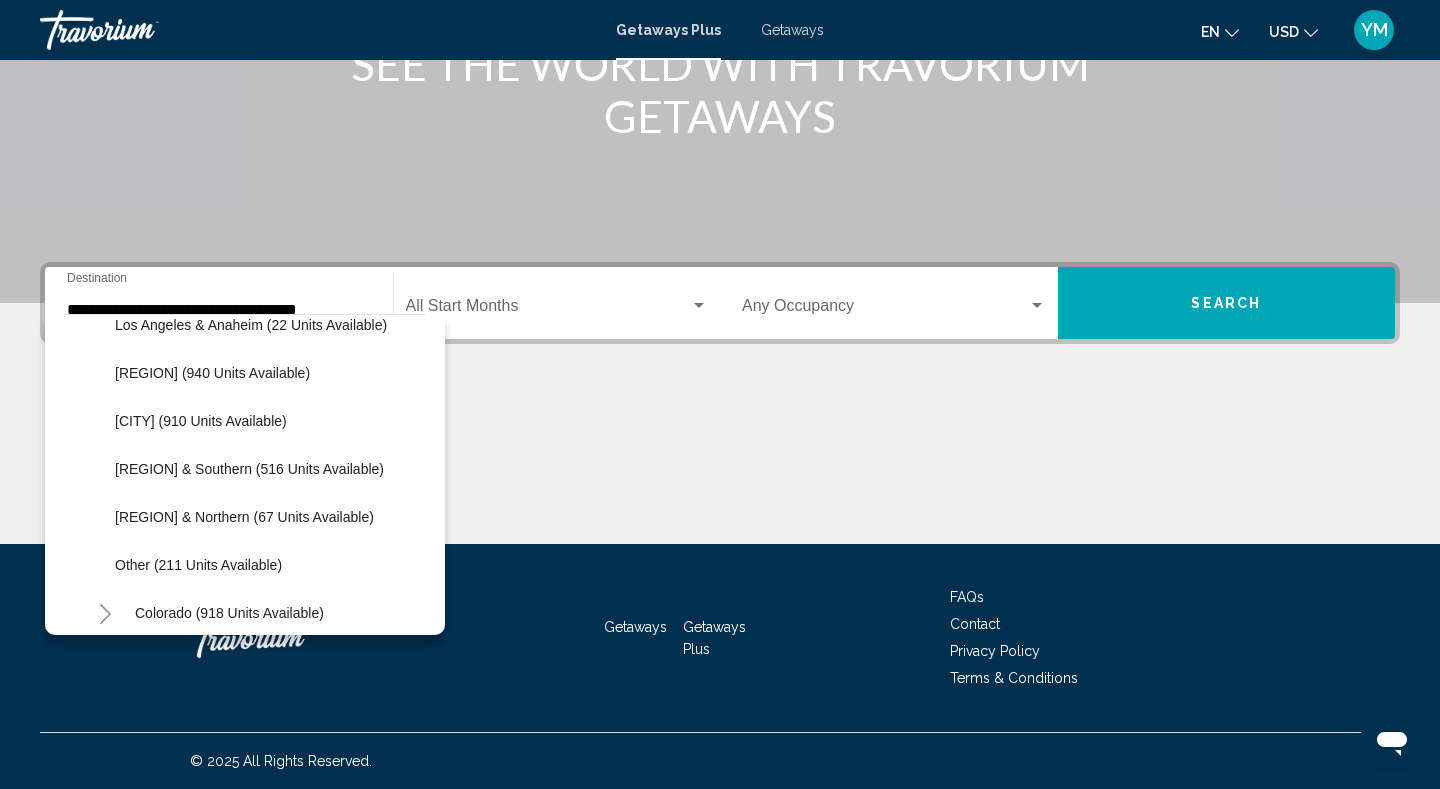 scroll, scrollTop: 276, scrollLeft: 0, axis: vertical 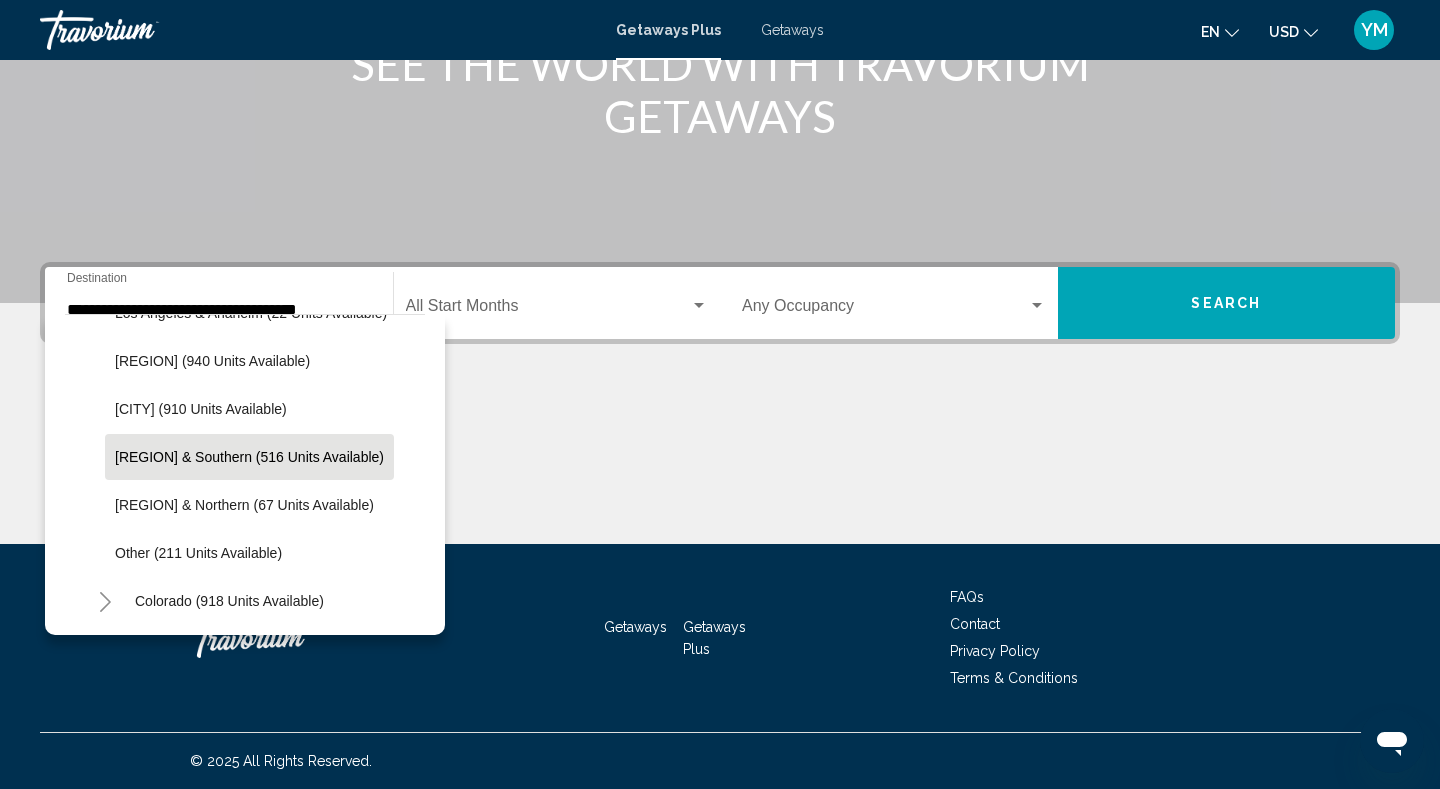 click on "San Diego & Southern (516 units available)" 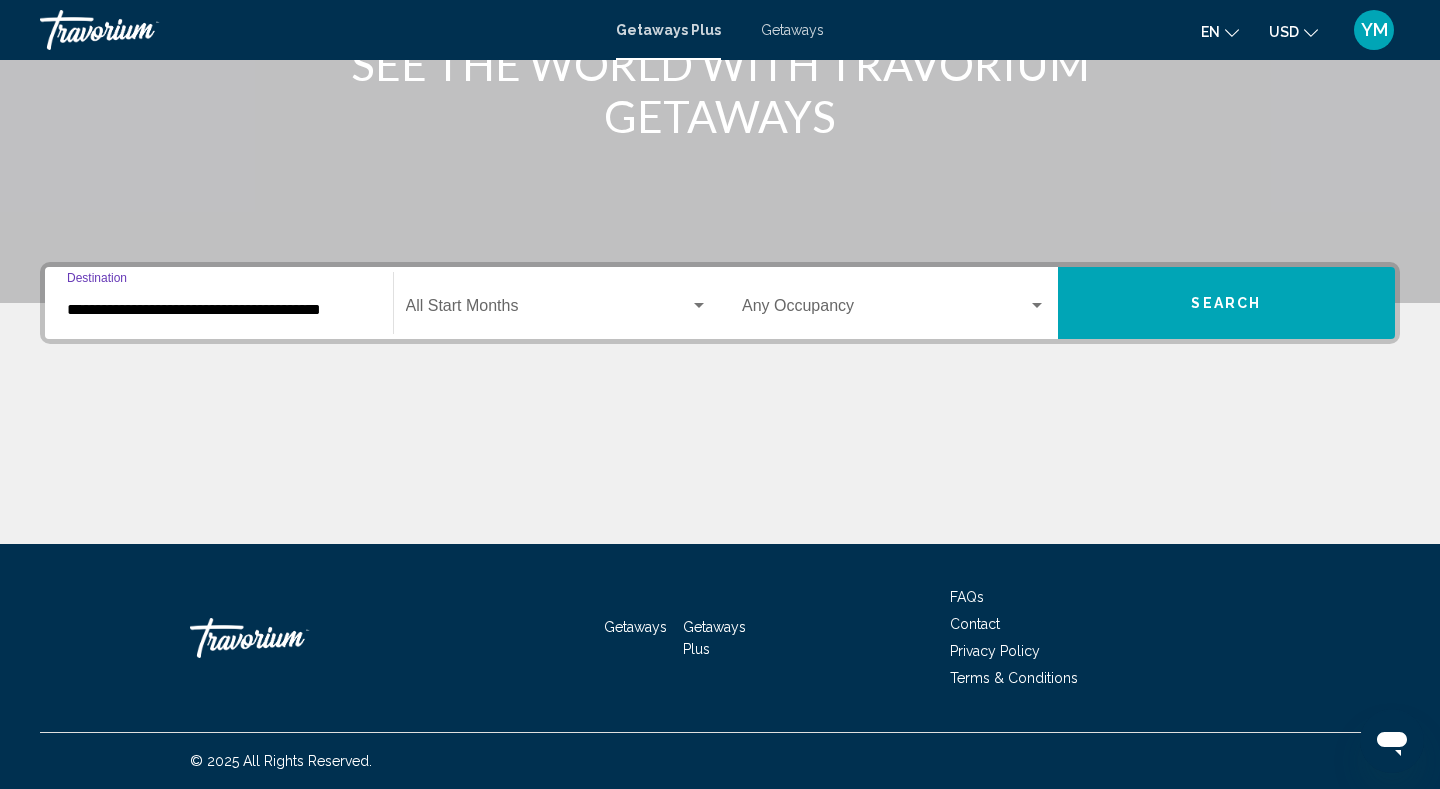 click at bounding box center (548, 310) 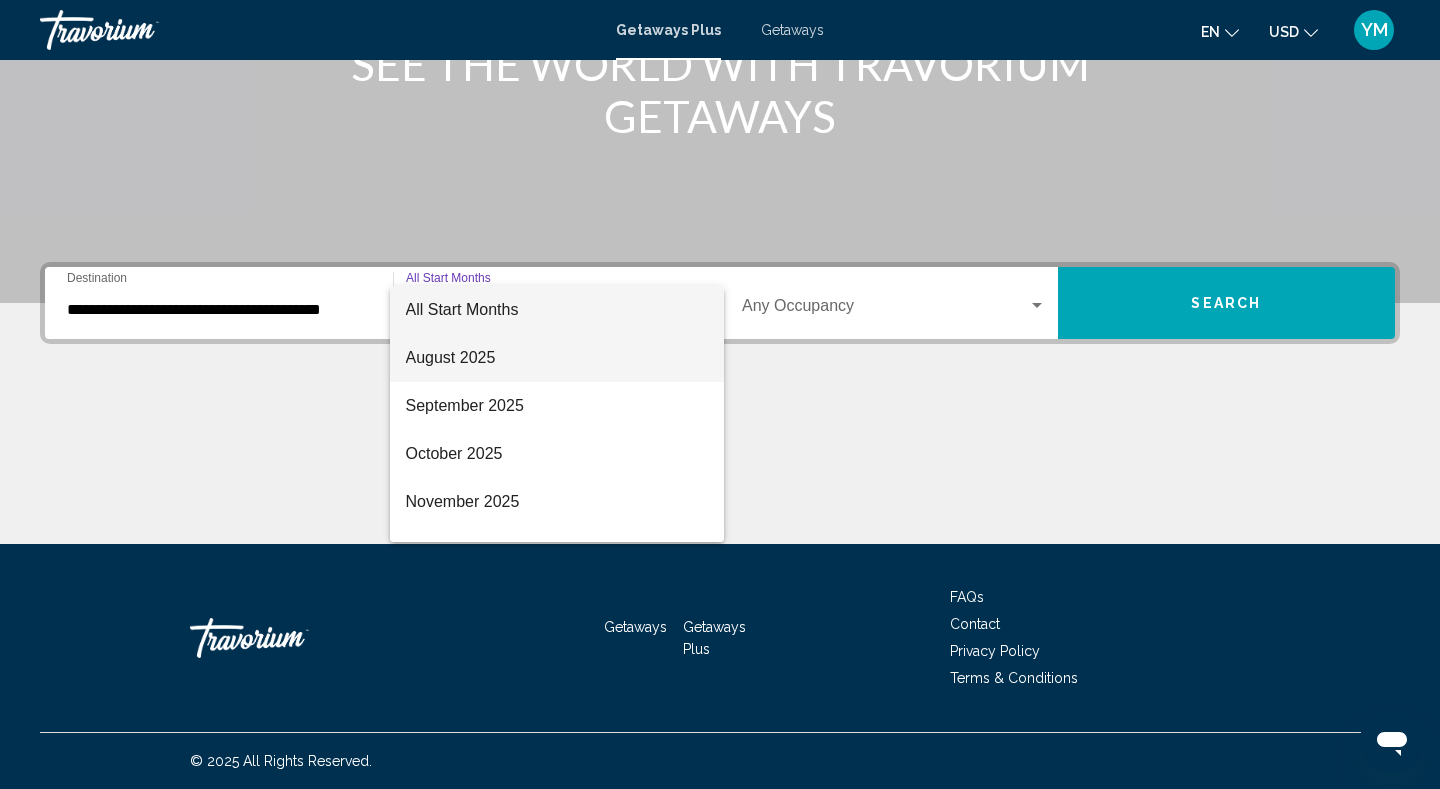click on "August 2025" at bounding box center (557, 358) 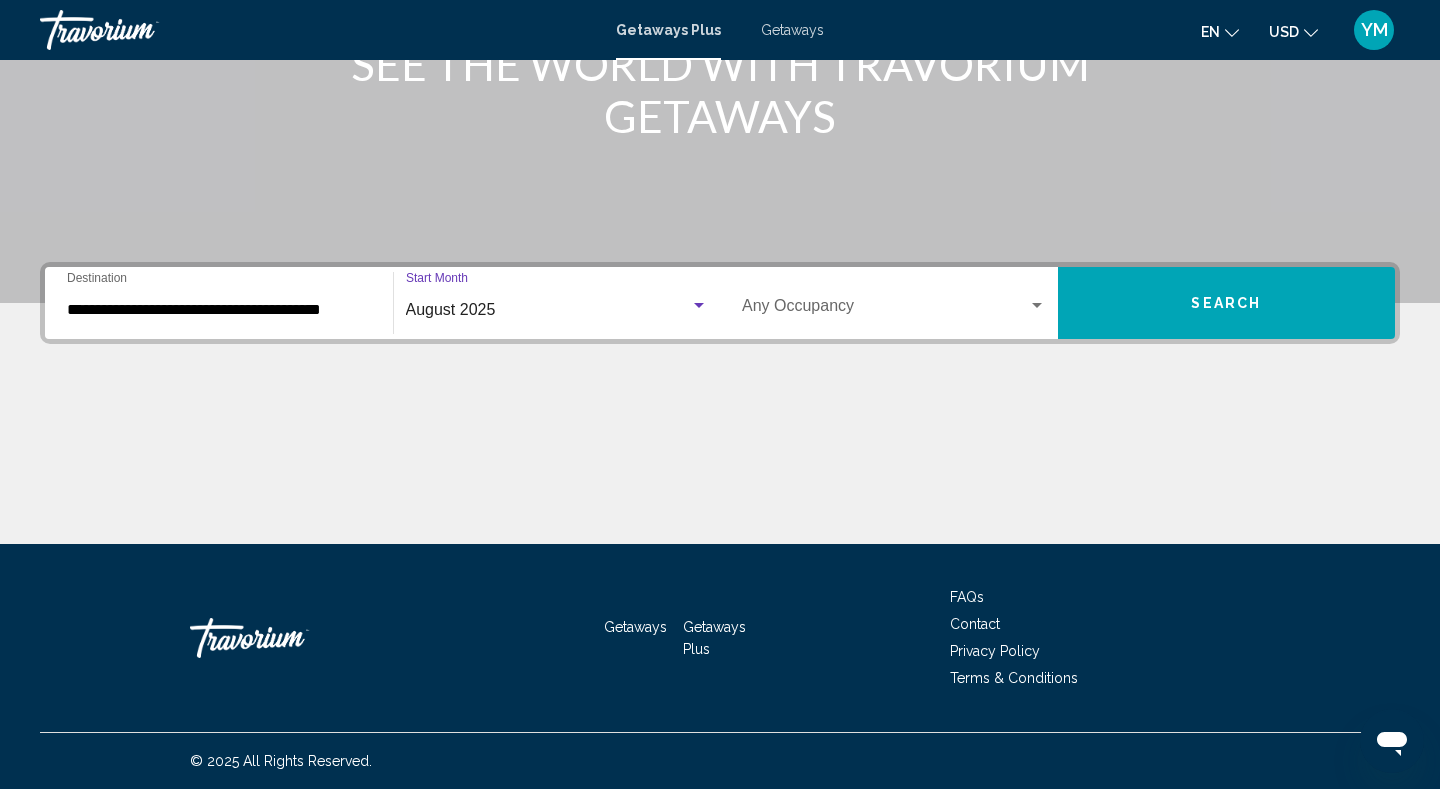click at bounding box center (885, 310) 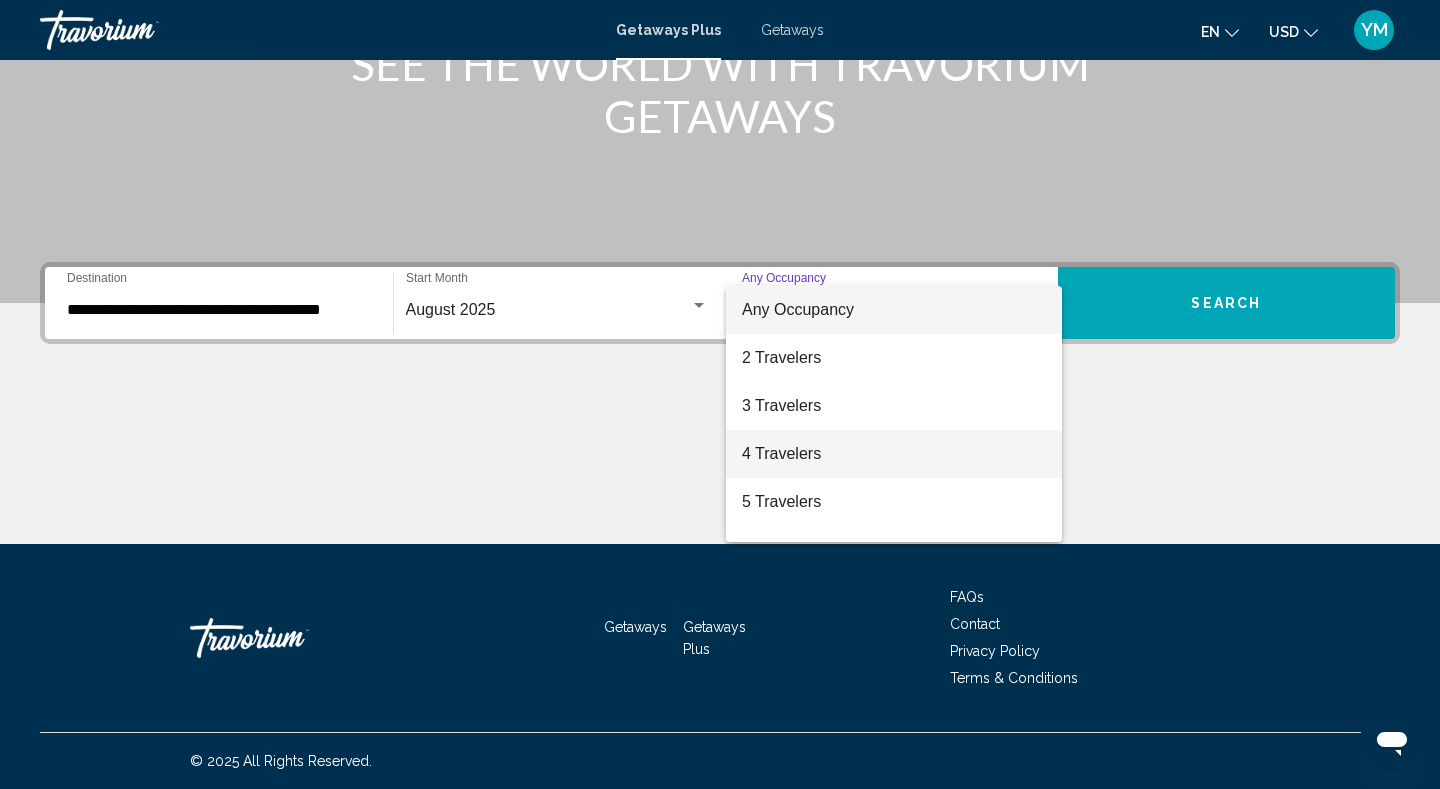 click on "4 Travelers" at bounding box center (894, 454) 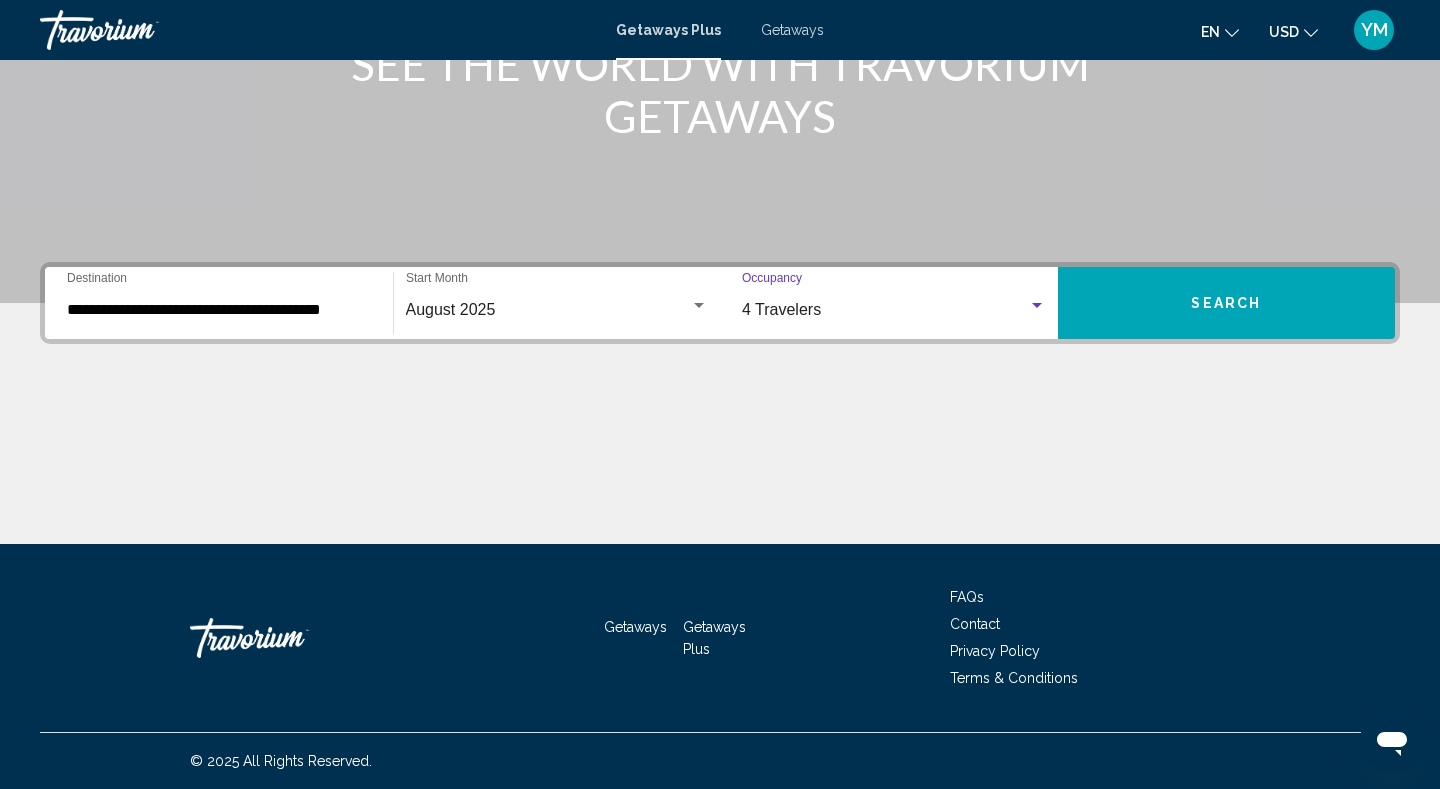 click on "Search" at bounding box center [1227, 303] 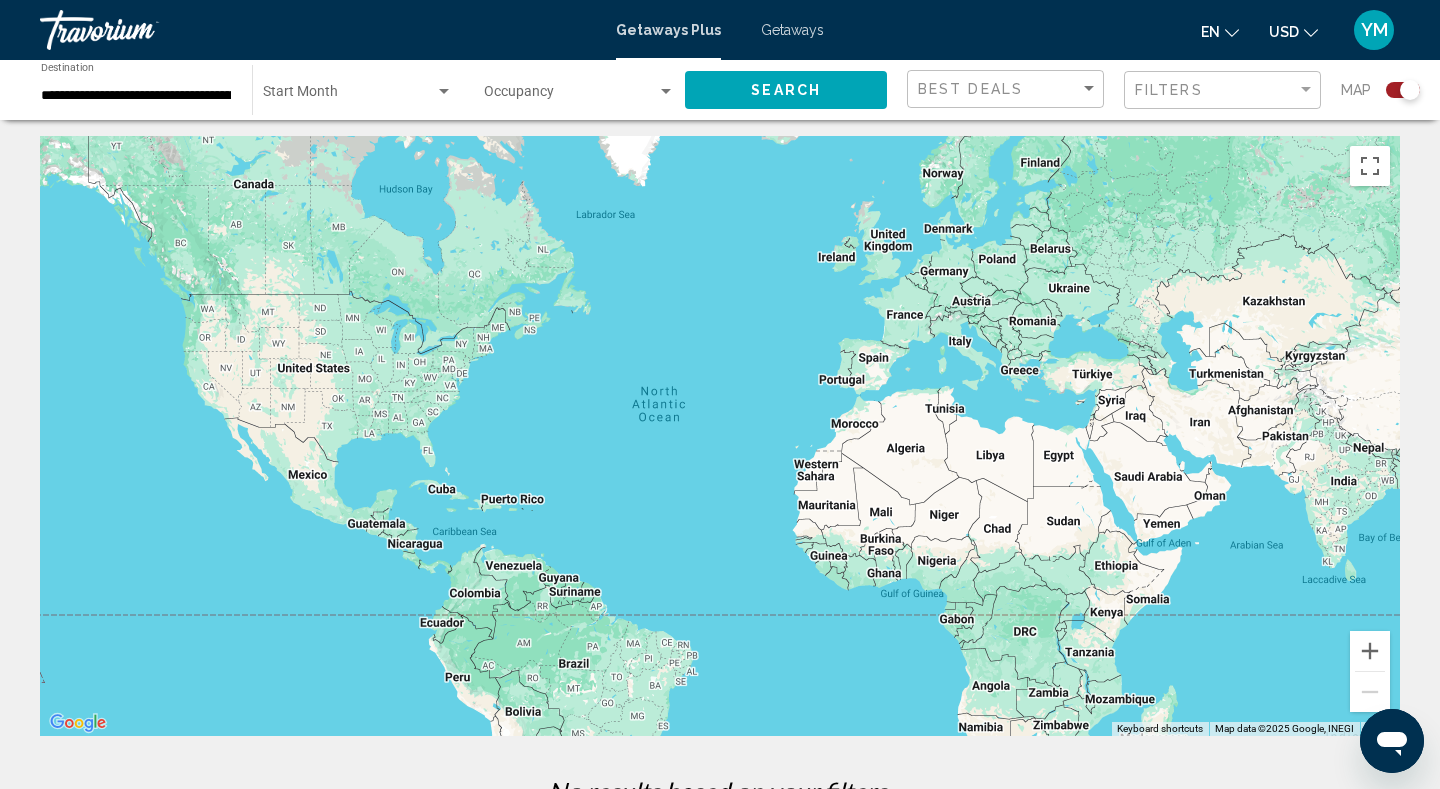 scroll, scrollTop: 0, scrollLeft: 0, axis: both 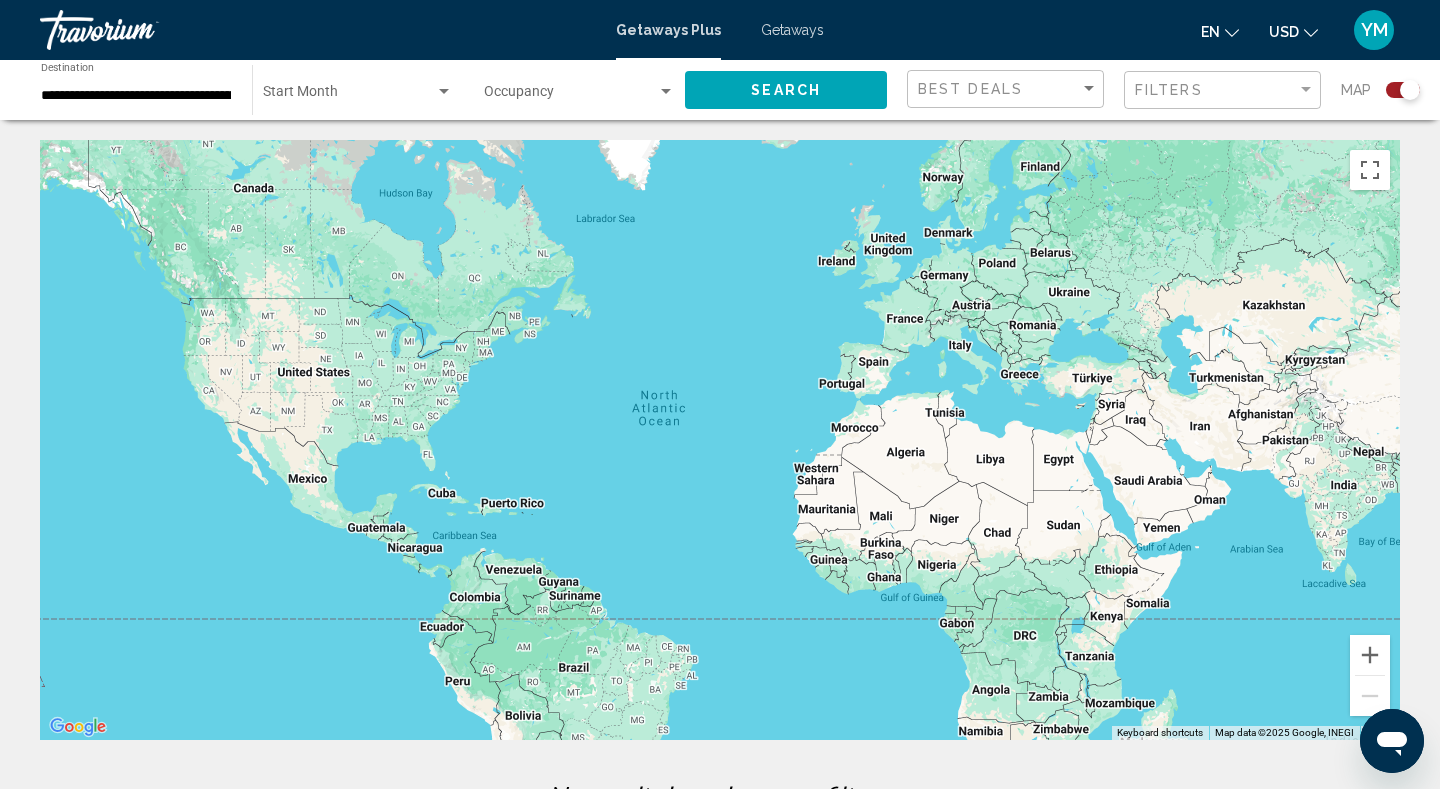 click at bounding box center [666, 92] 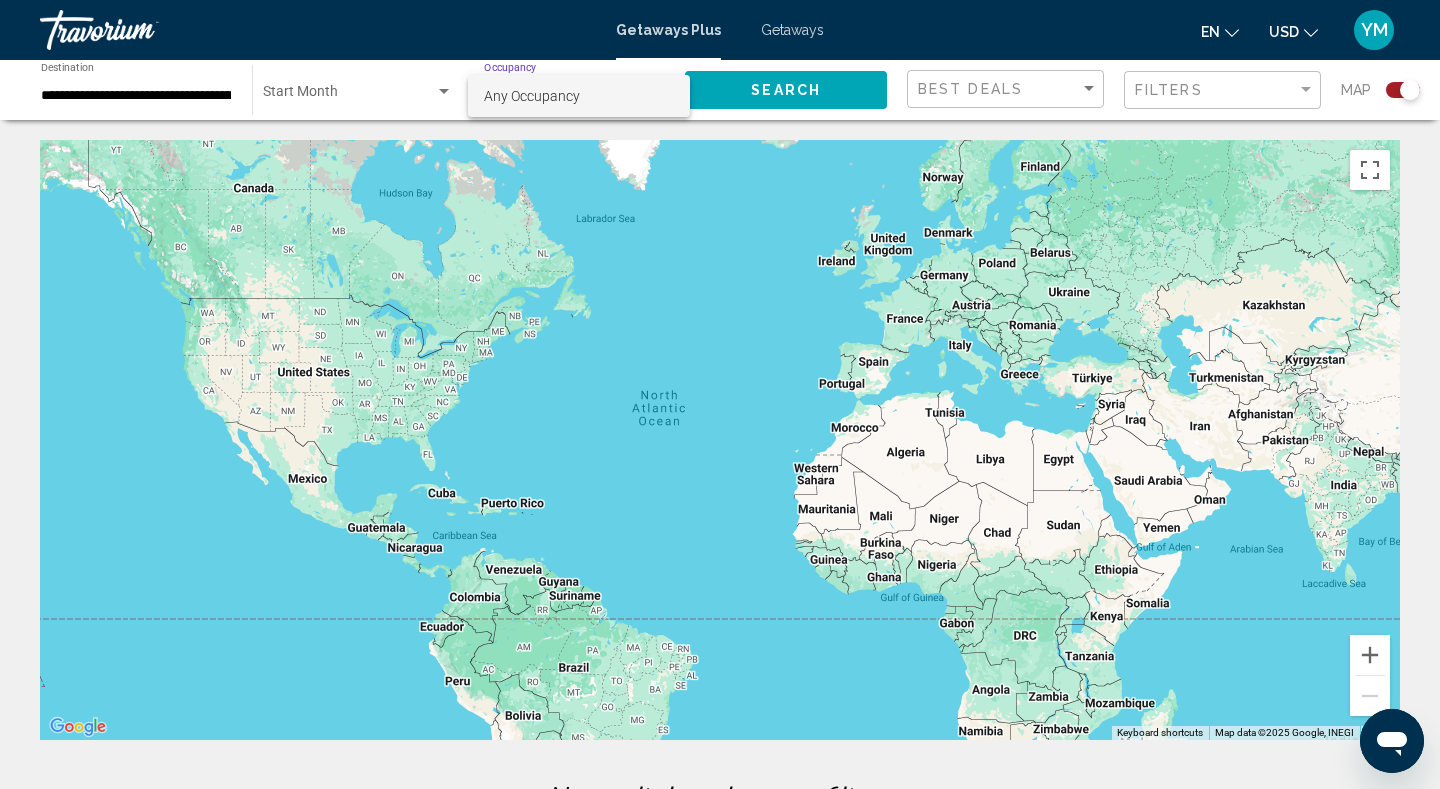click on "Any Occupancy" at bounding box center [579, 96] 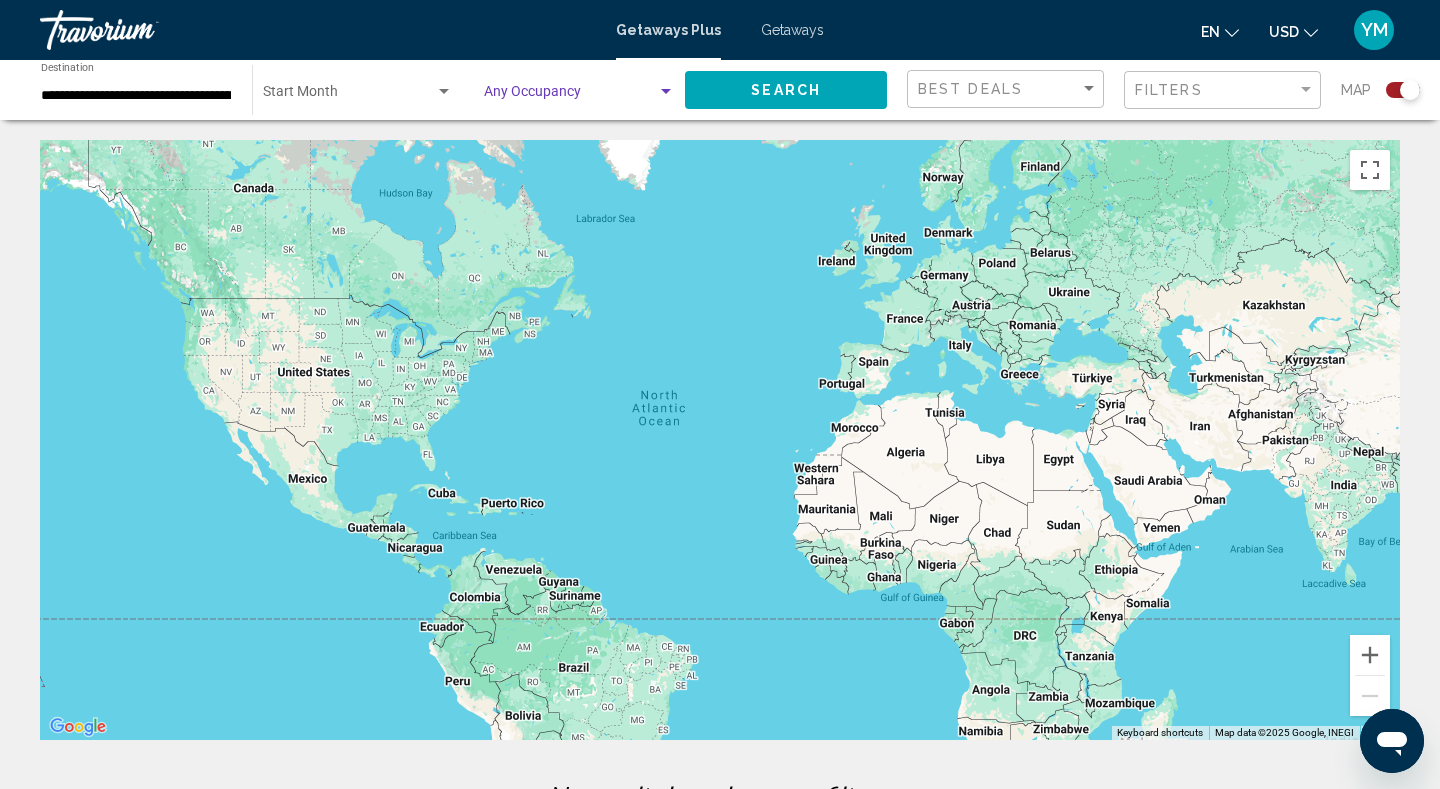 click 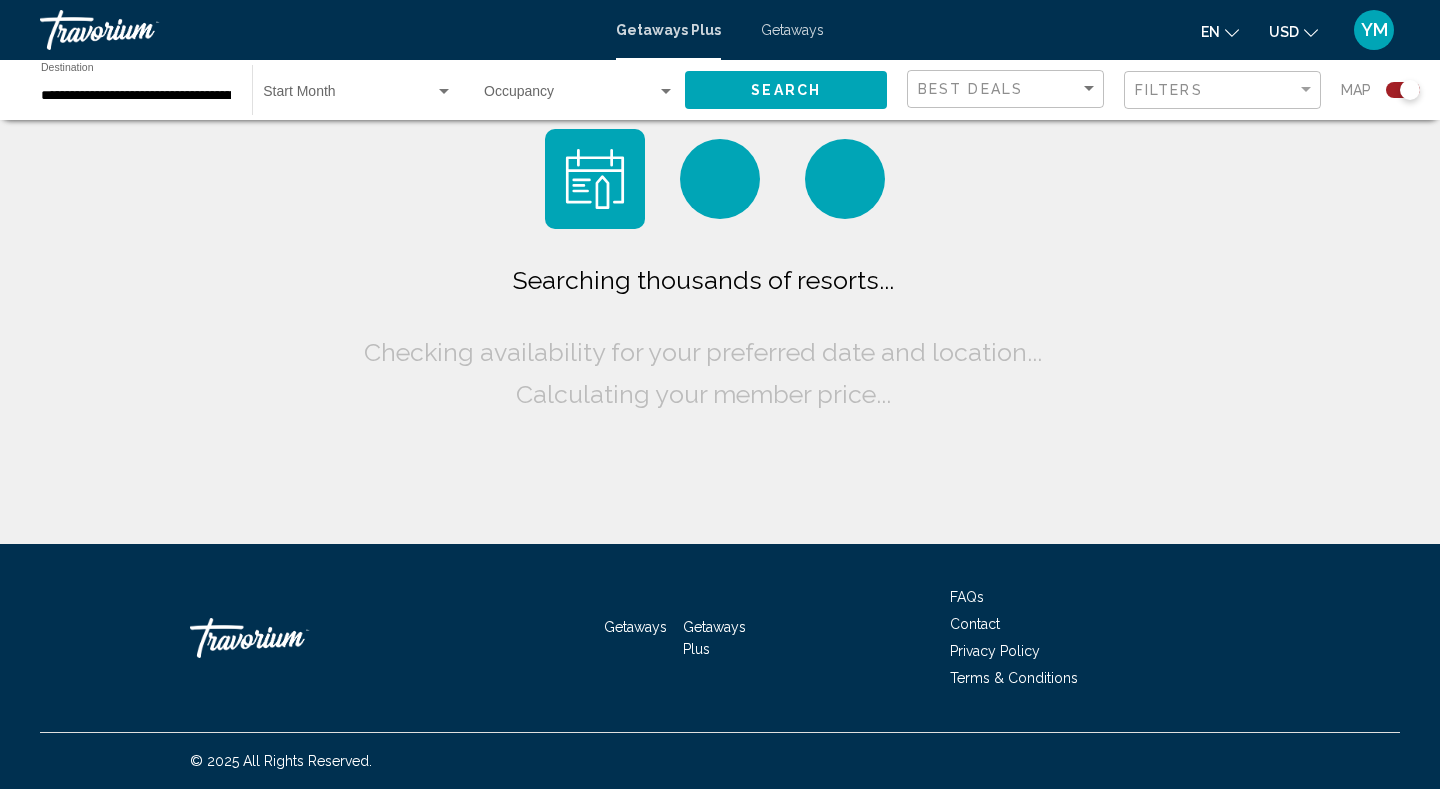 scroll, scrollTop: 0, scrollLeft: 0, axis: both 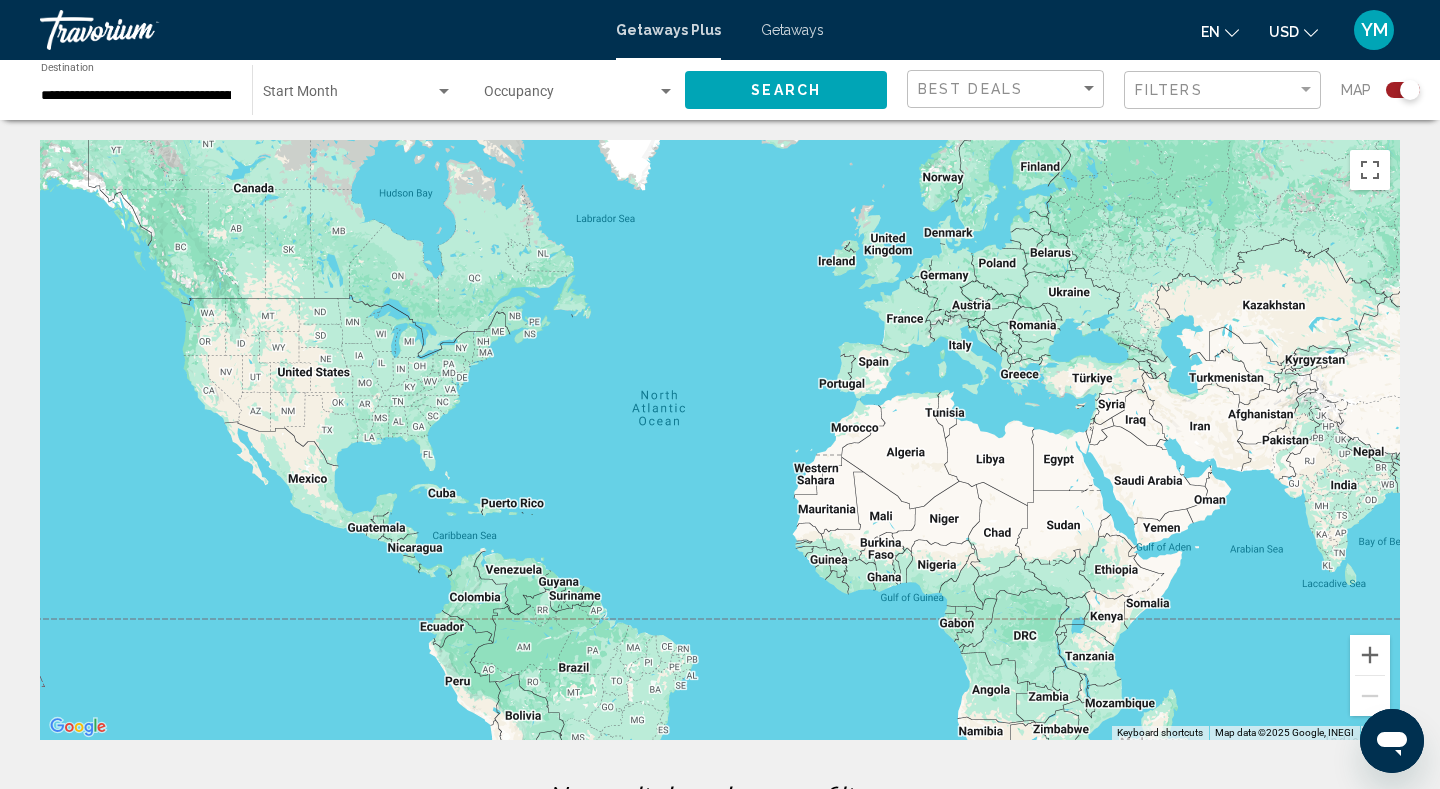 click 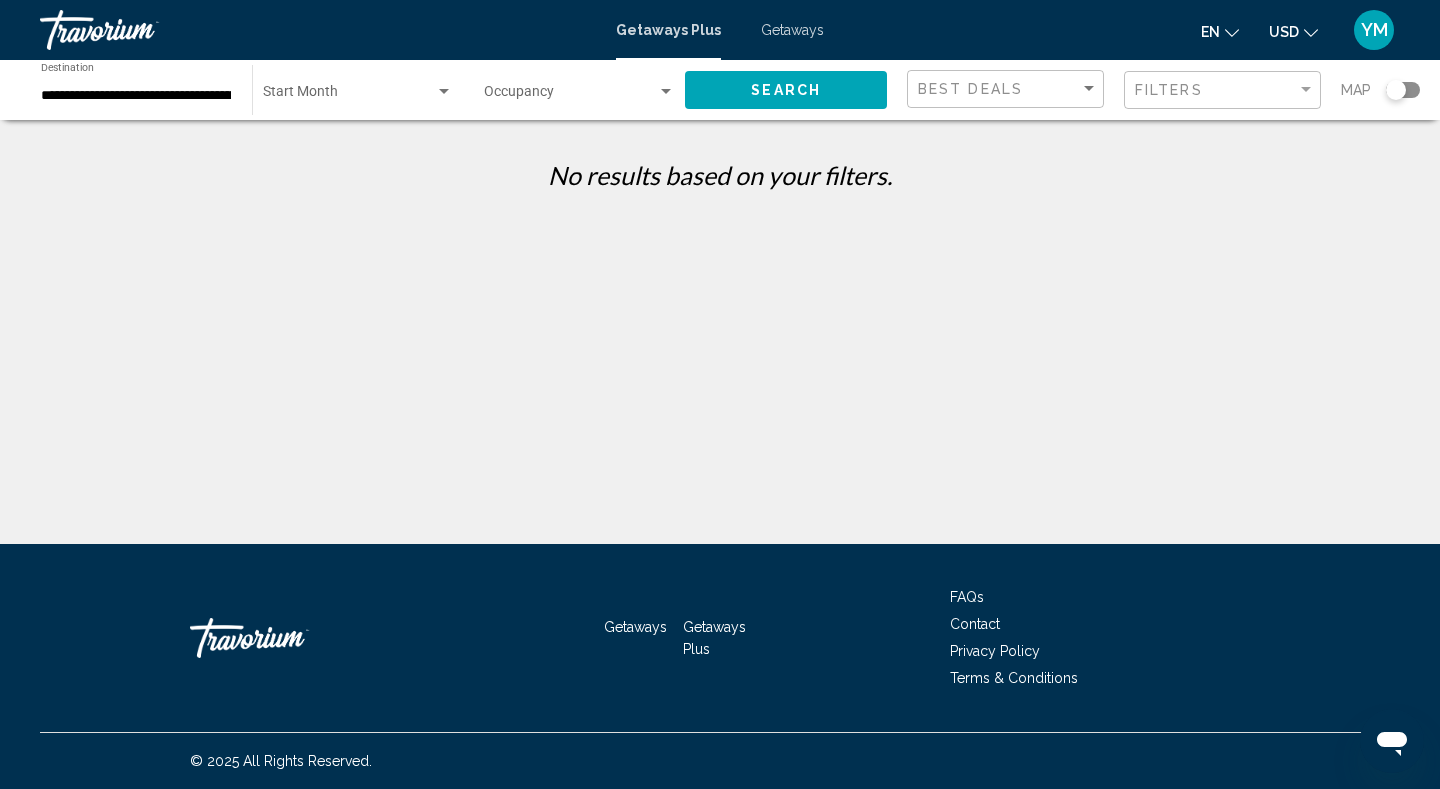 click 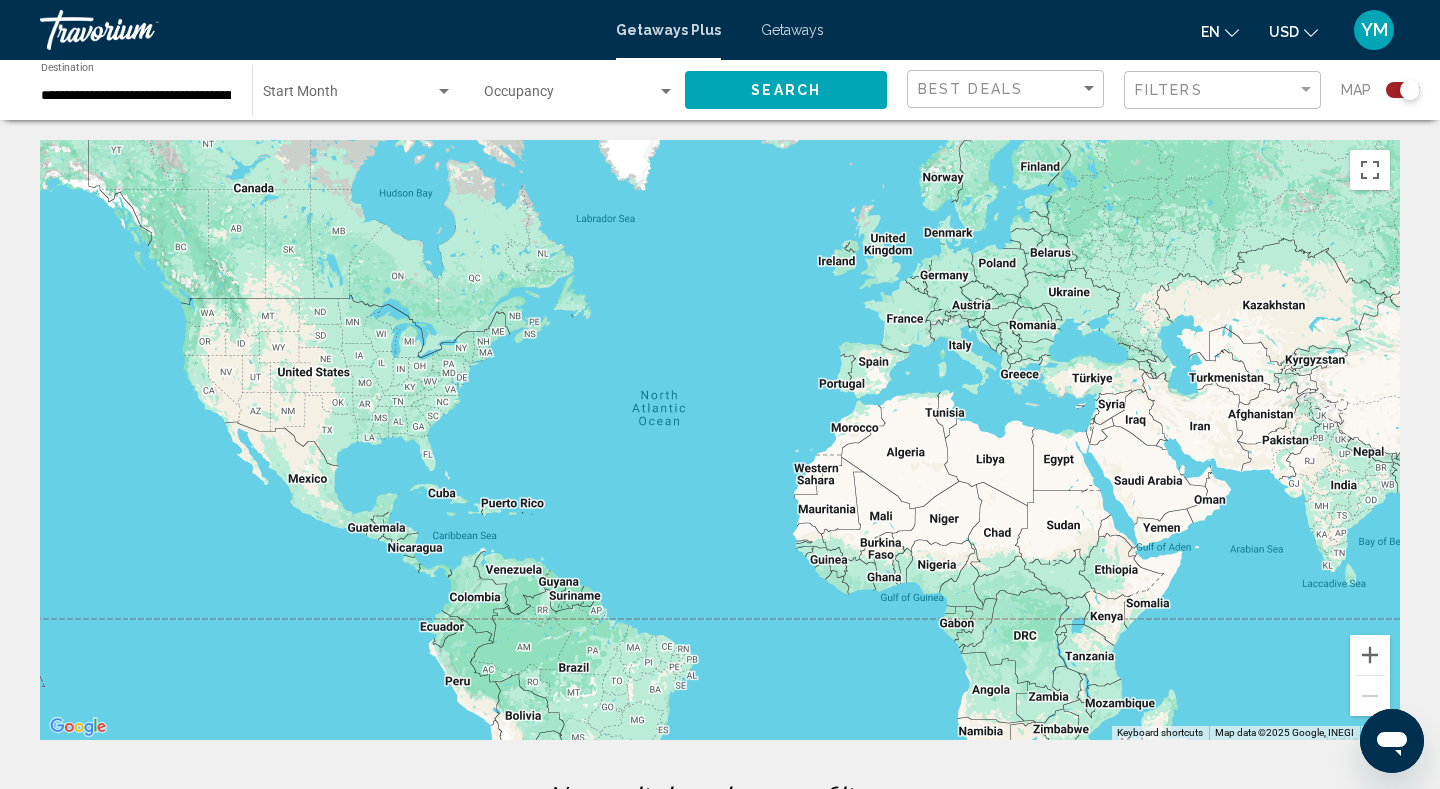 click on "Getaways" at bounding box center (792, 30) 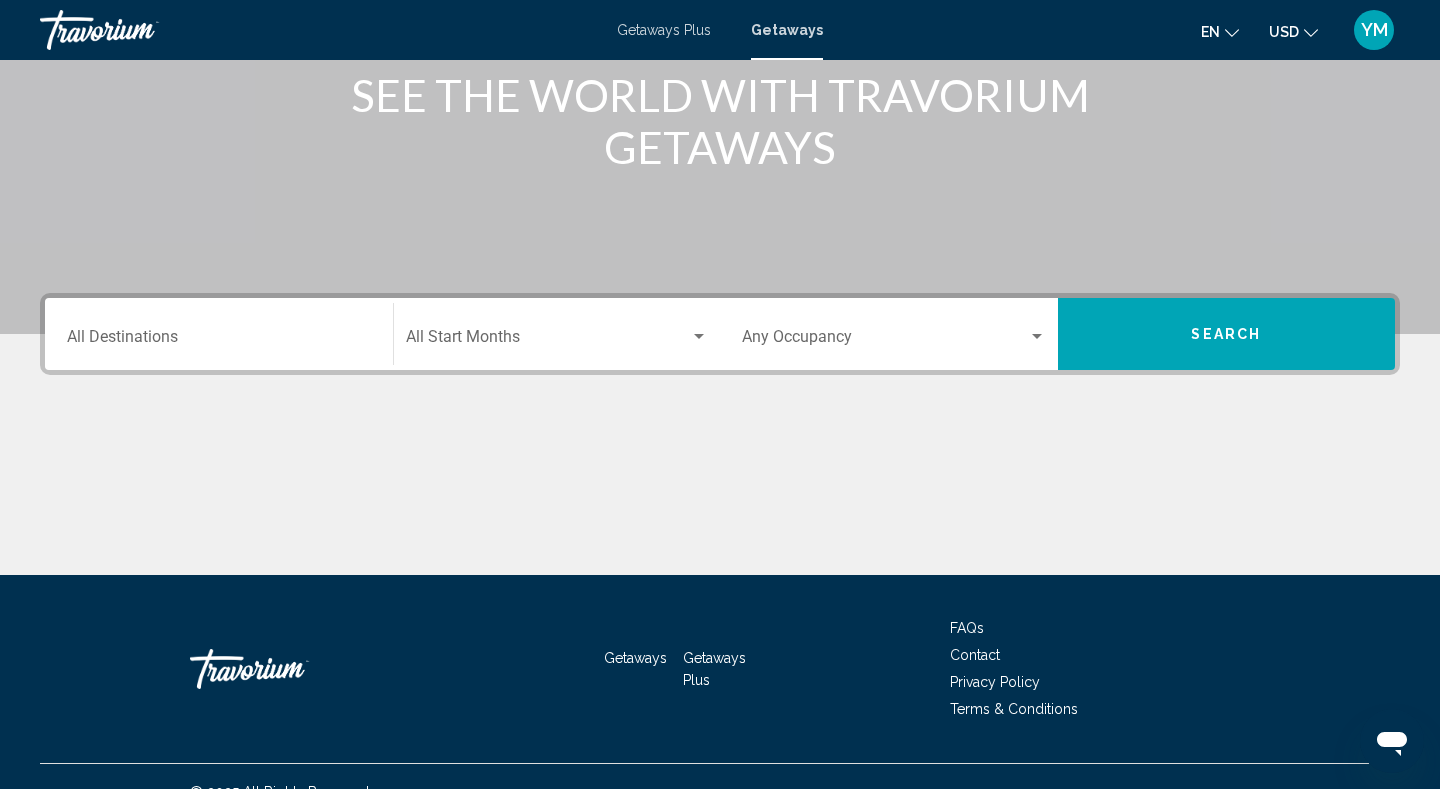 scroll, scrollTop: 297, scrollLeft: 0, axis: vertical 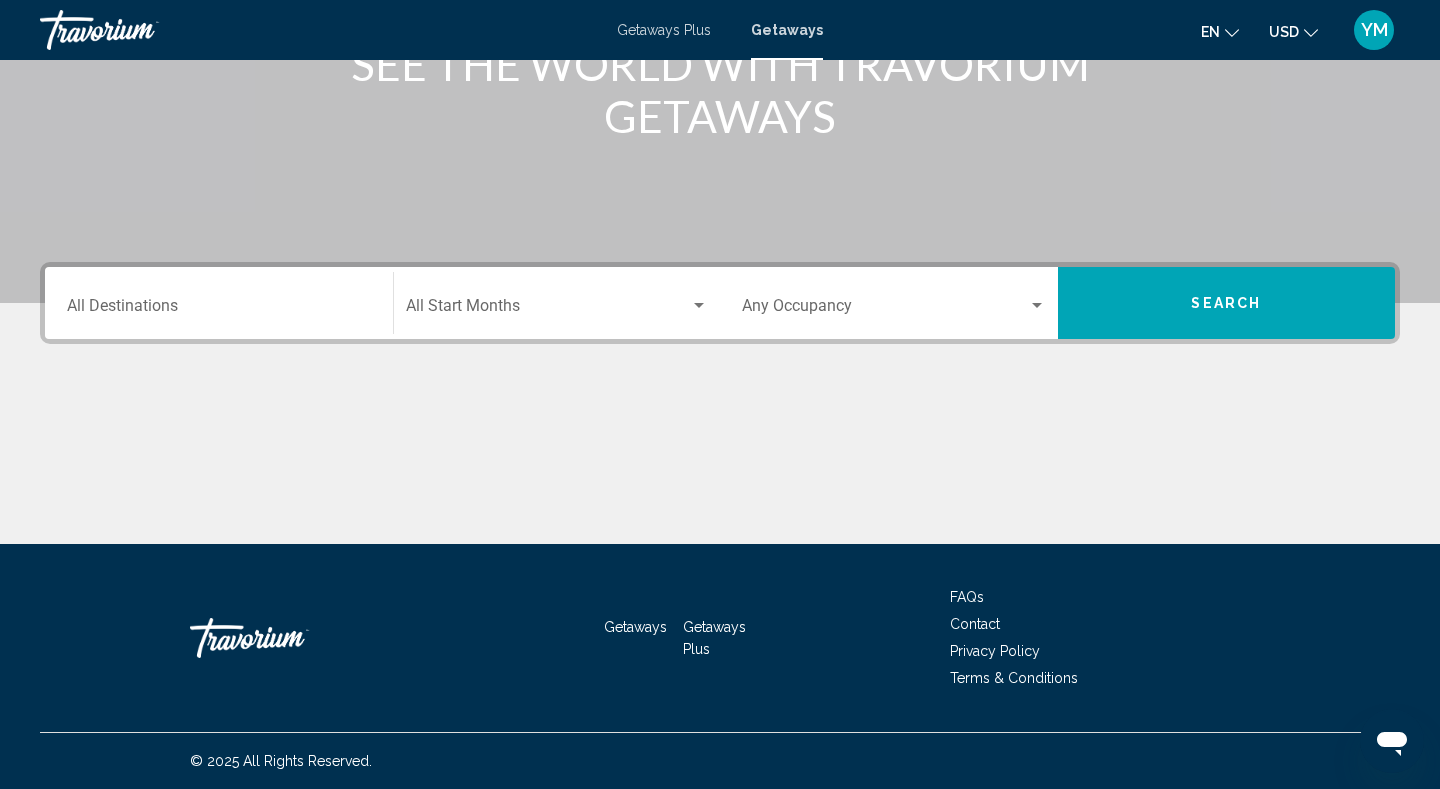 click on "Destination All Destinations" at bounding box center (219, 310) 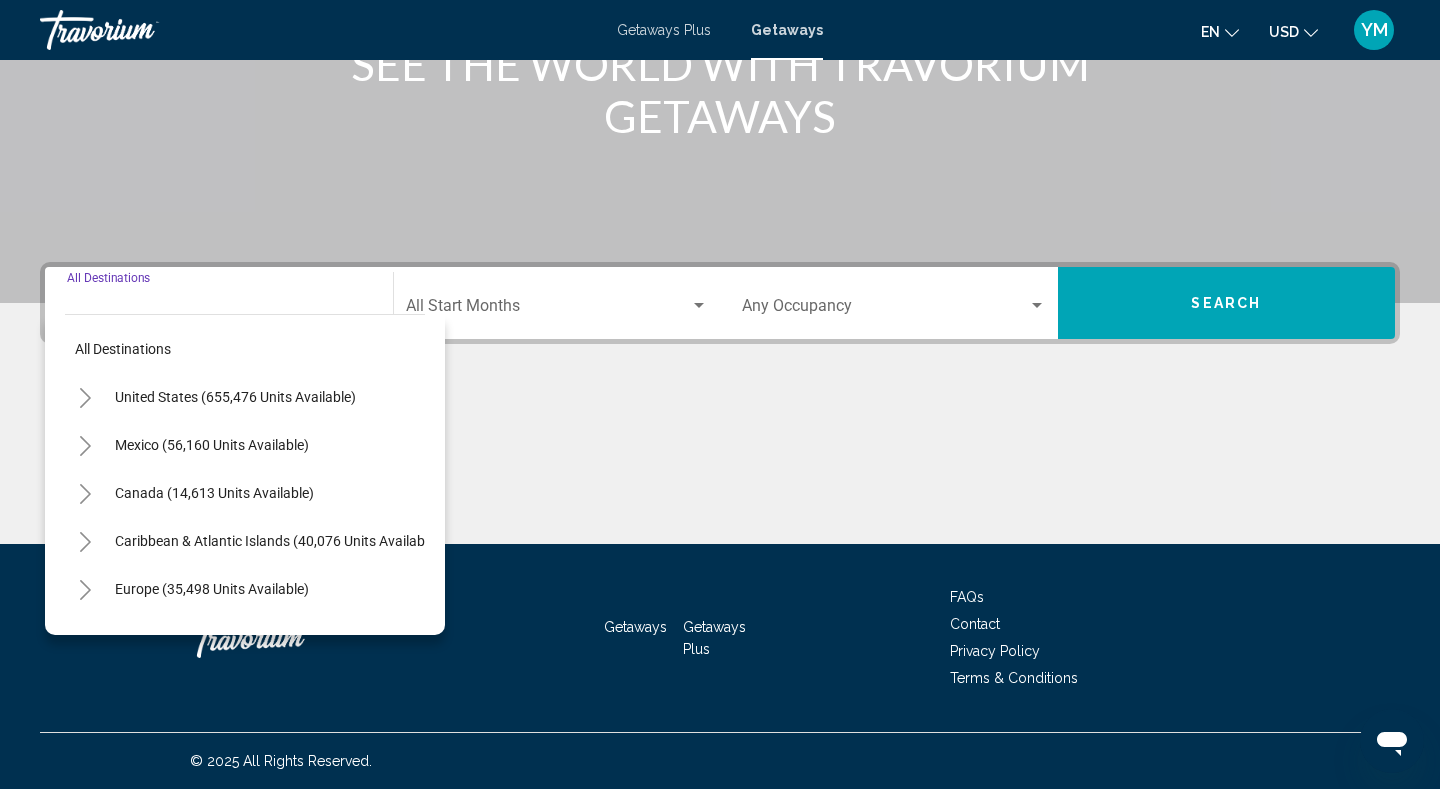 click 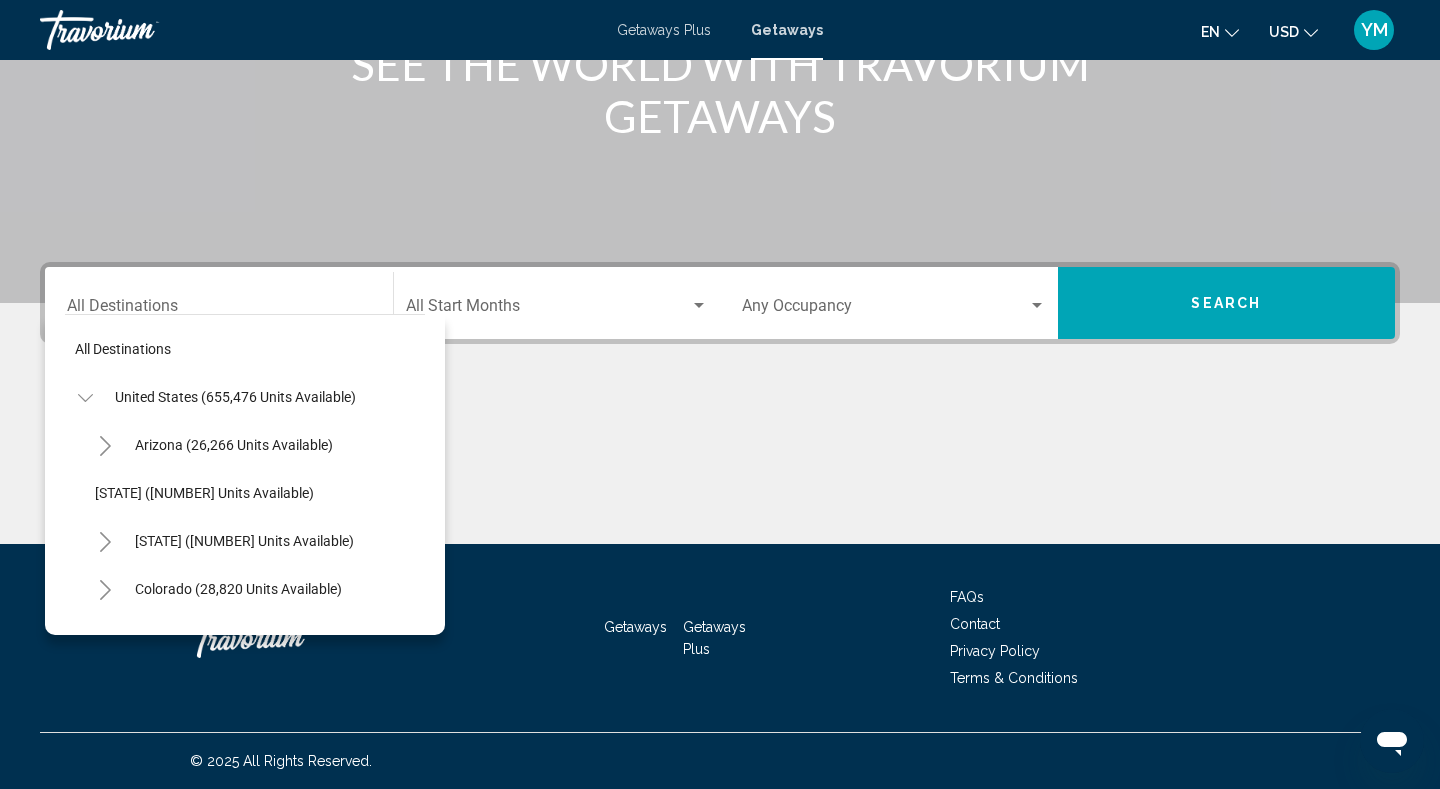 click 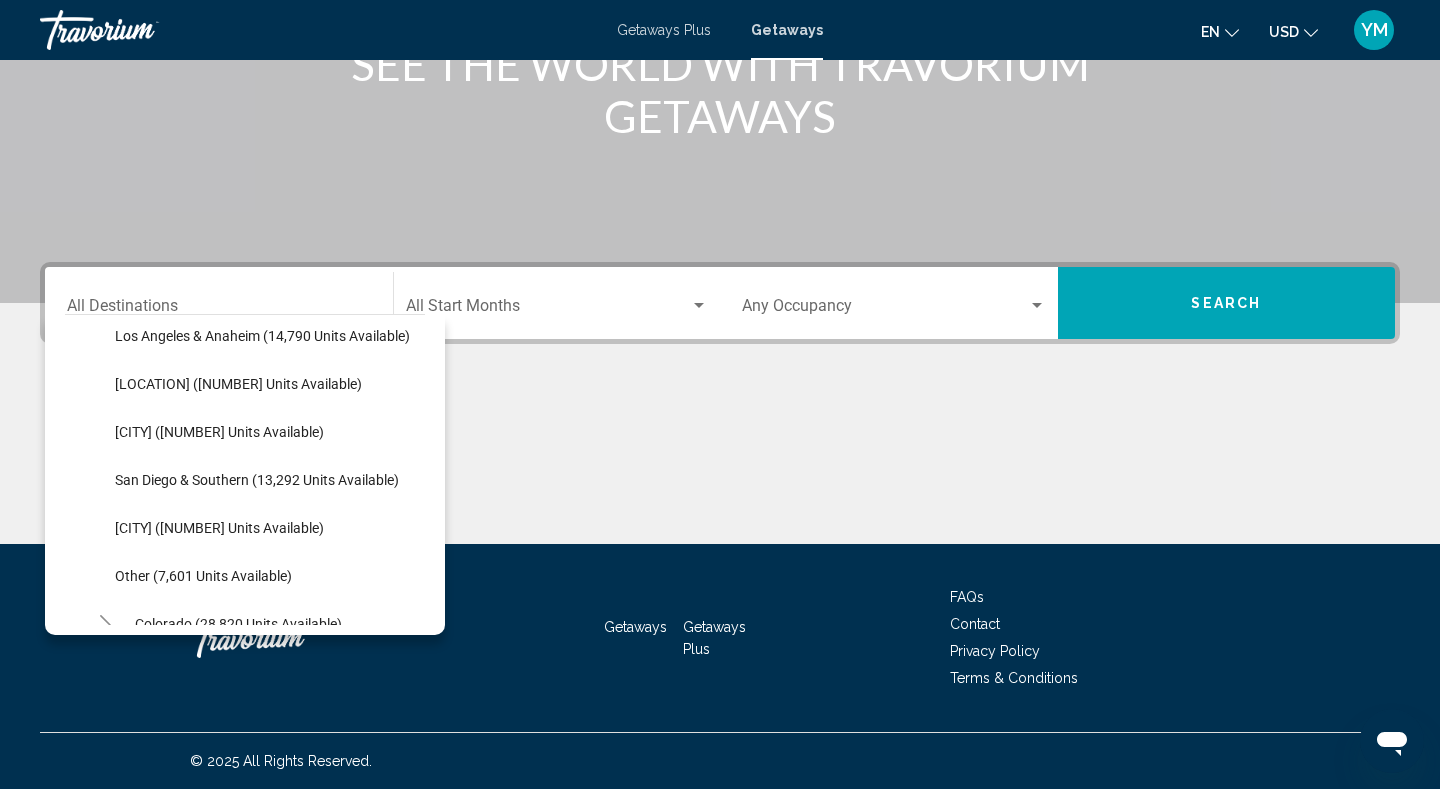 scroll, scrollTop: 255, scrollLeft: 0, axis: vertical 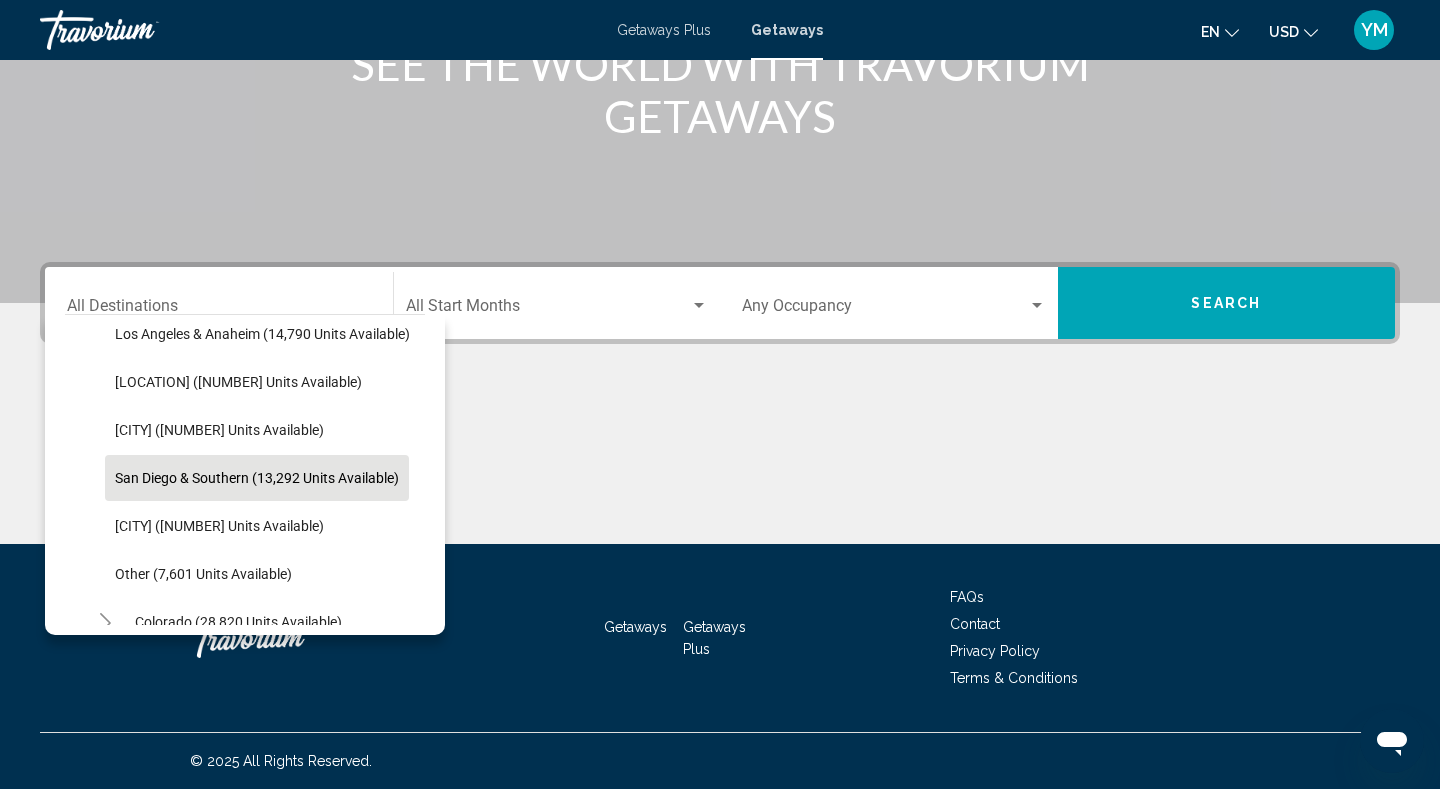 click on "San Diego & Southern (13,292 units available)" 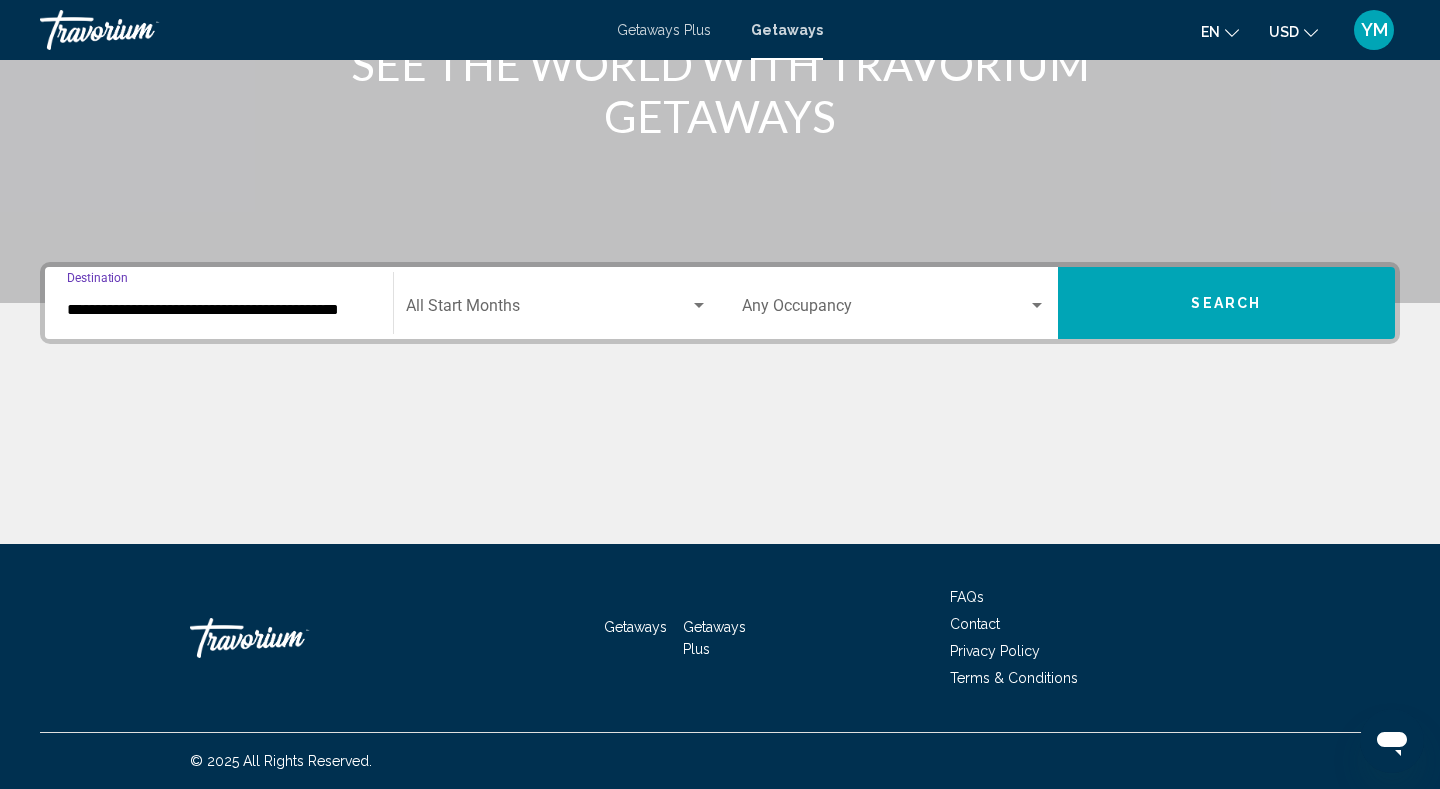 click at bounding box center (548, 310) 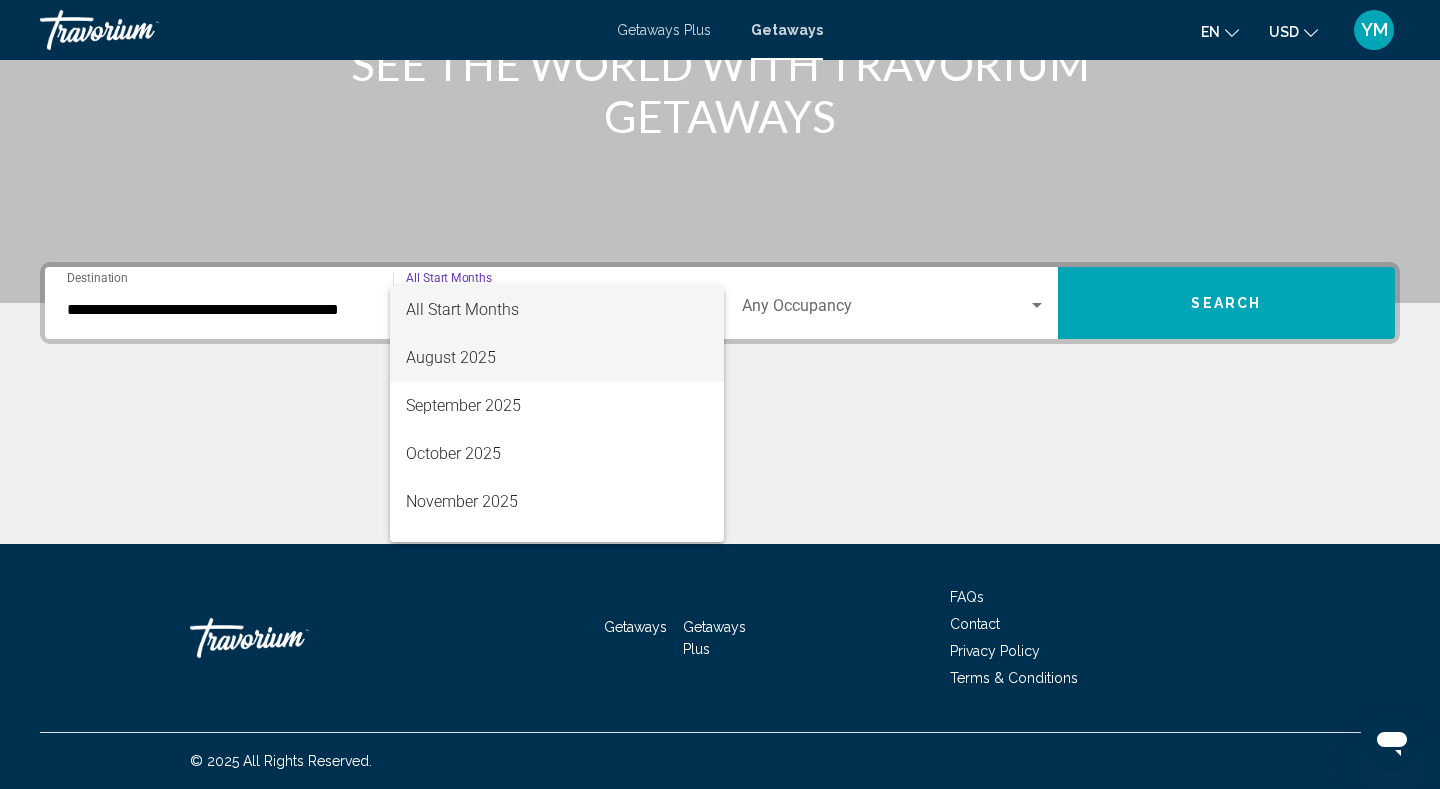 click on "August 2025" at bounding box center (557, 358) 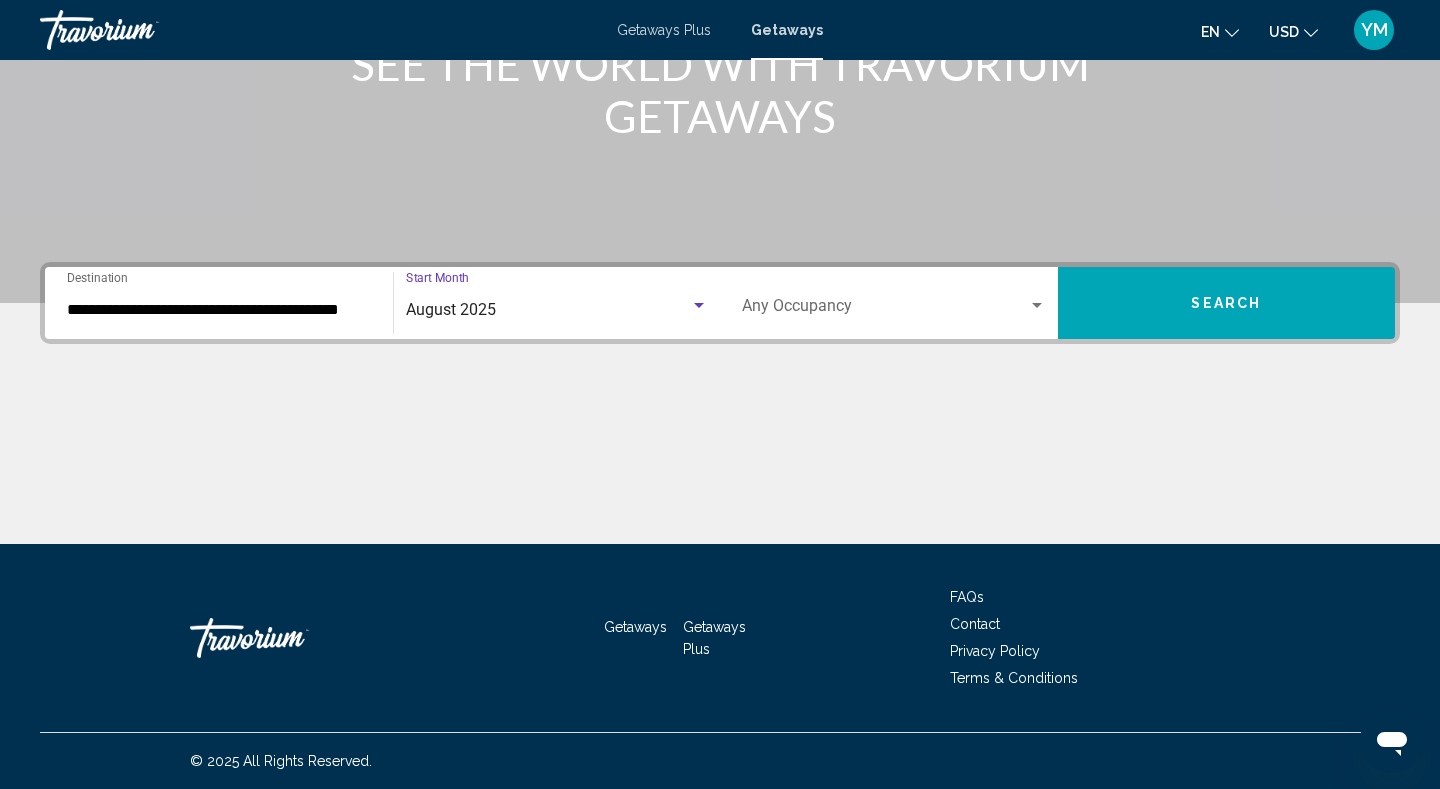 click at bounding box center (885, 310) 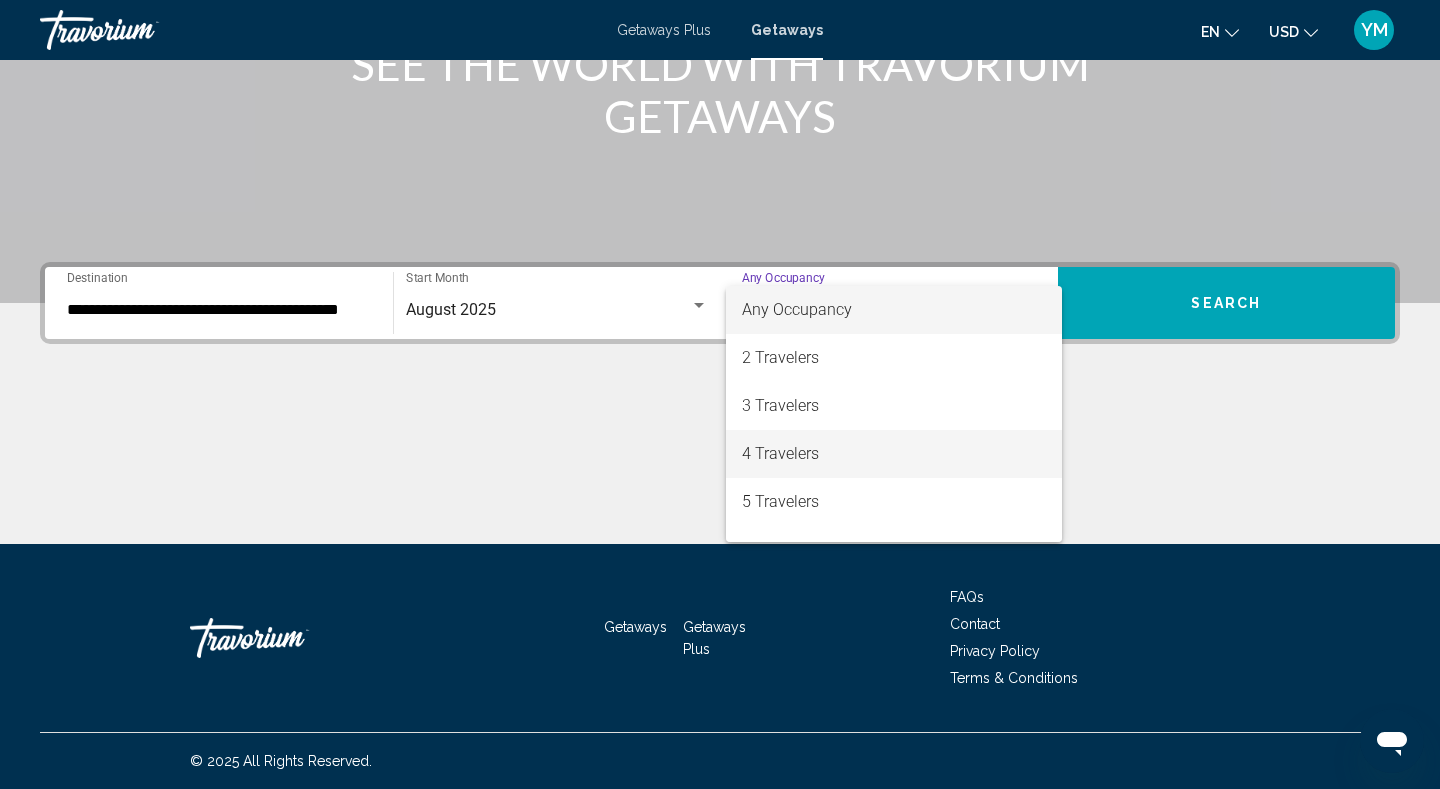 click on "4 Travelers" at bounding box center (894, 454) 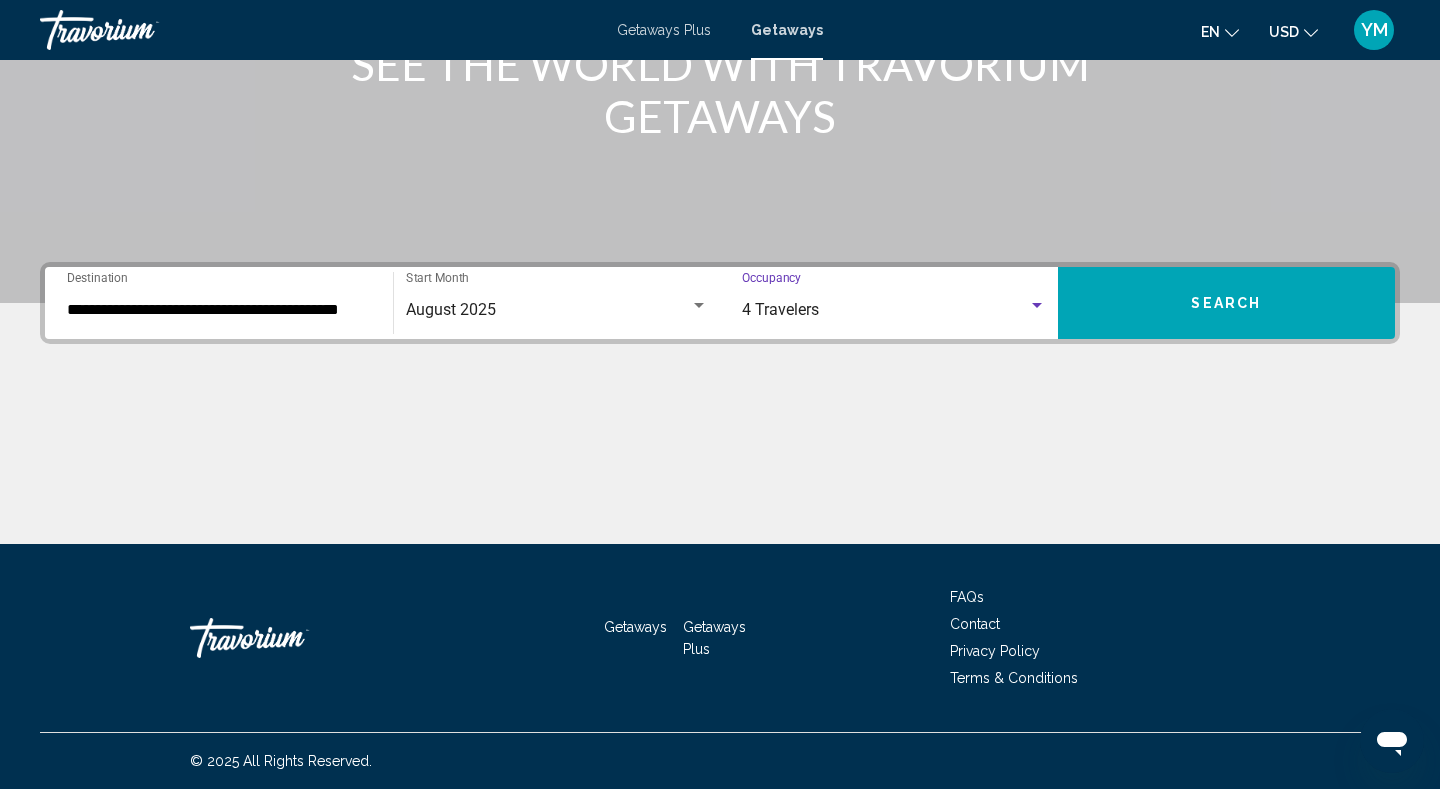 click on "Search" at bounding box center [1226, 304] 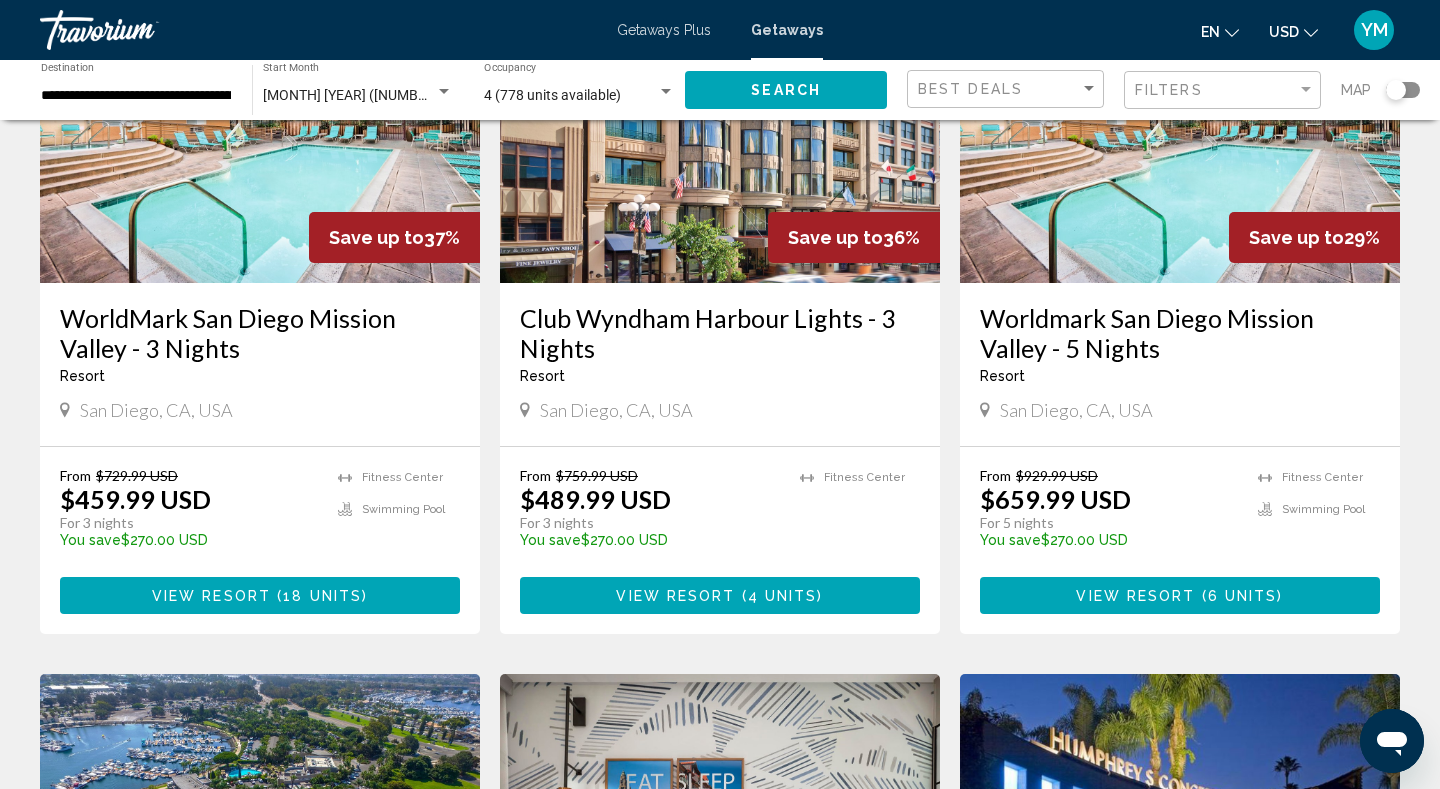 scroll, scrollTop: 248, scrollLeft: 0, axis: vertical 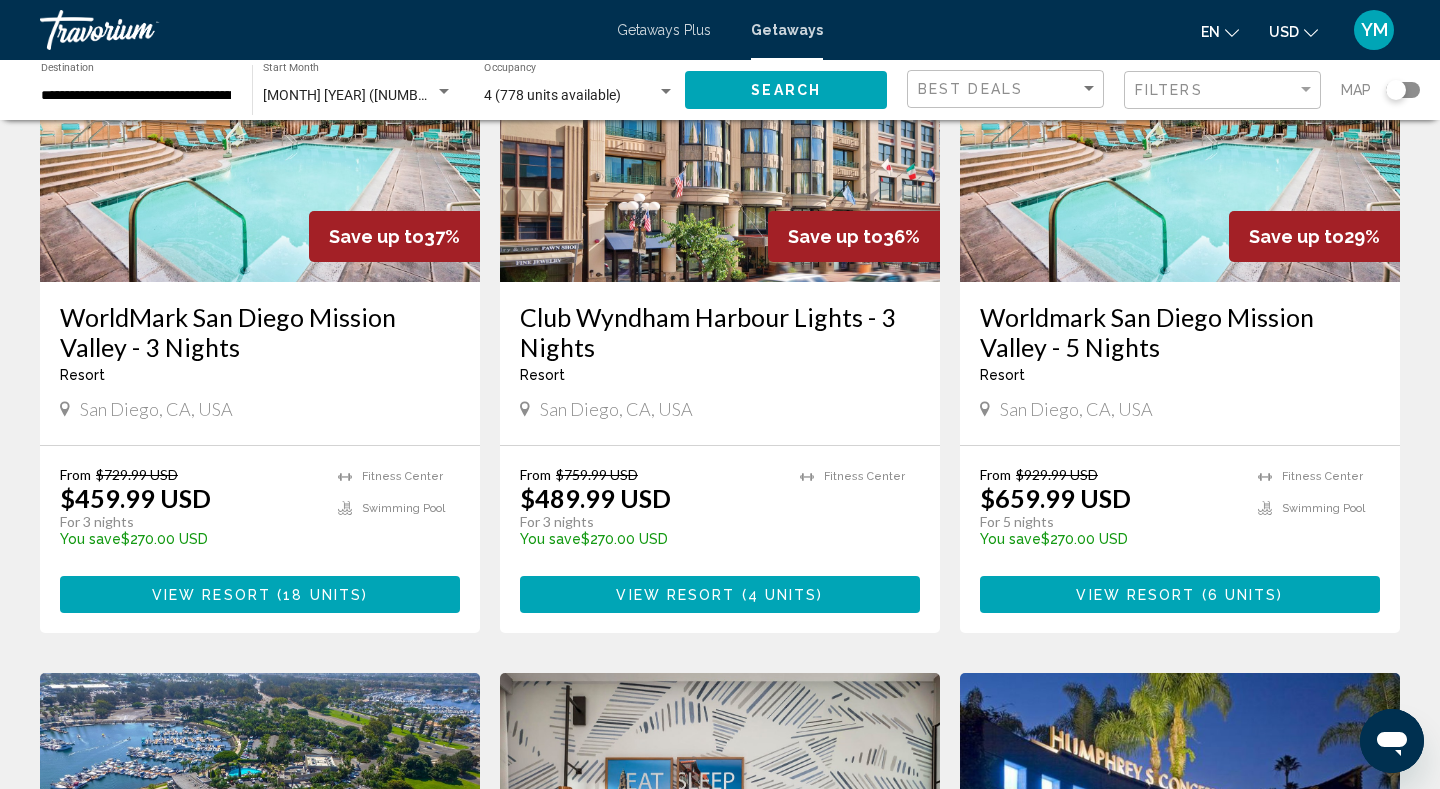 click on "View Resort" at bounding box center [1135, 595] 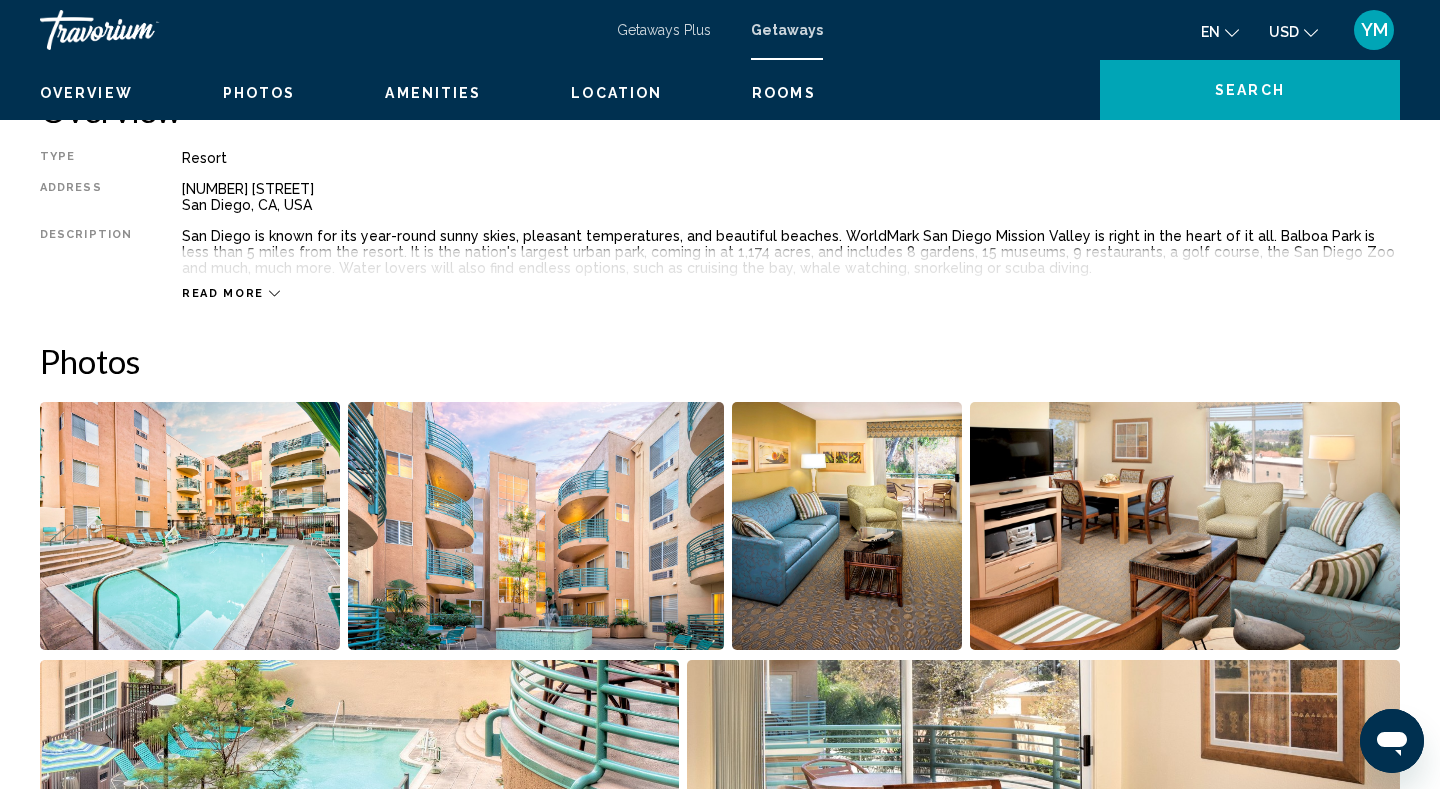 scroll, scrollTop: 679, scrollLeft: 0, axis: vertical 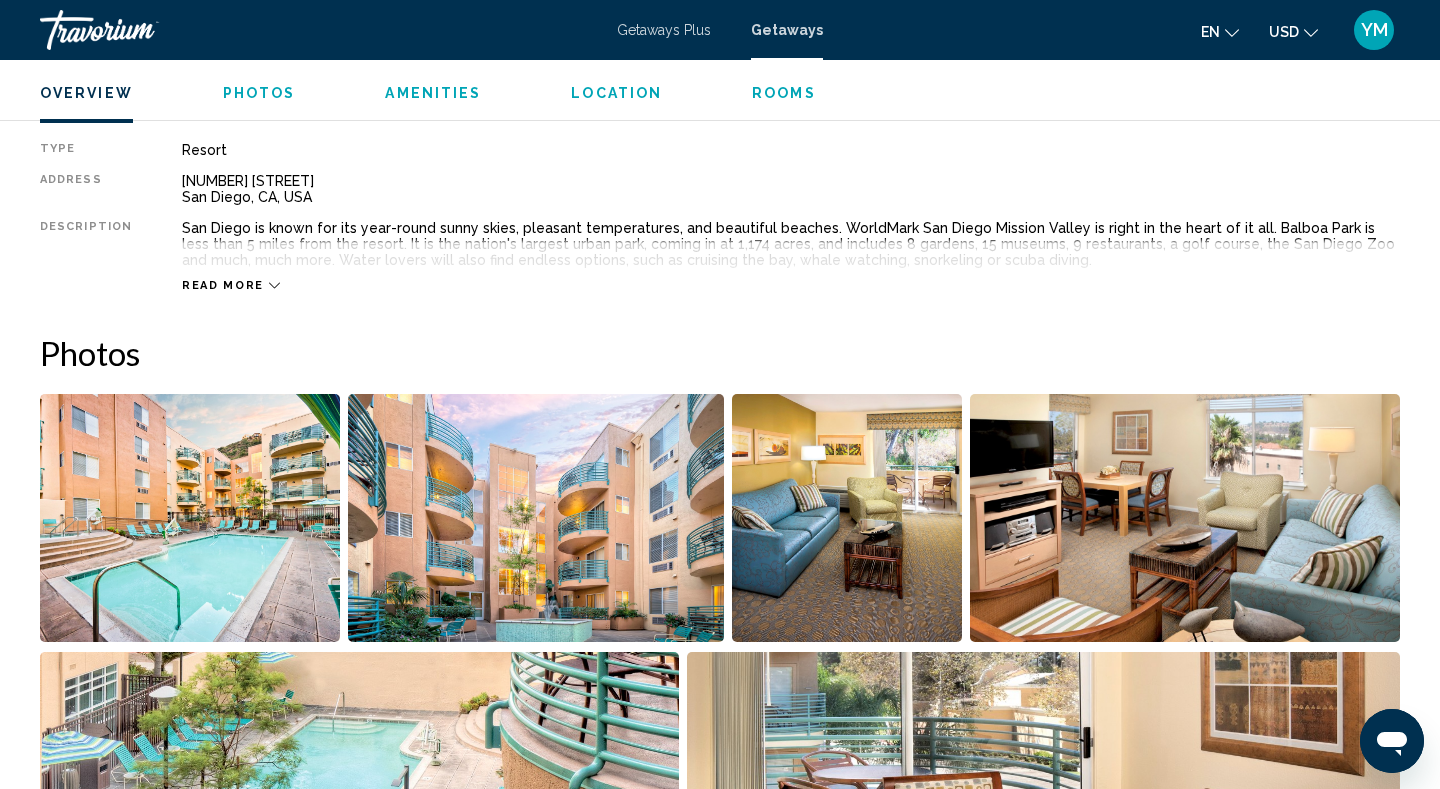 click on "Read more" at bounding box center [231, 285] 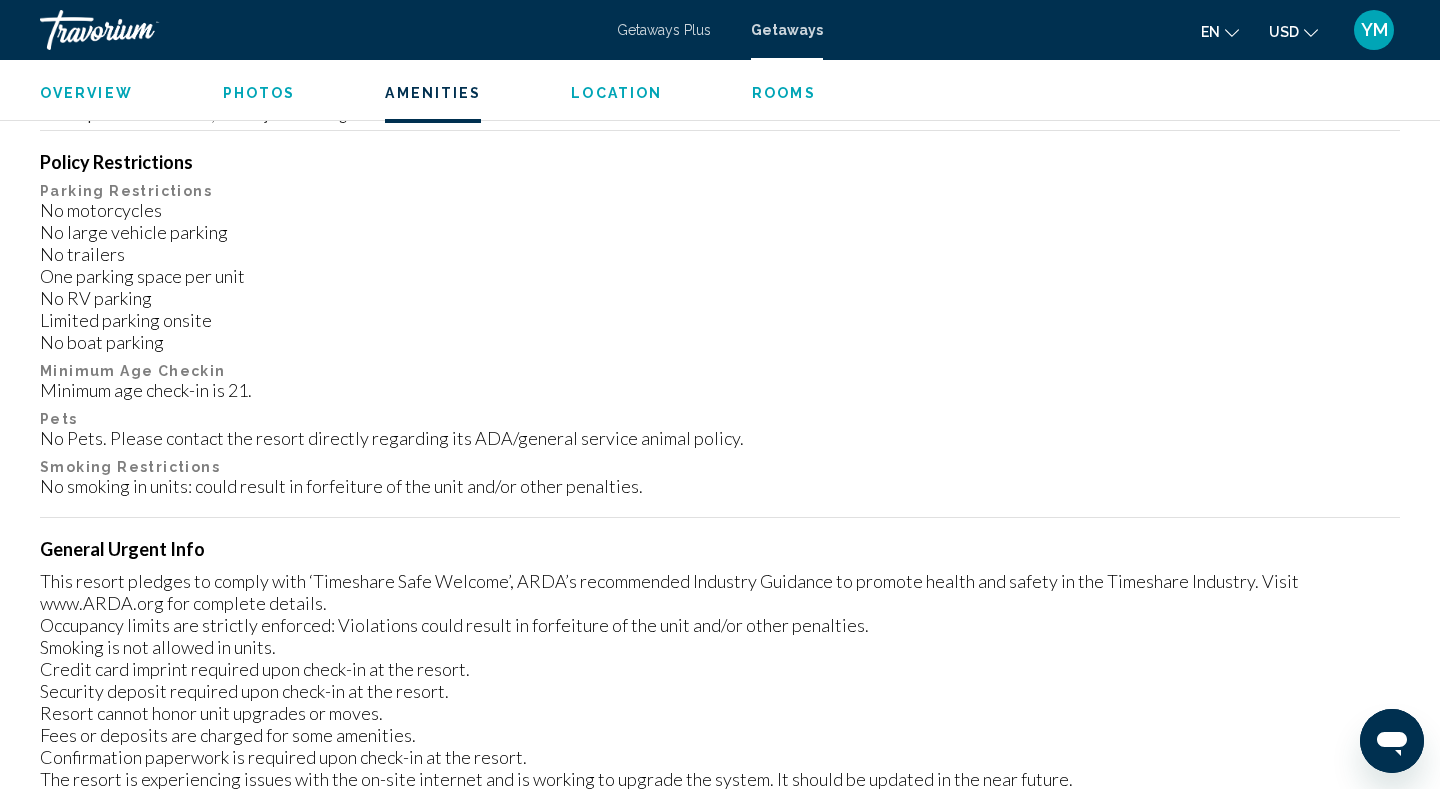 scroll, scrollTop: 2216, scrollLeft: 0, axis: vertical 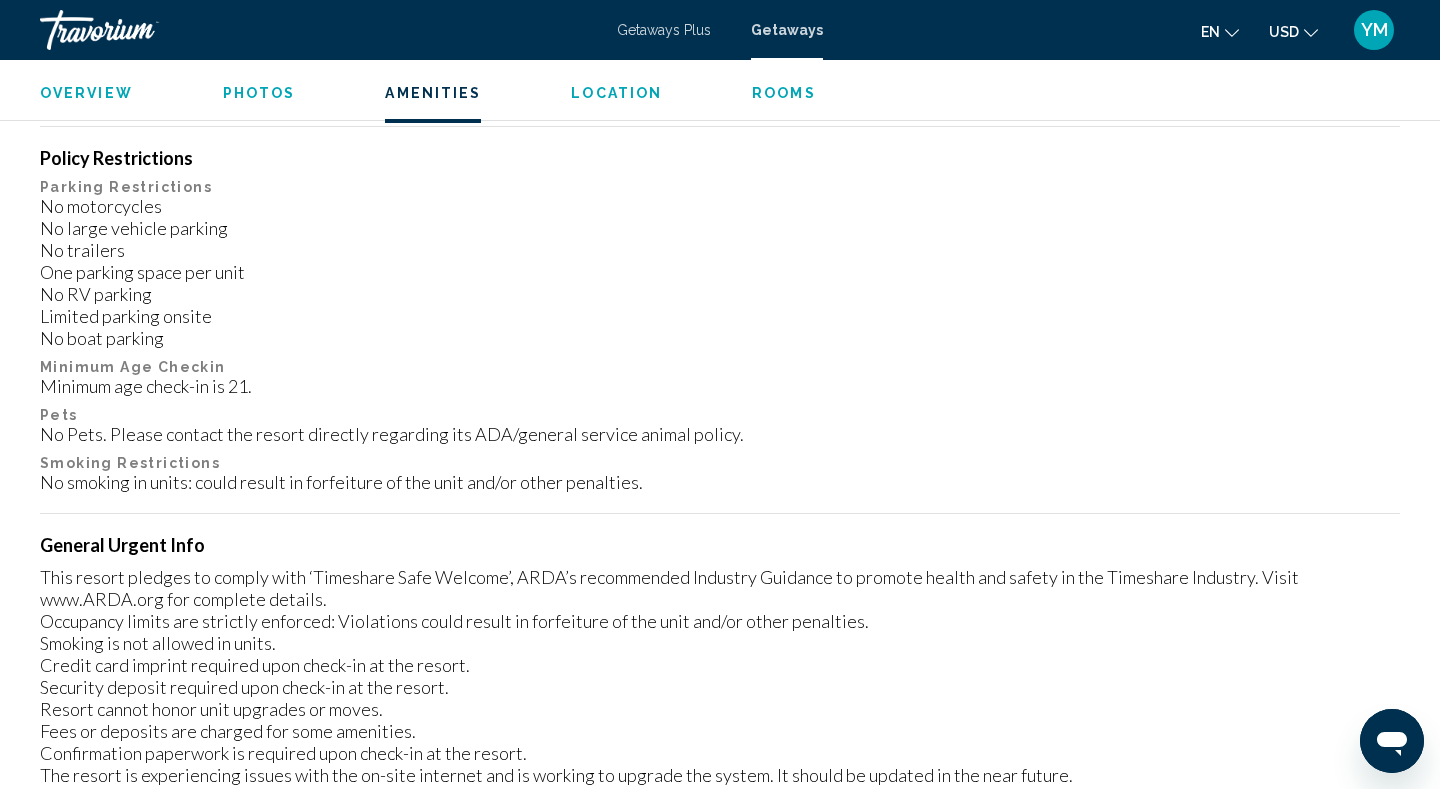 click on "Overview" at bounding box center (86, 93) 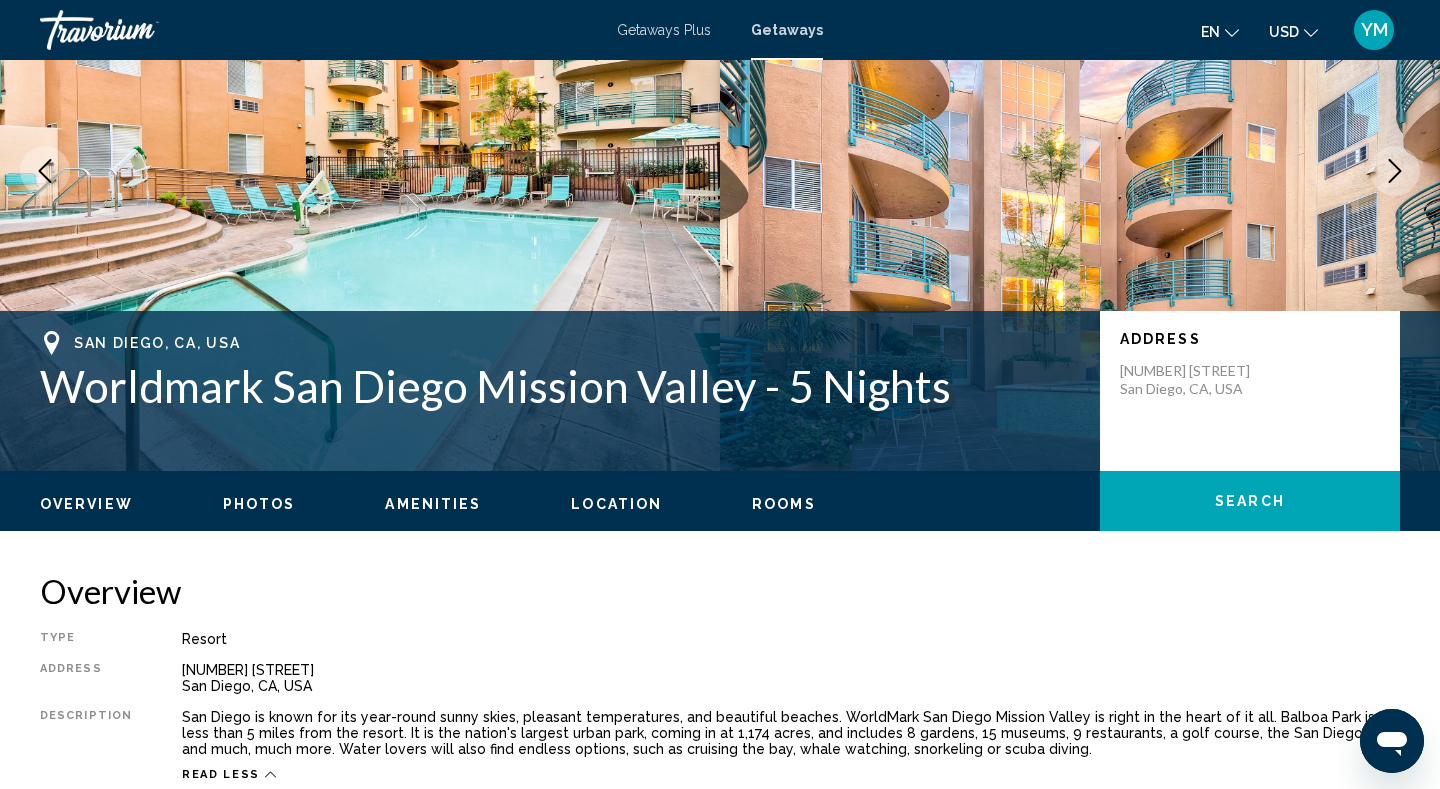 scroll, scrollTop: 0, scrollLeft: 0, axis: both 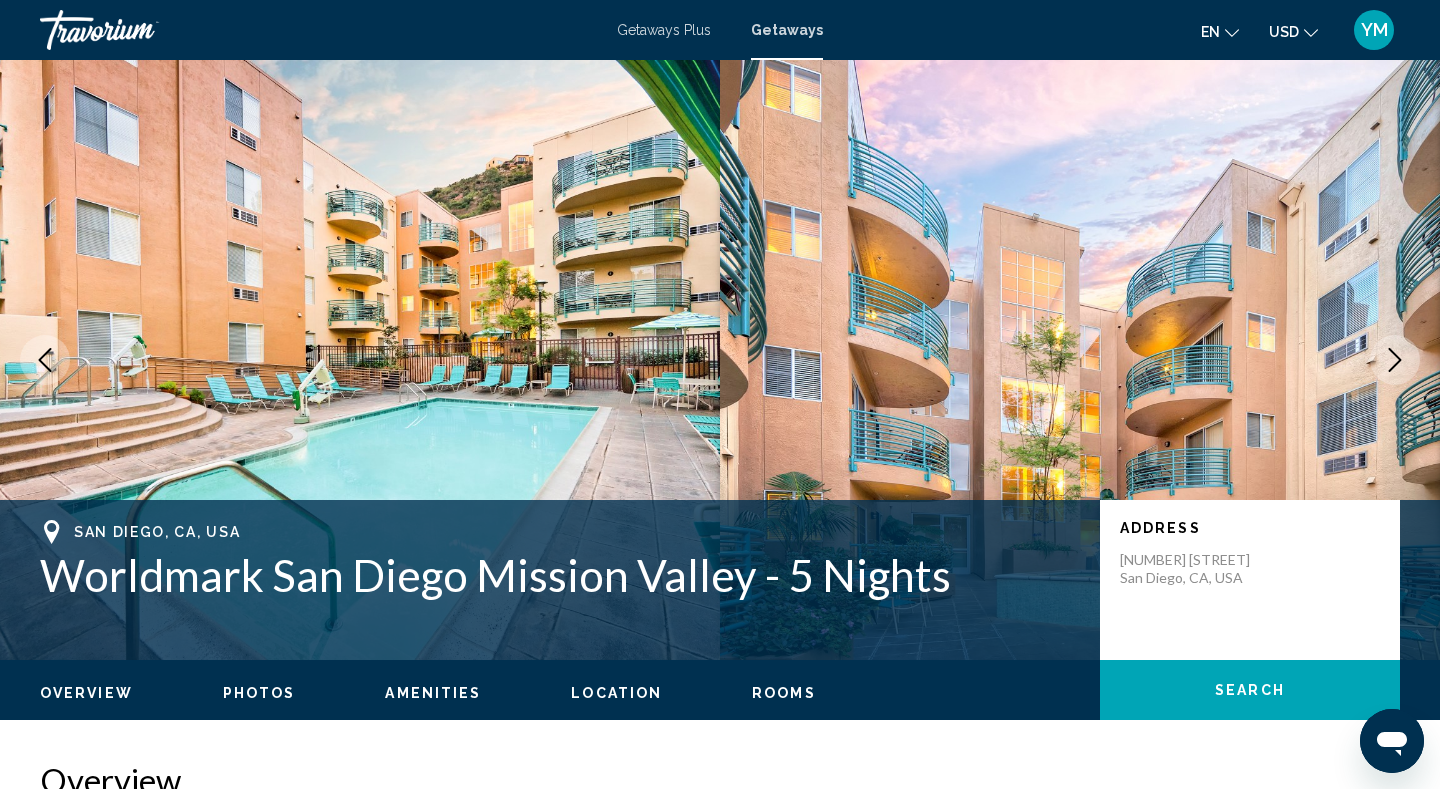 click on "Search" 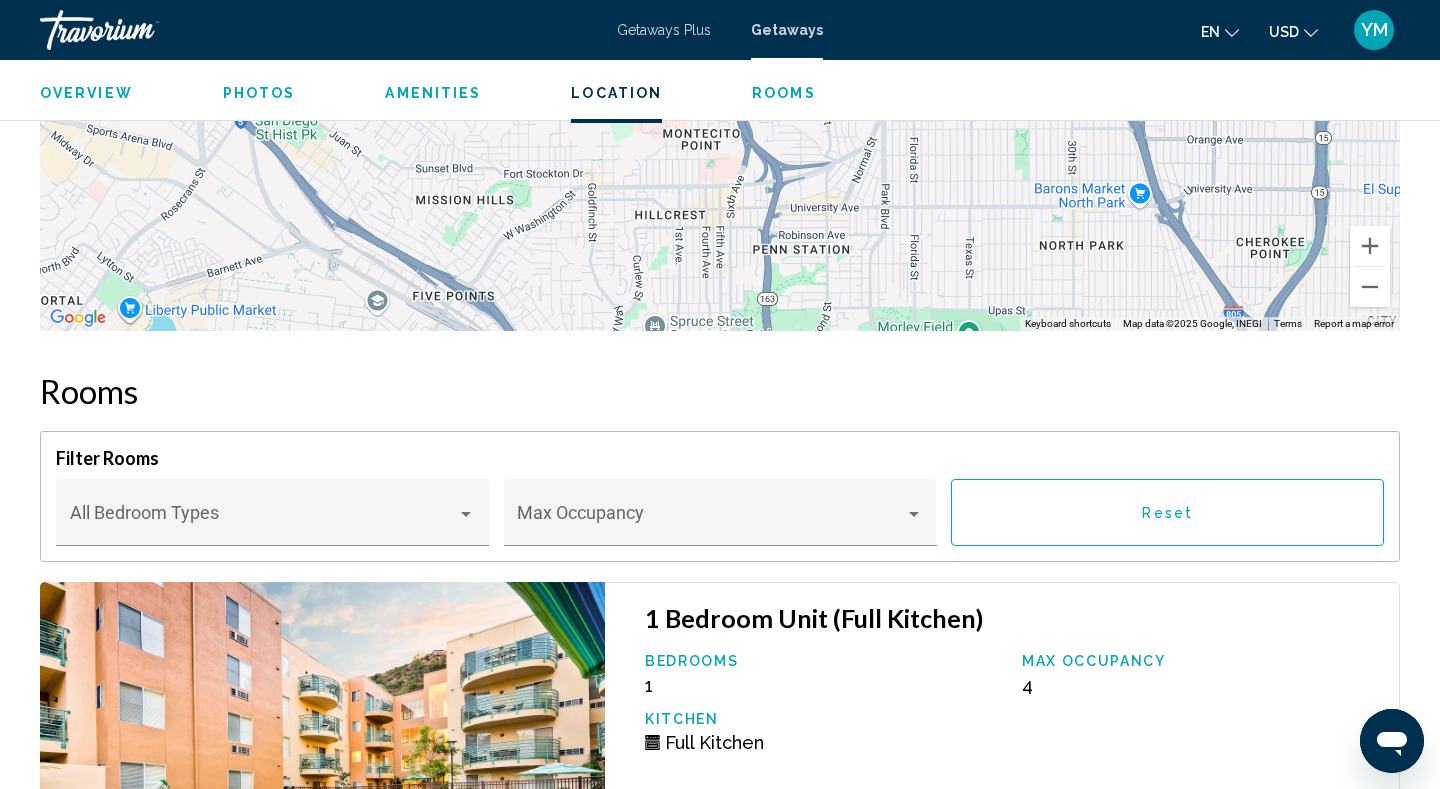 scroll, scrollTop: 3559, scrollLeft: 0, axis: vertical 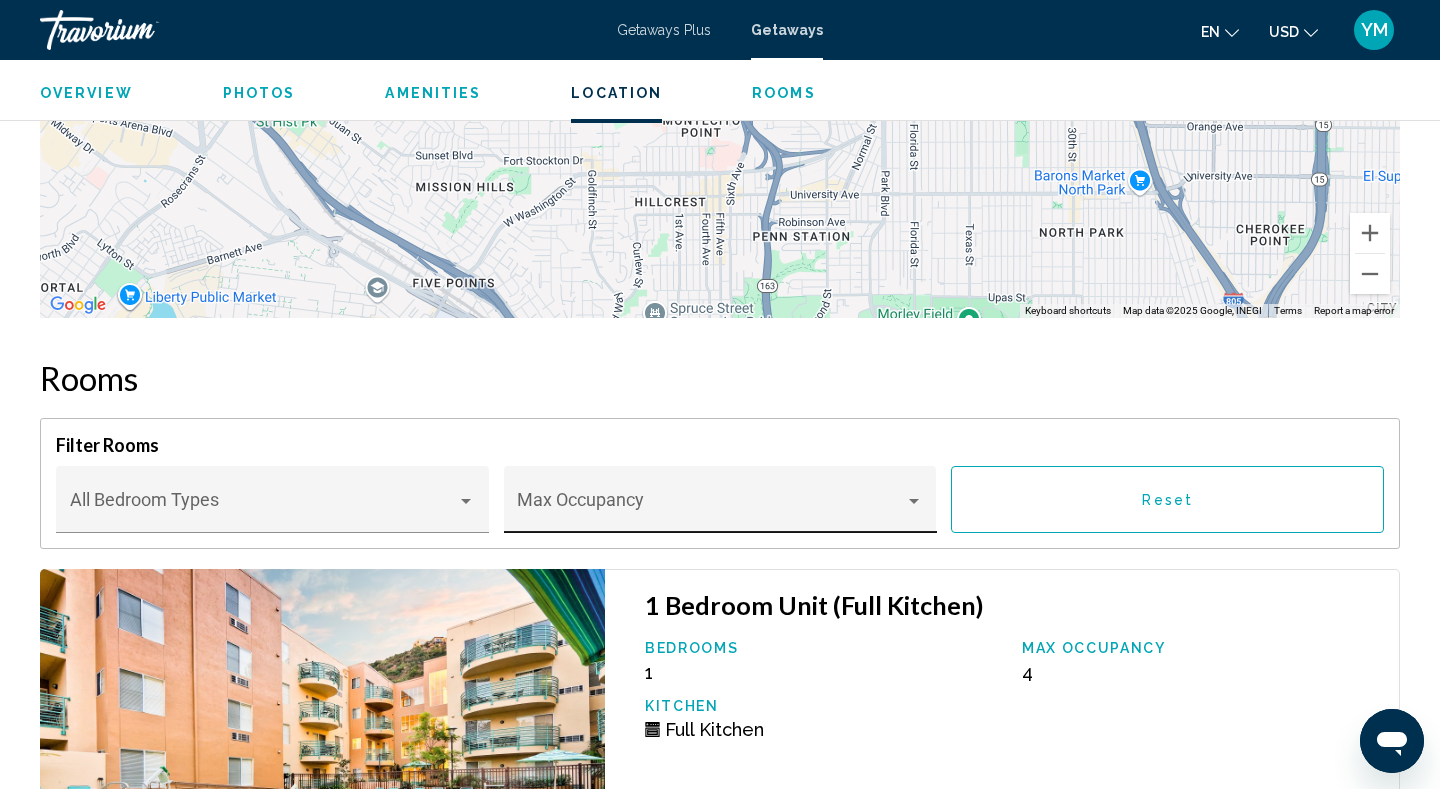 click on "Max Occupancy" at bounding box center (720, 506) 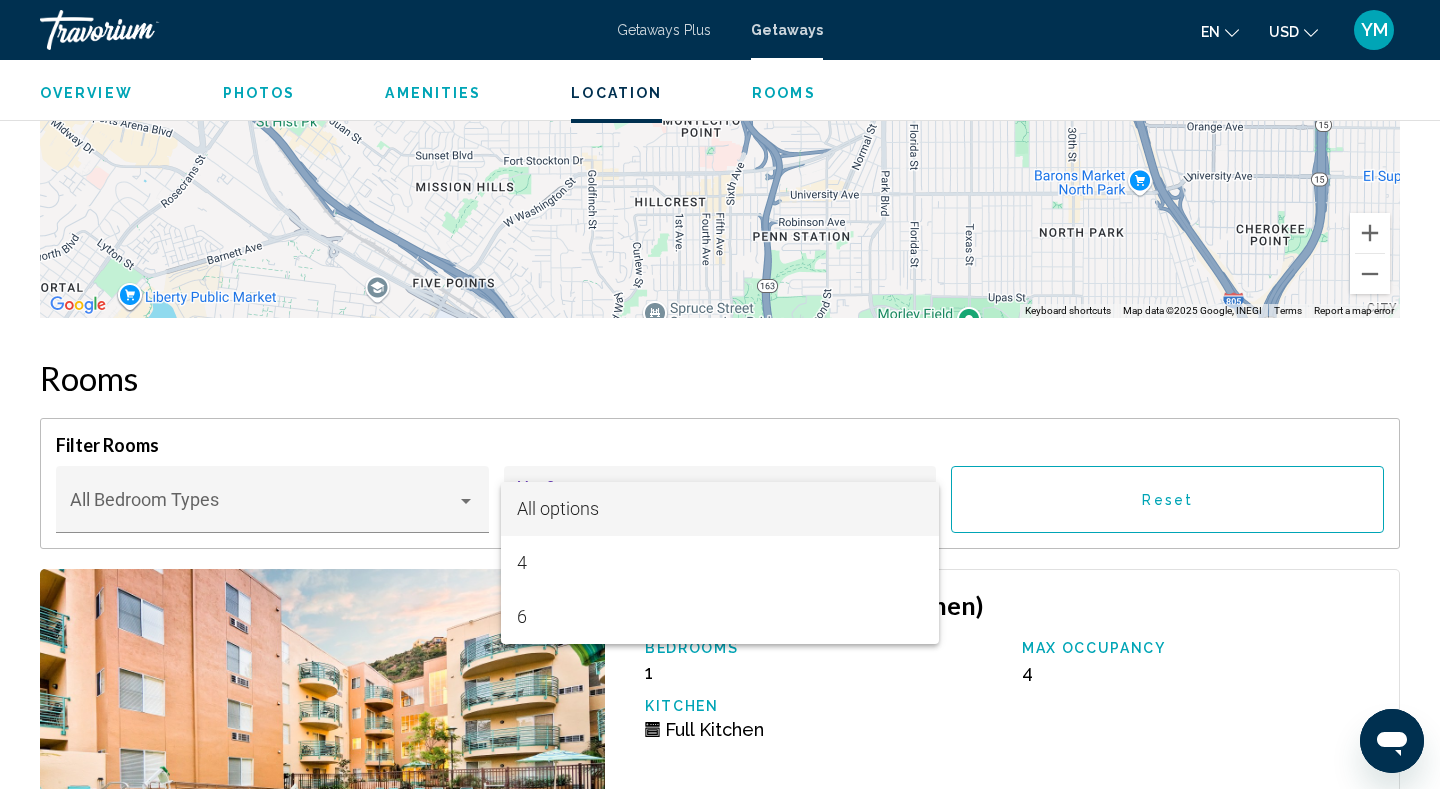 click at bounding box center (720, 394) 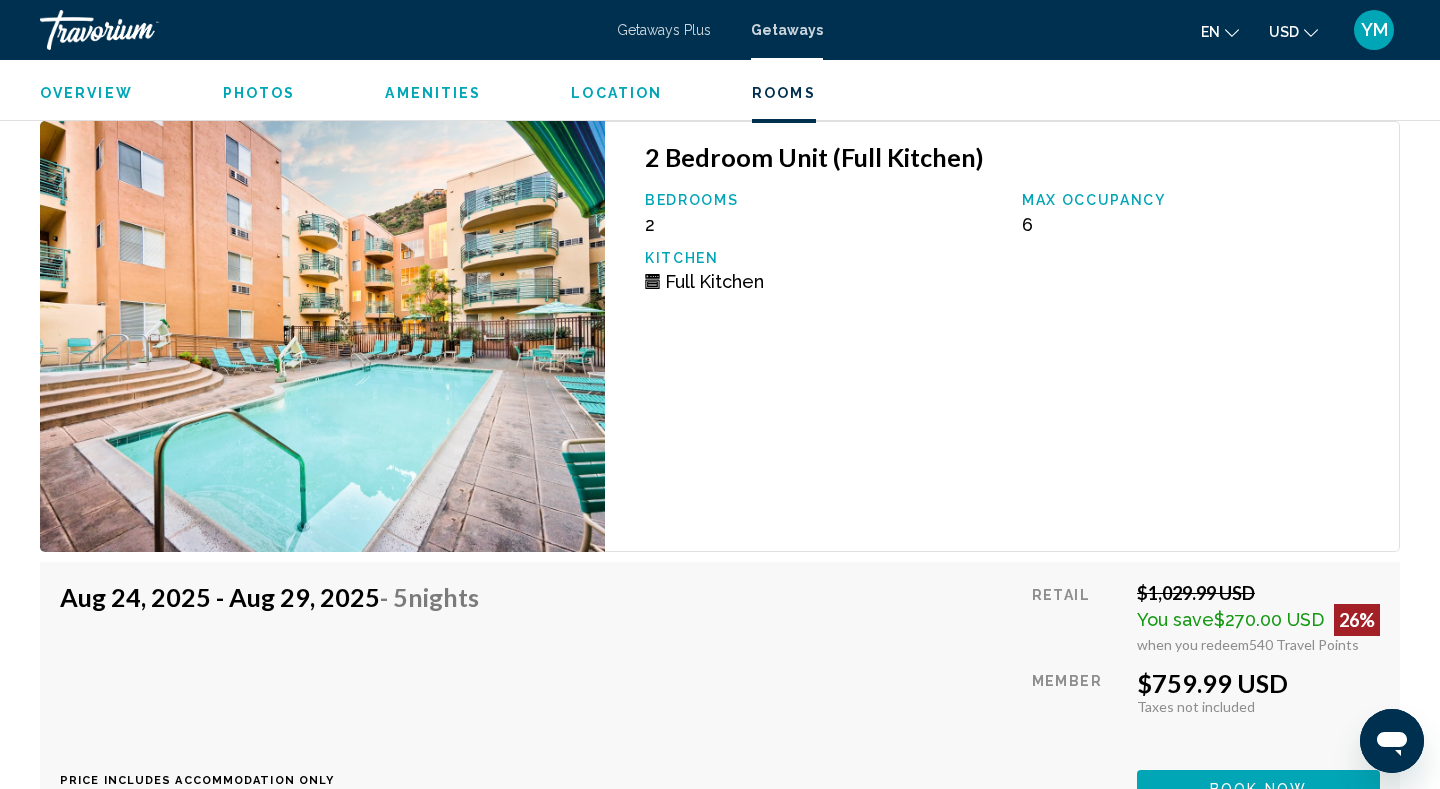 scroll, scrollTop: 4766, scrollLeft: 0, axis: vertical 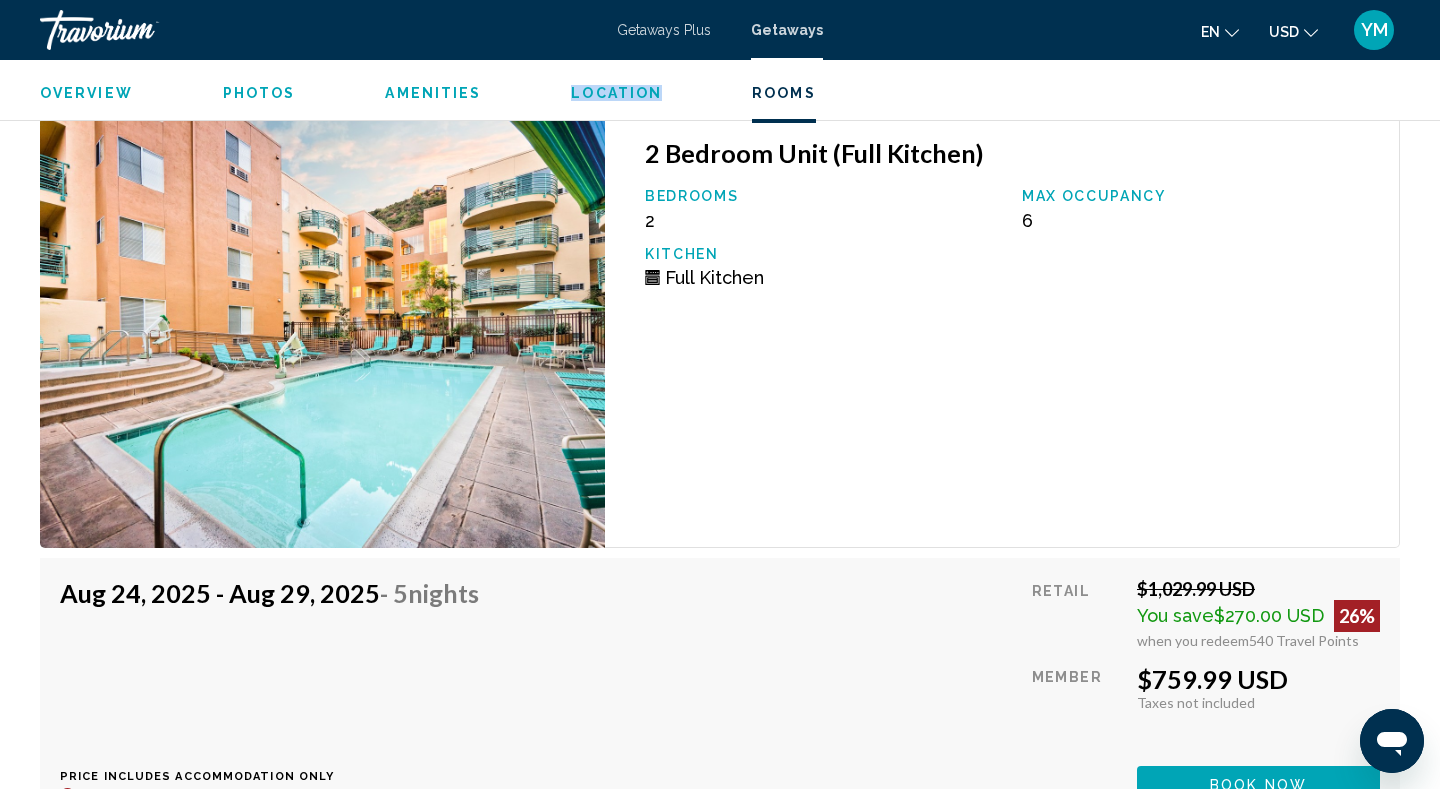 drag, startPoint x: 590, startPoint y: 93, endPoint x: 852, endPoint y: 215, distance: 289.01212 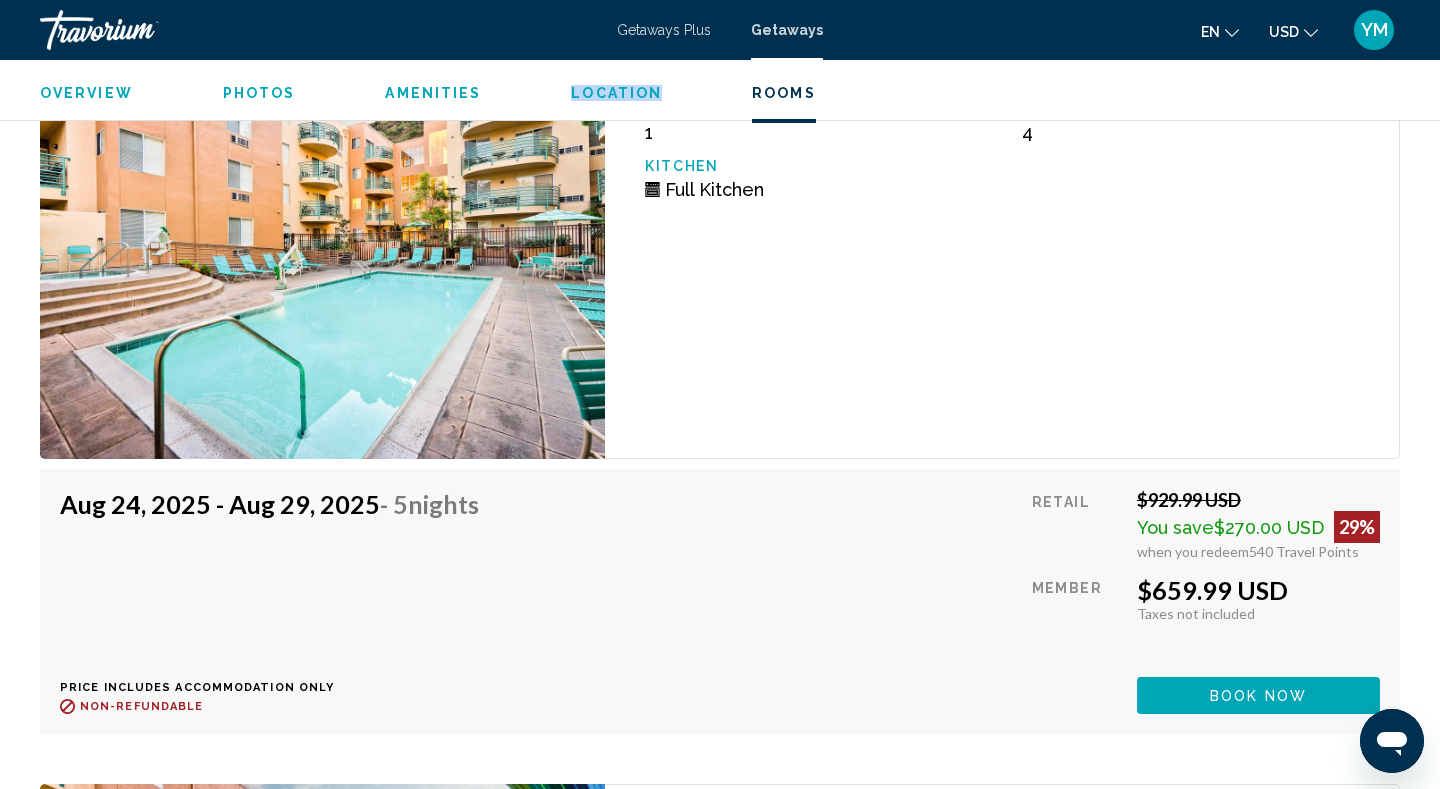 scroll, scrollTop: 4096, scrollLeft: 0, axis: vertical 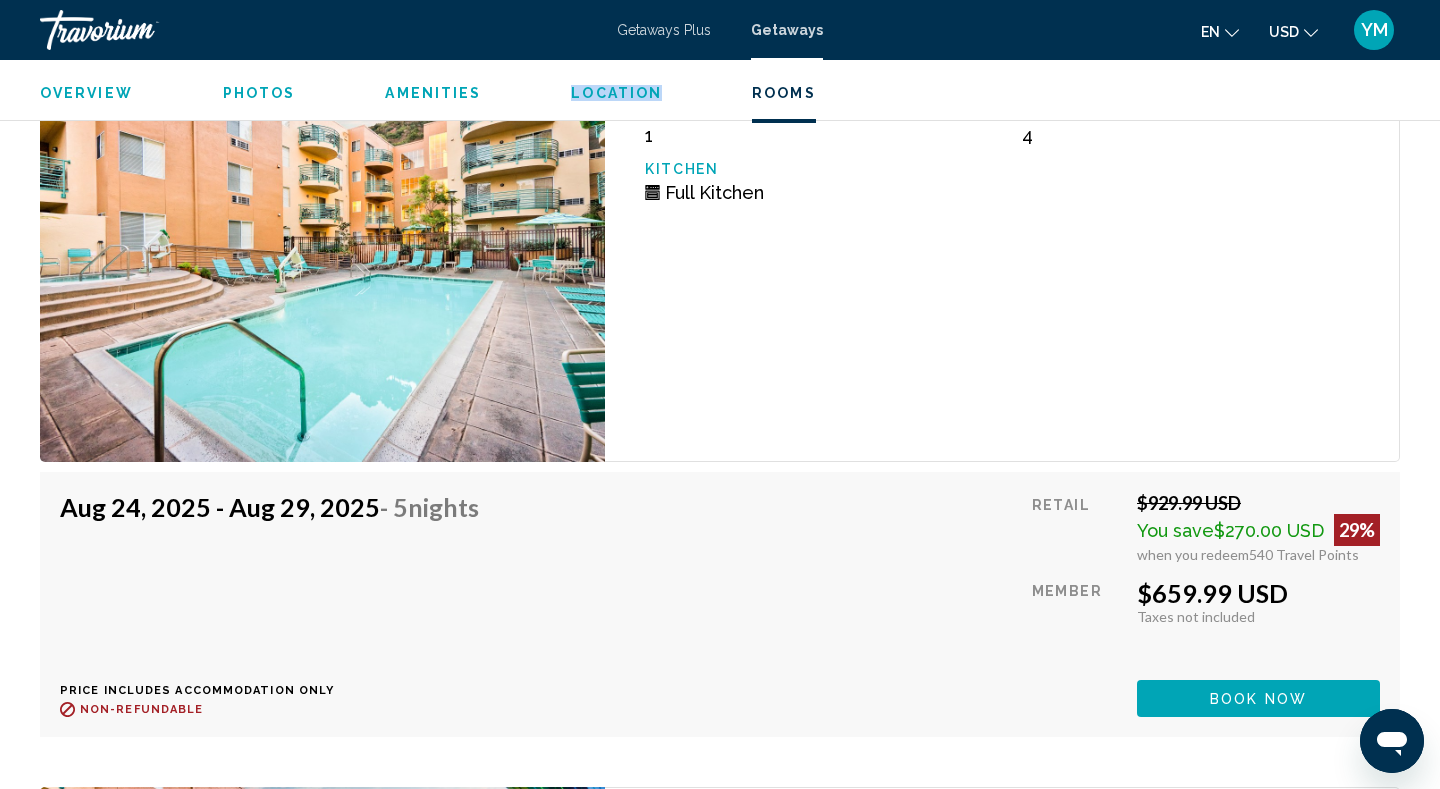 click on "Location" at bounding box center [616, 93] 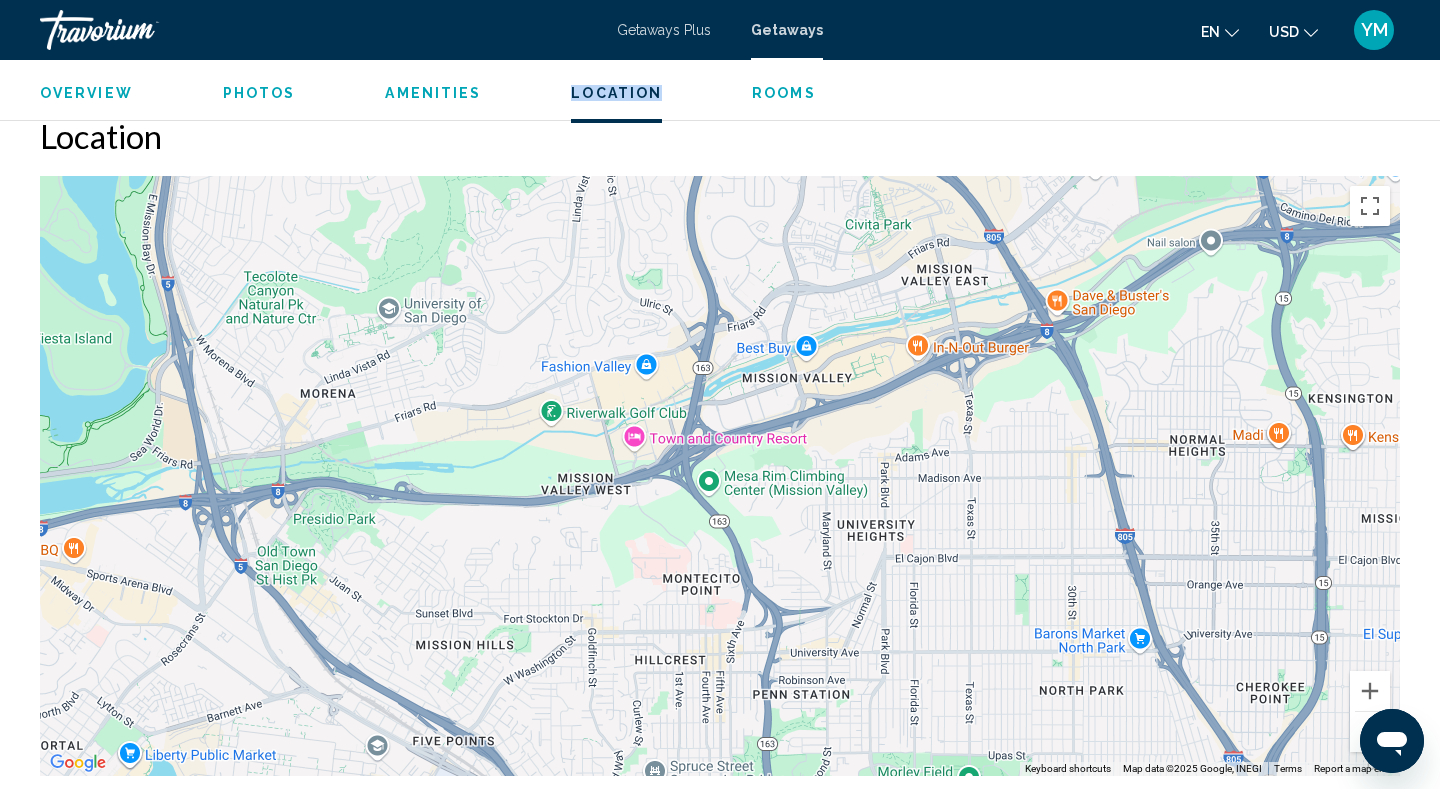 scroll, scrollTop: 3097, scrollLeft: 0, axis: vertical 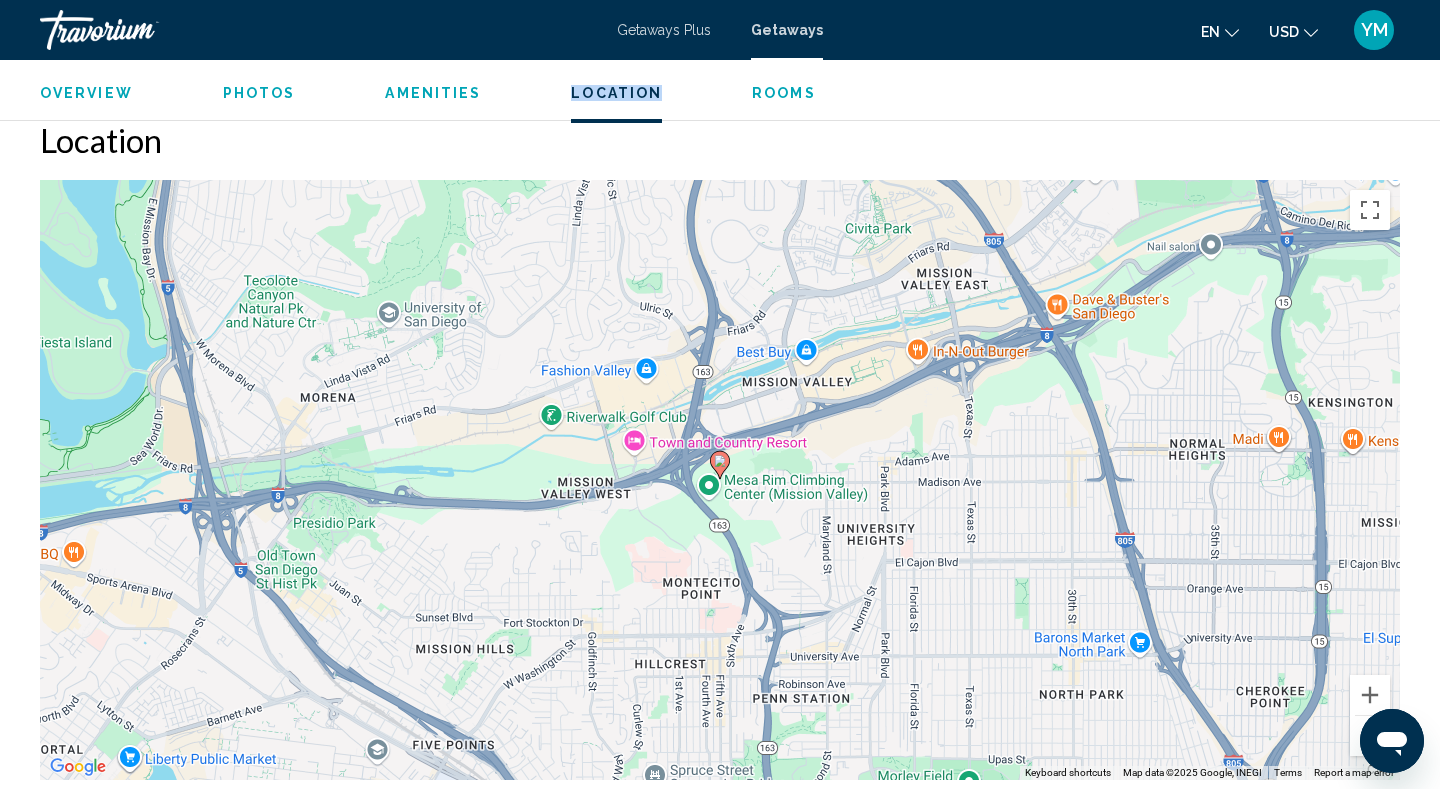 click on "Overview" at bounding box center [86, 93] 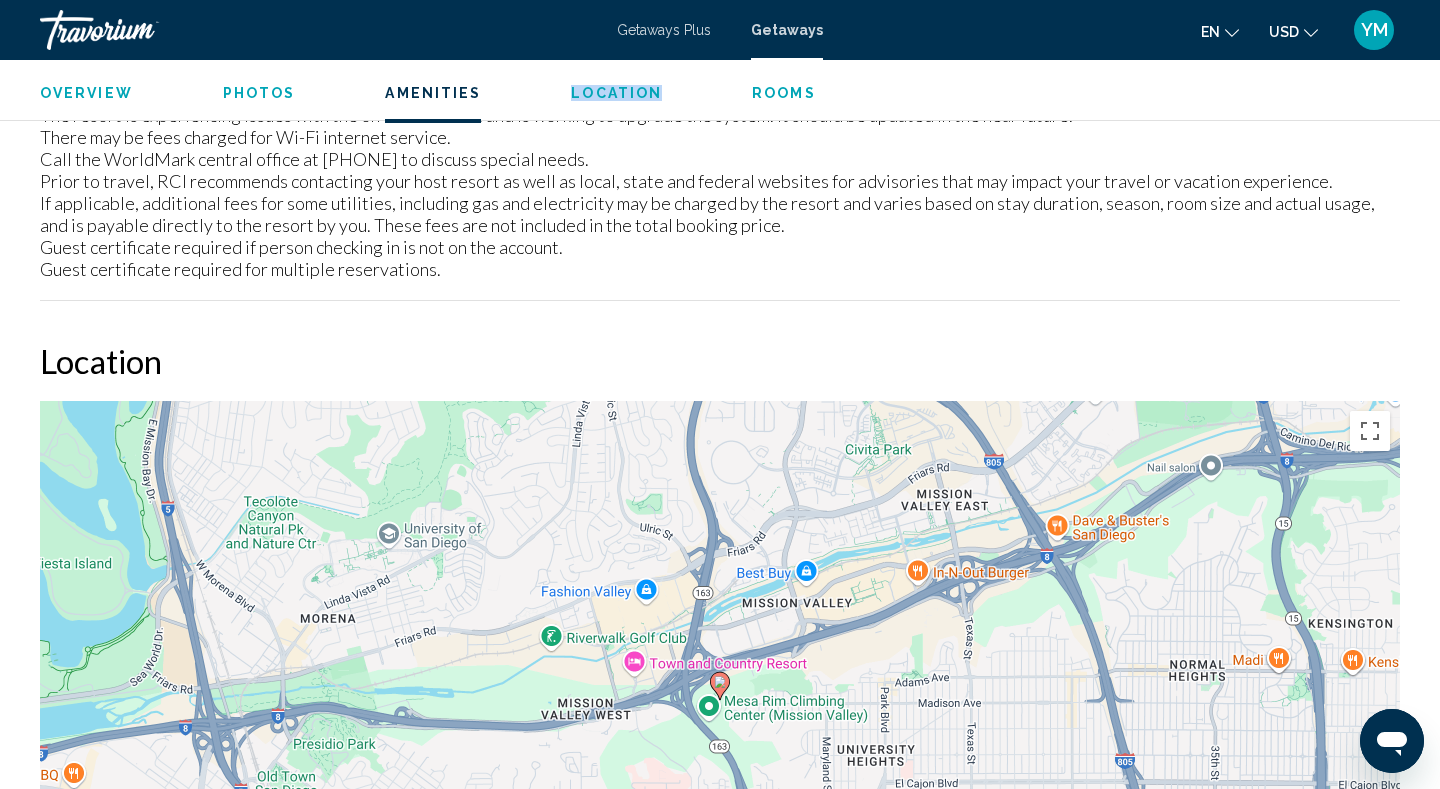 scroll, scrollTop: 2866, scrollLeft: 0, axis: vertical 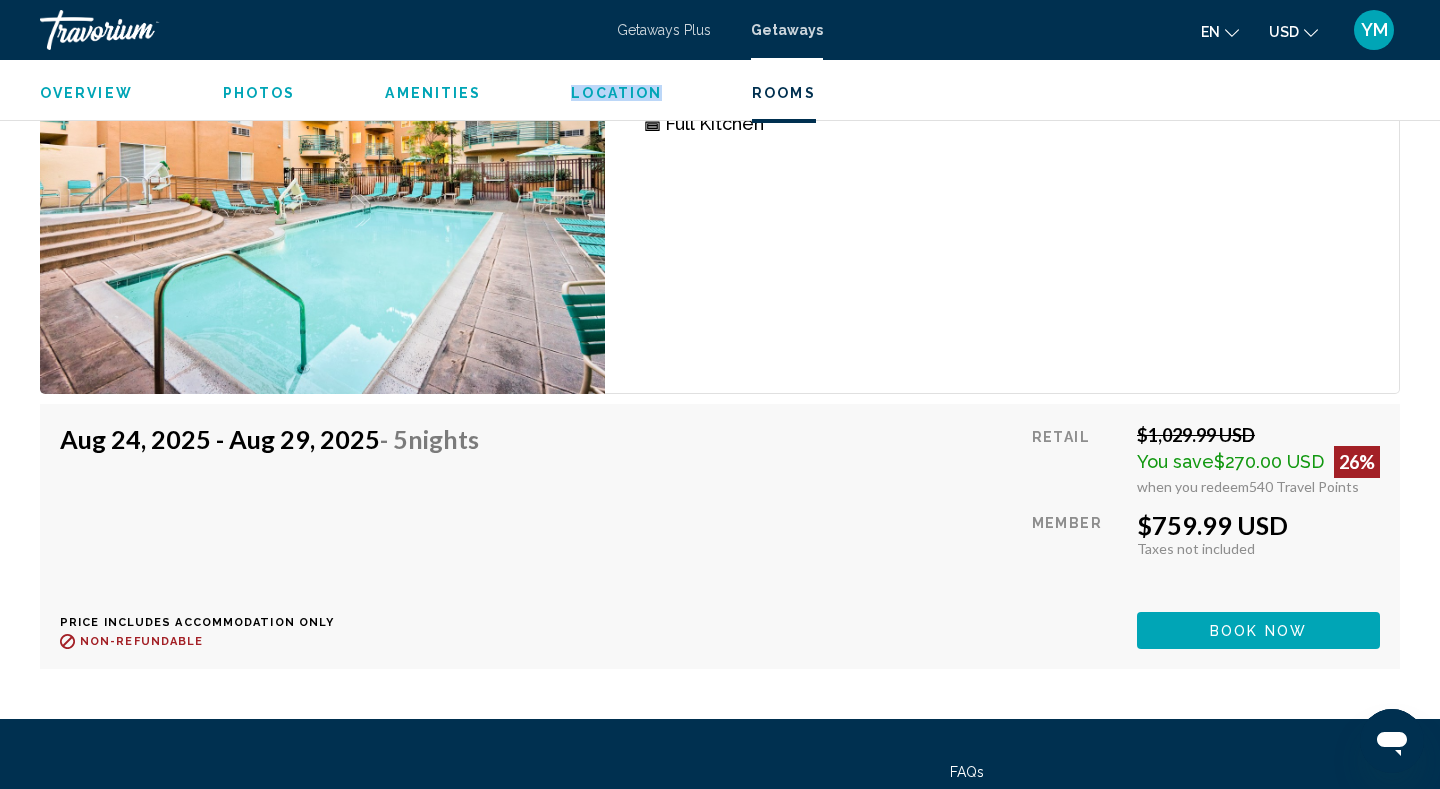 click on "Book now" at bounding box center (1258, -126) 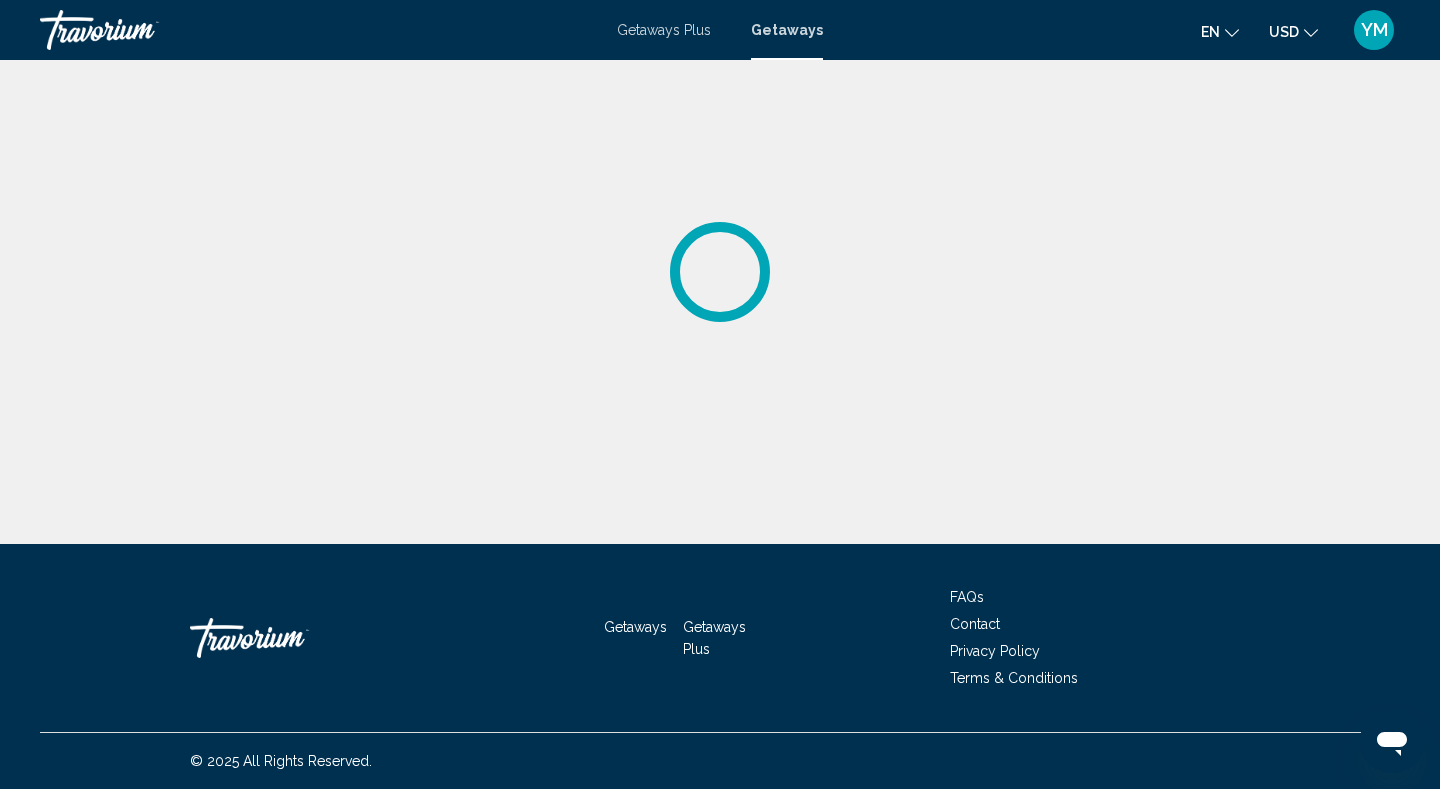 scroll, scrollTop: 0, scrollLeft: 0, axis: both 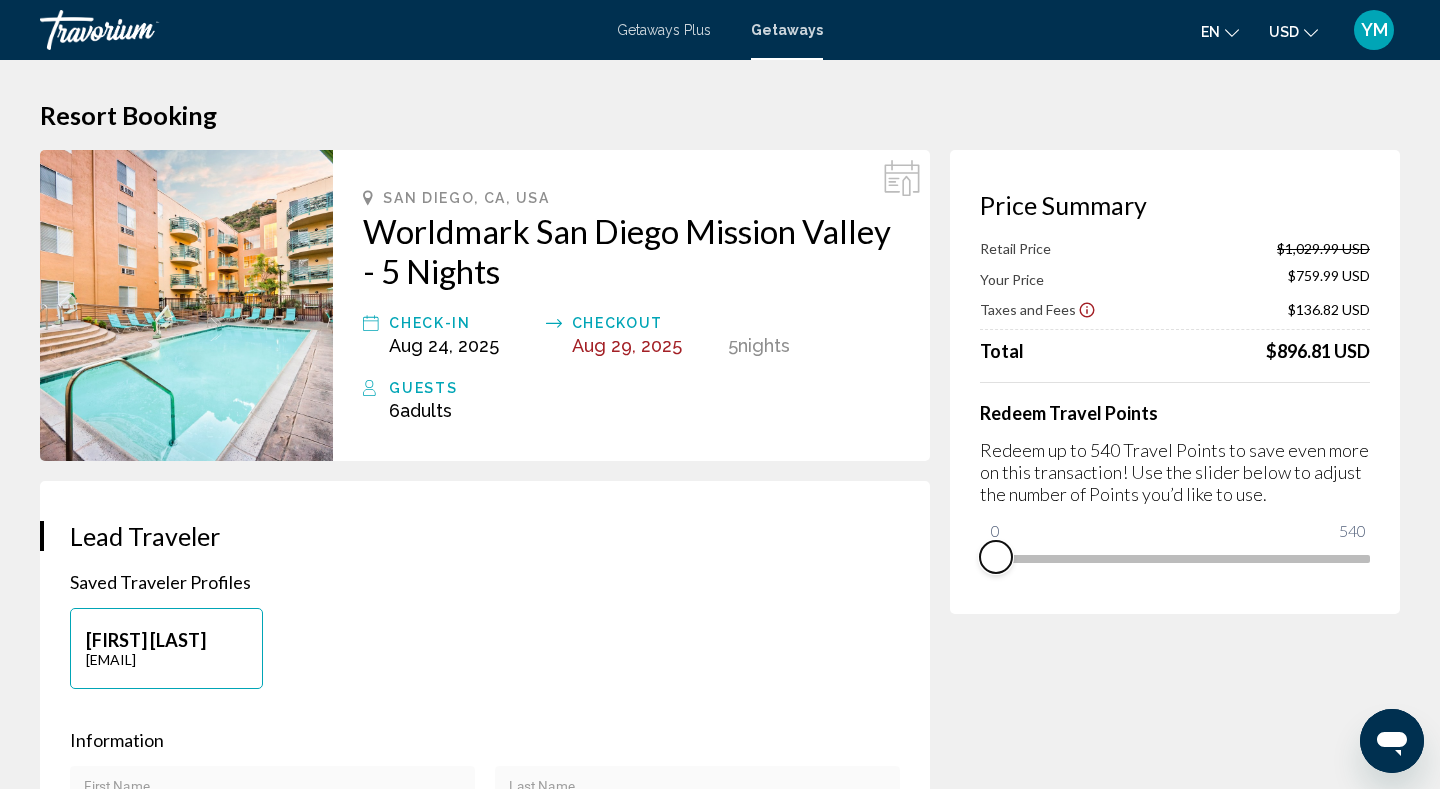 drag, startPoint x: 1353, startPoint y: 589, endPoint x: 958, endPoint y: 550, distance: 396.92065 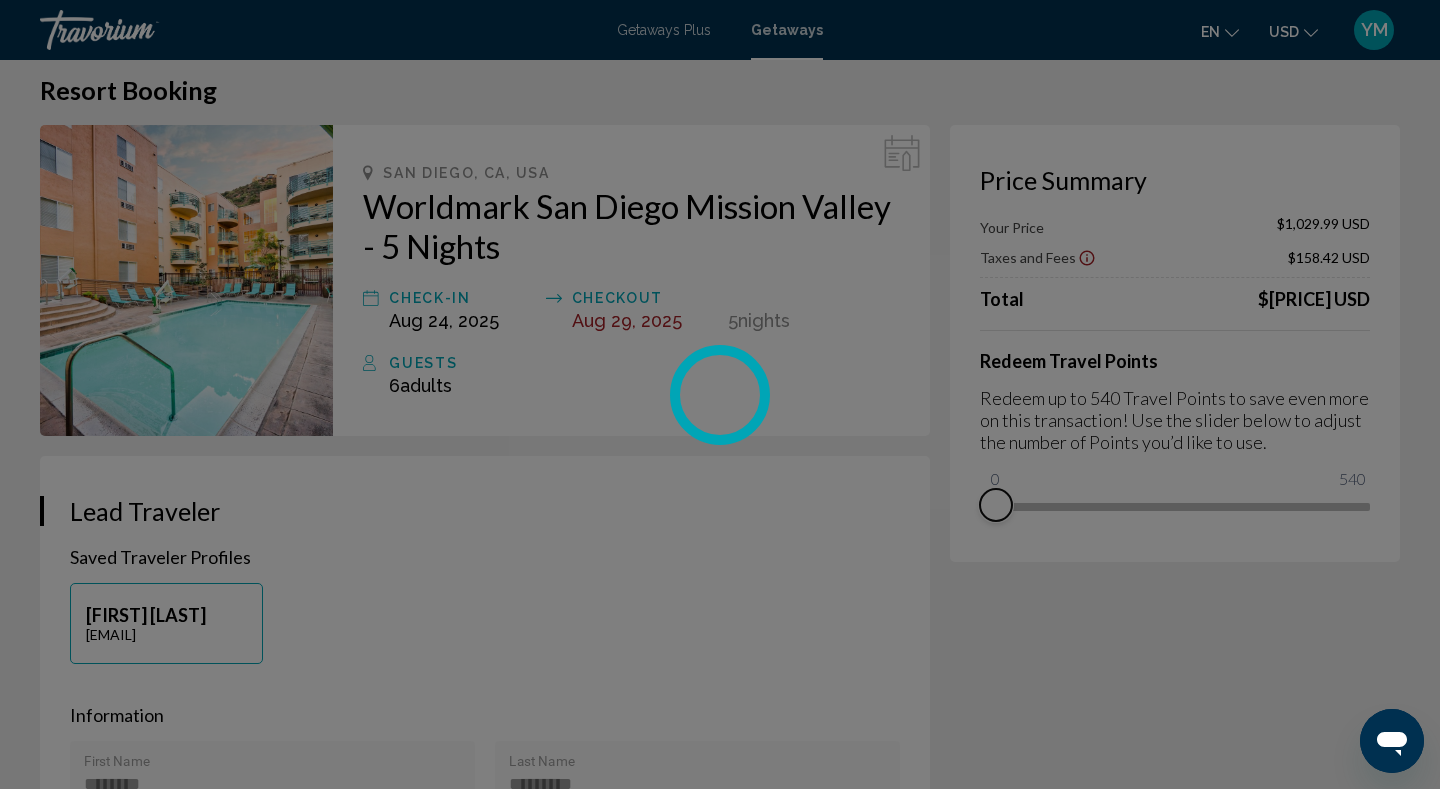 scroll, scrollTop: 0, scrollLeft: 0, axis: both 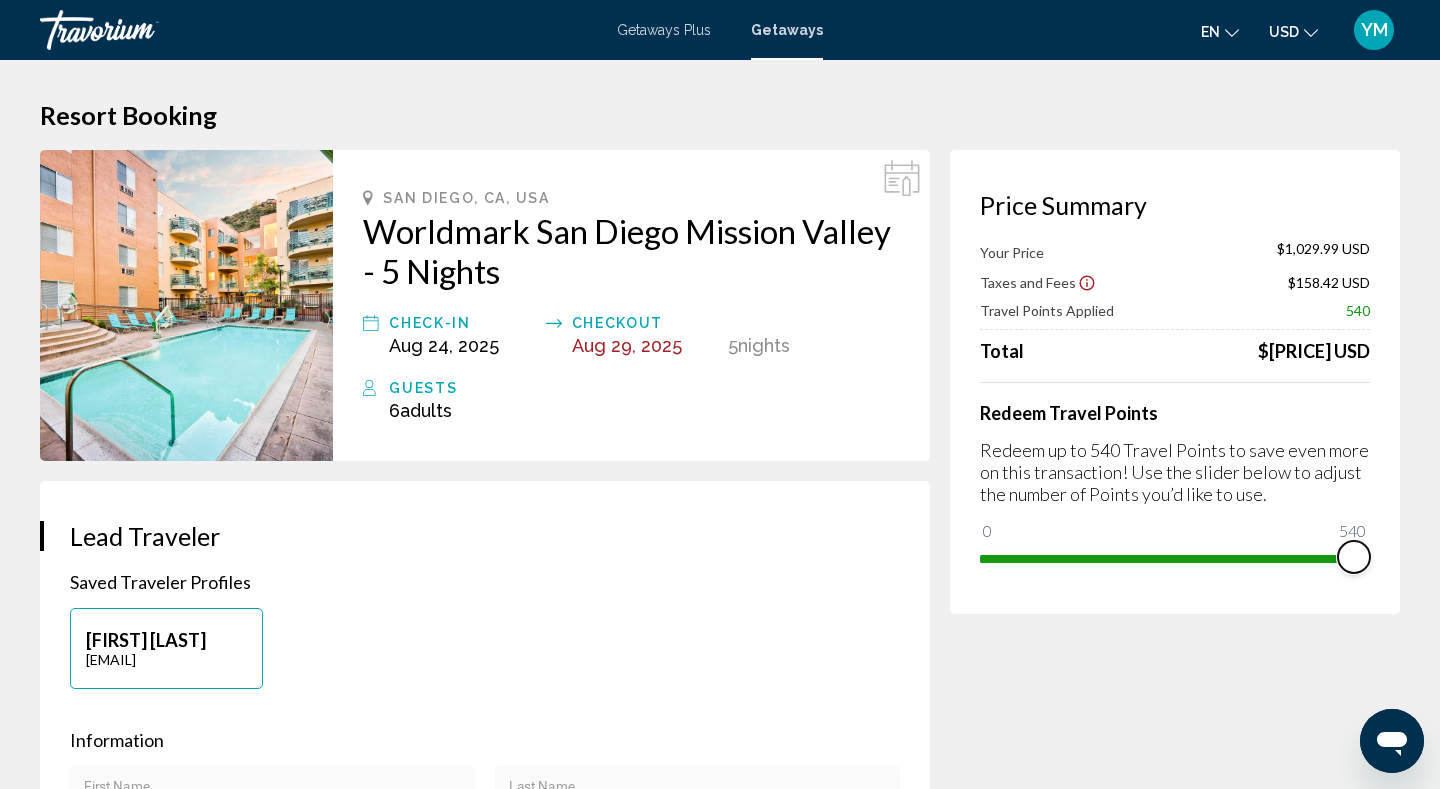 drag, startPoint x: 997, startPoint y: 529, endPoint x: 1374, endPoint y: 579, distance: 380.3012 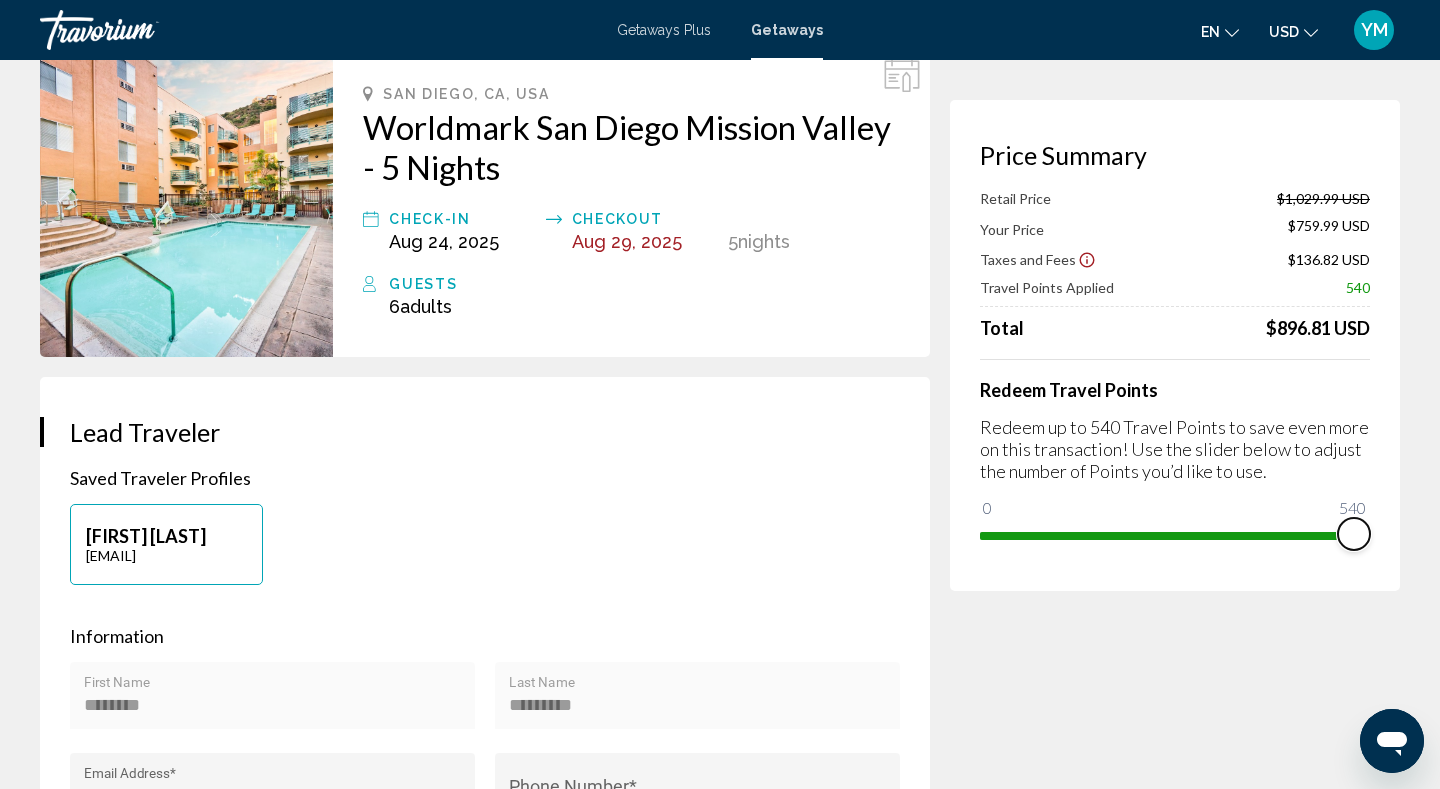 scroll, scrollTop: 0, scrollLeft: 0, axis: both 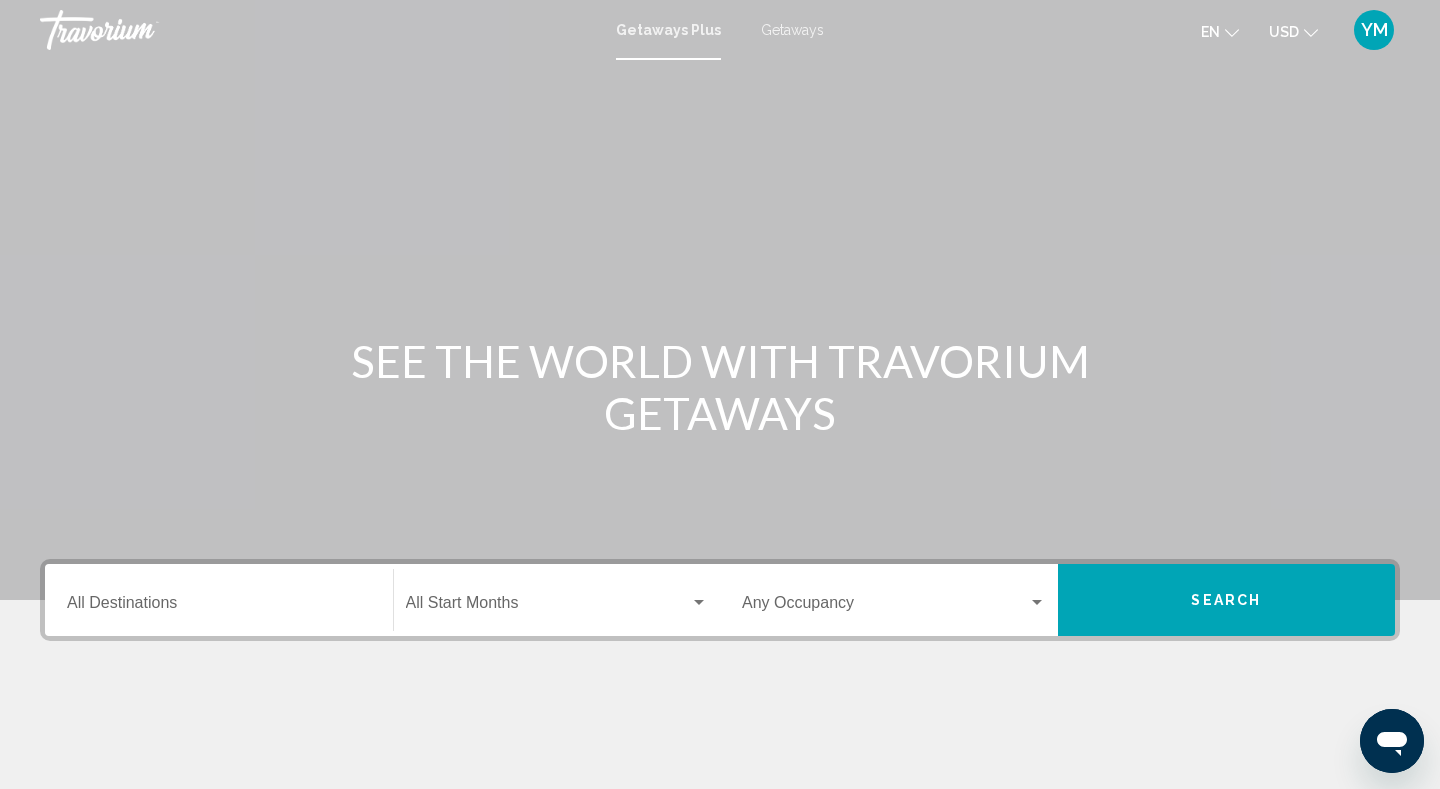 click on "Destination All Destinations" at bounding box center [219, 607] 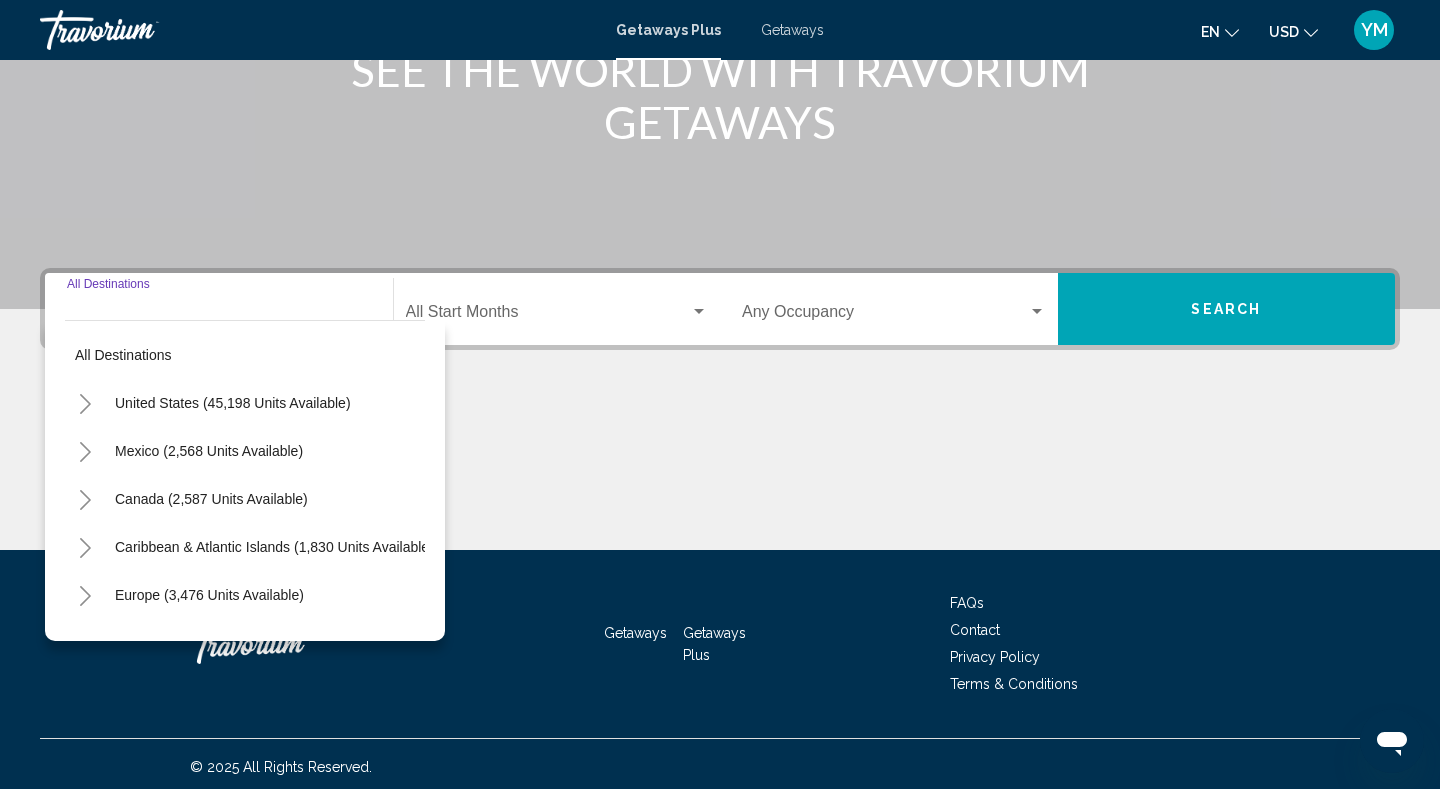 scroll, scrollTop: 297, scrollLeft: 0, axis: vertical 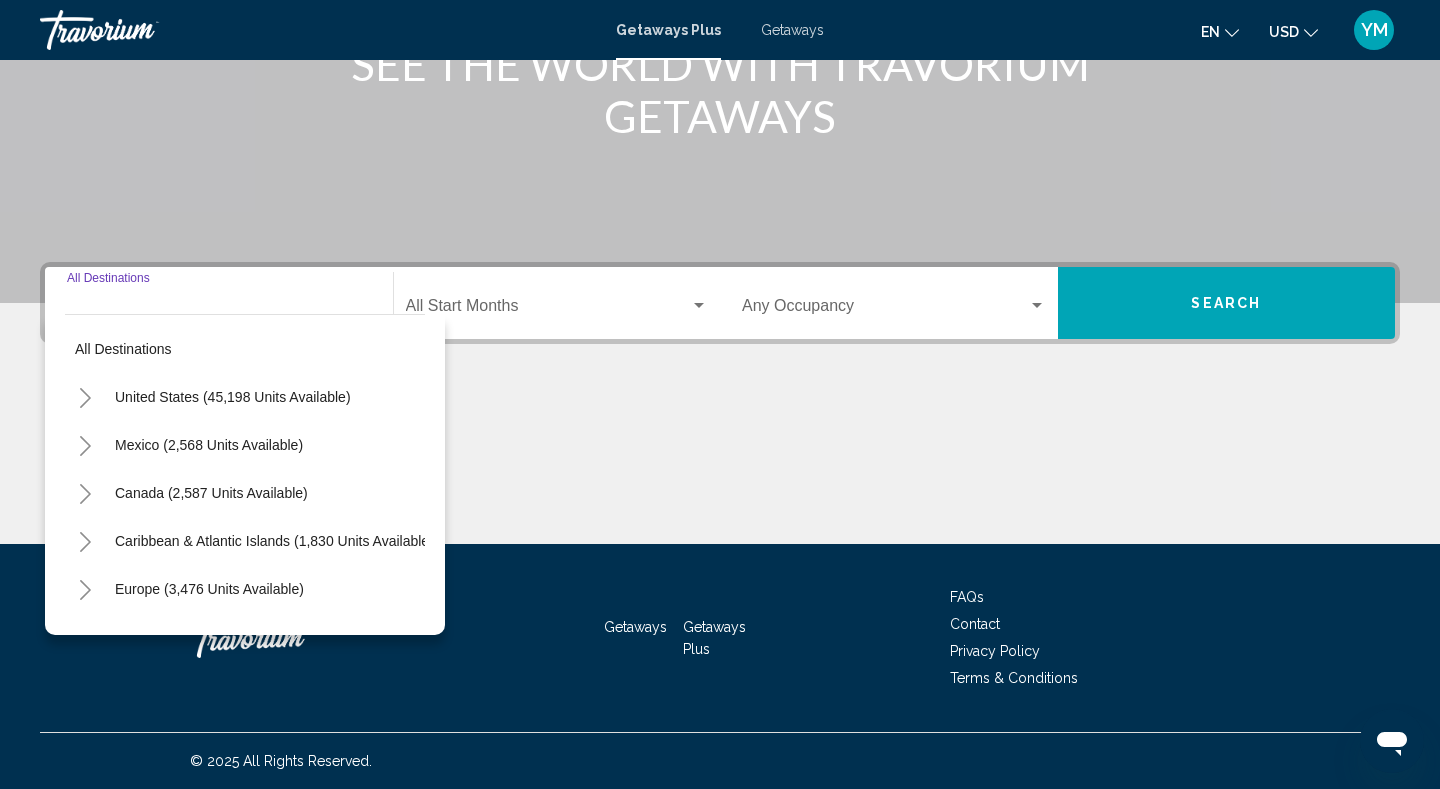 click 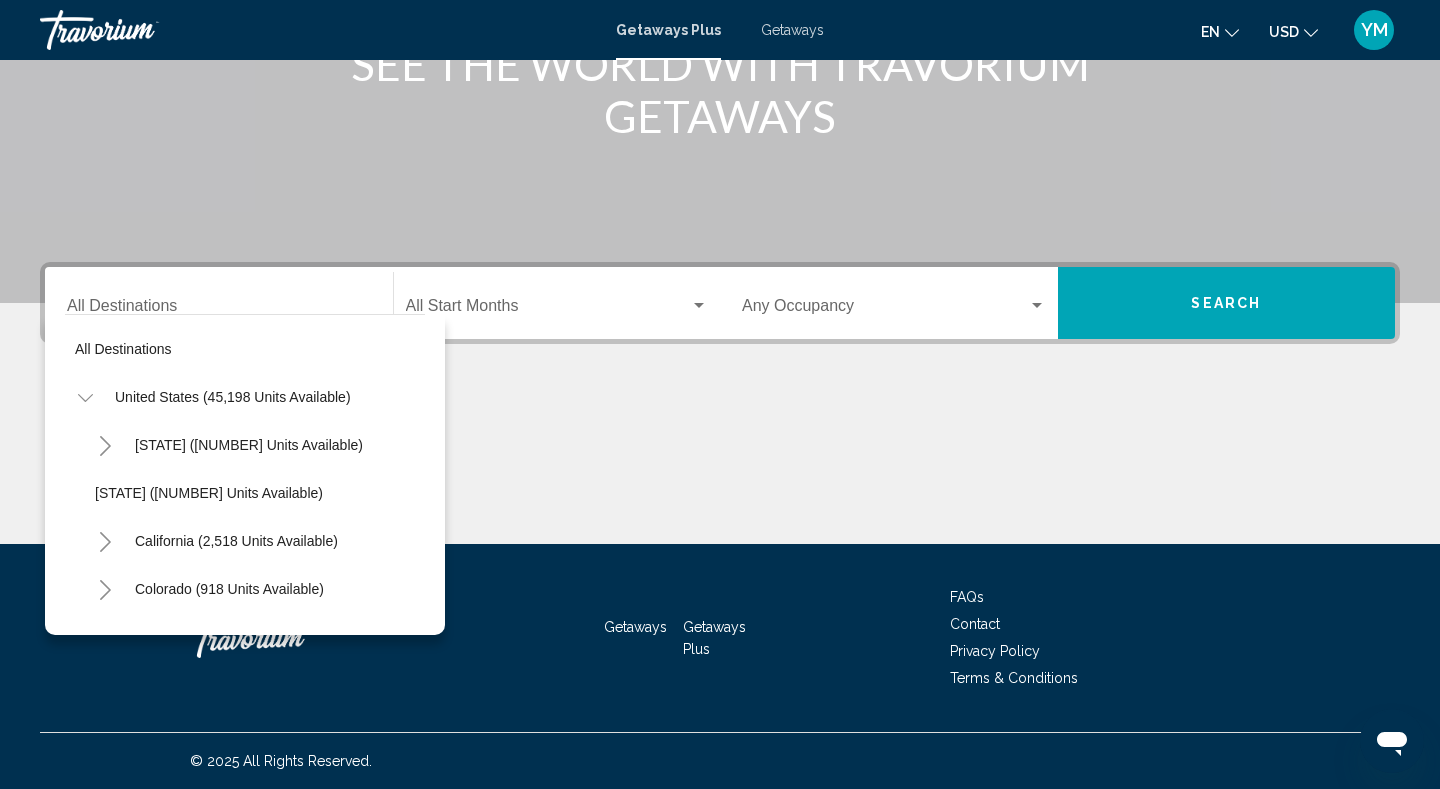 click 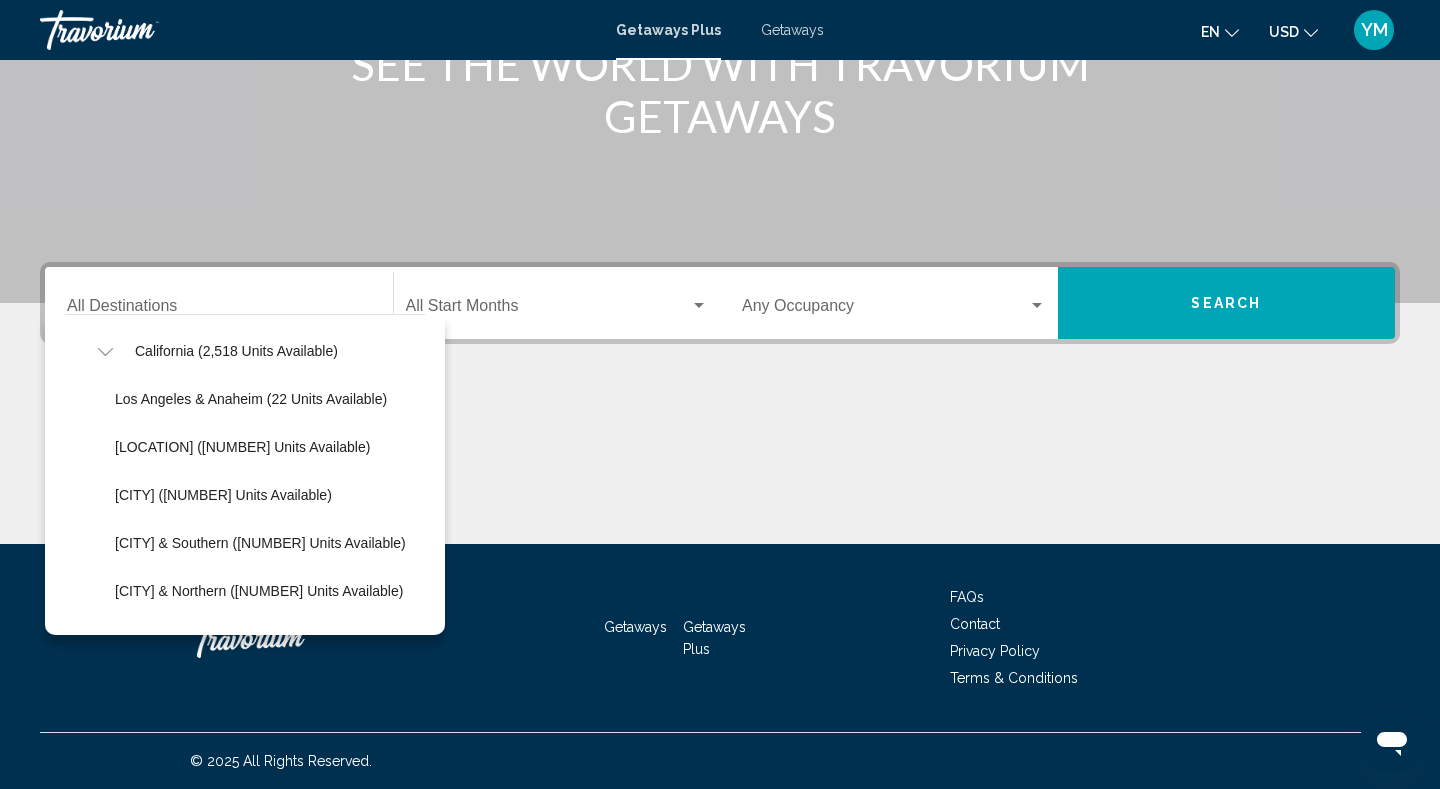 scroll, scrollTop: 200, scrollLeft: 0, axis: vertical 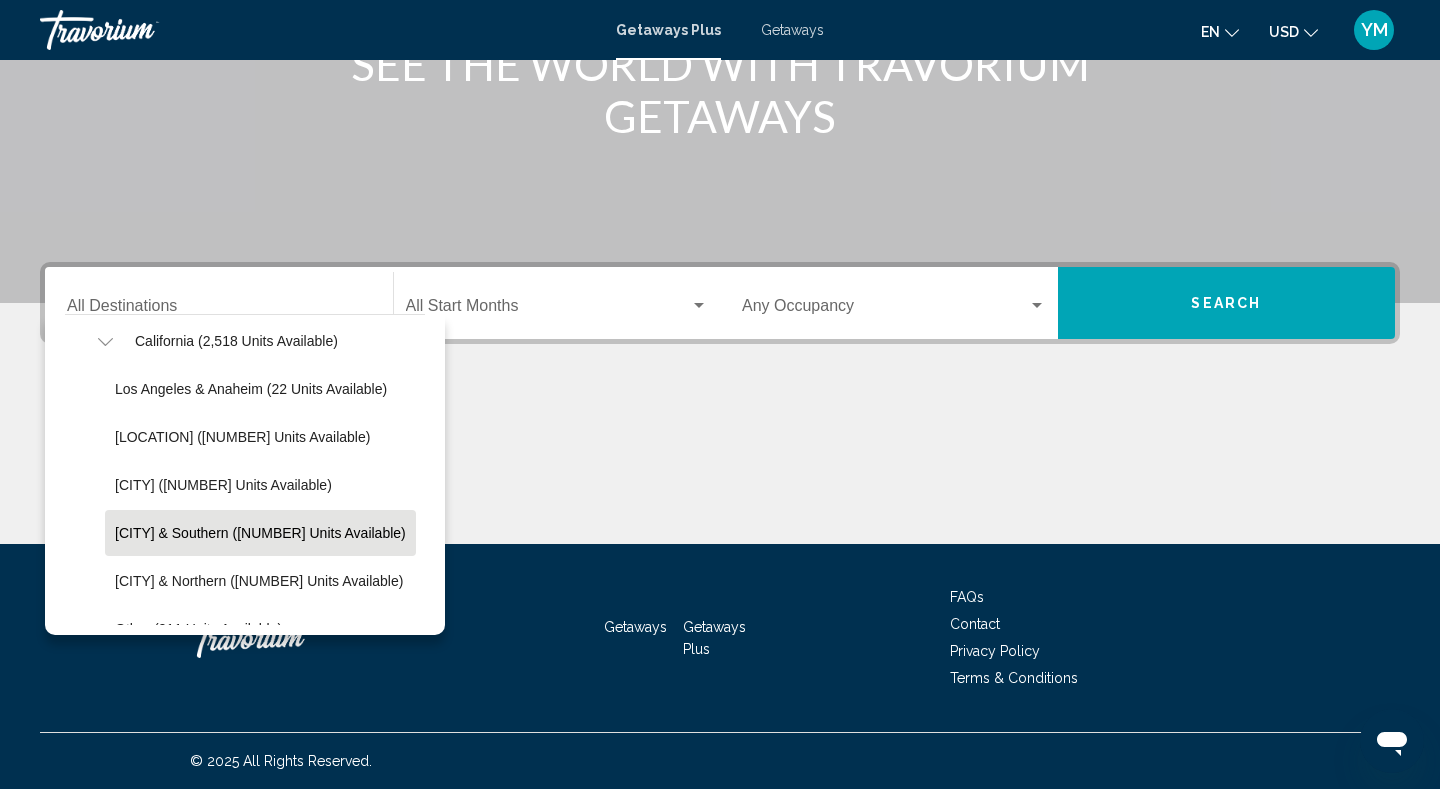 click on "San Diego & Southern (516 units available)" 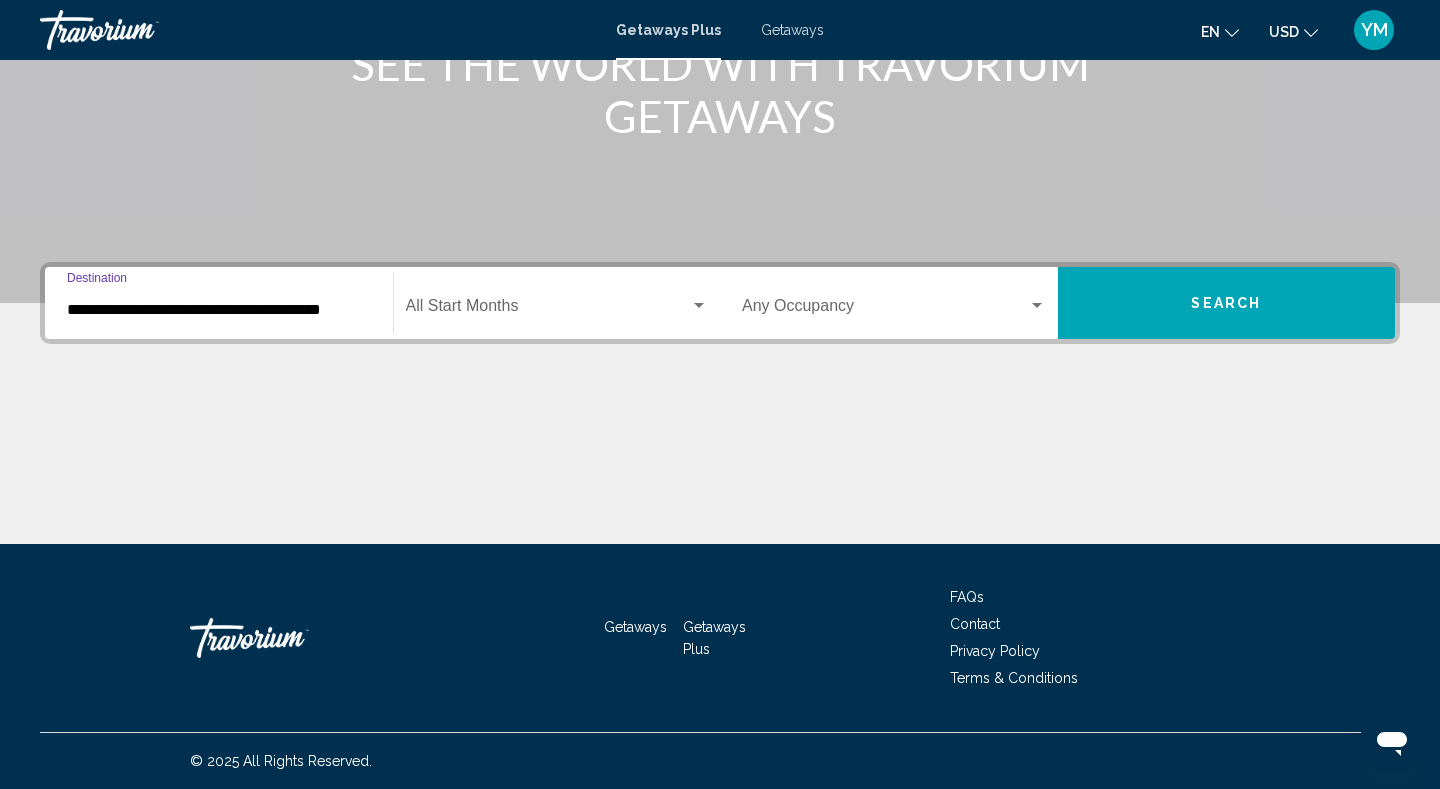 click on "Start Month All Start Months" 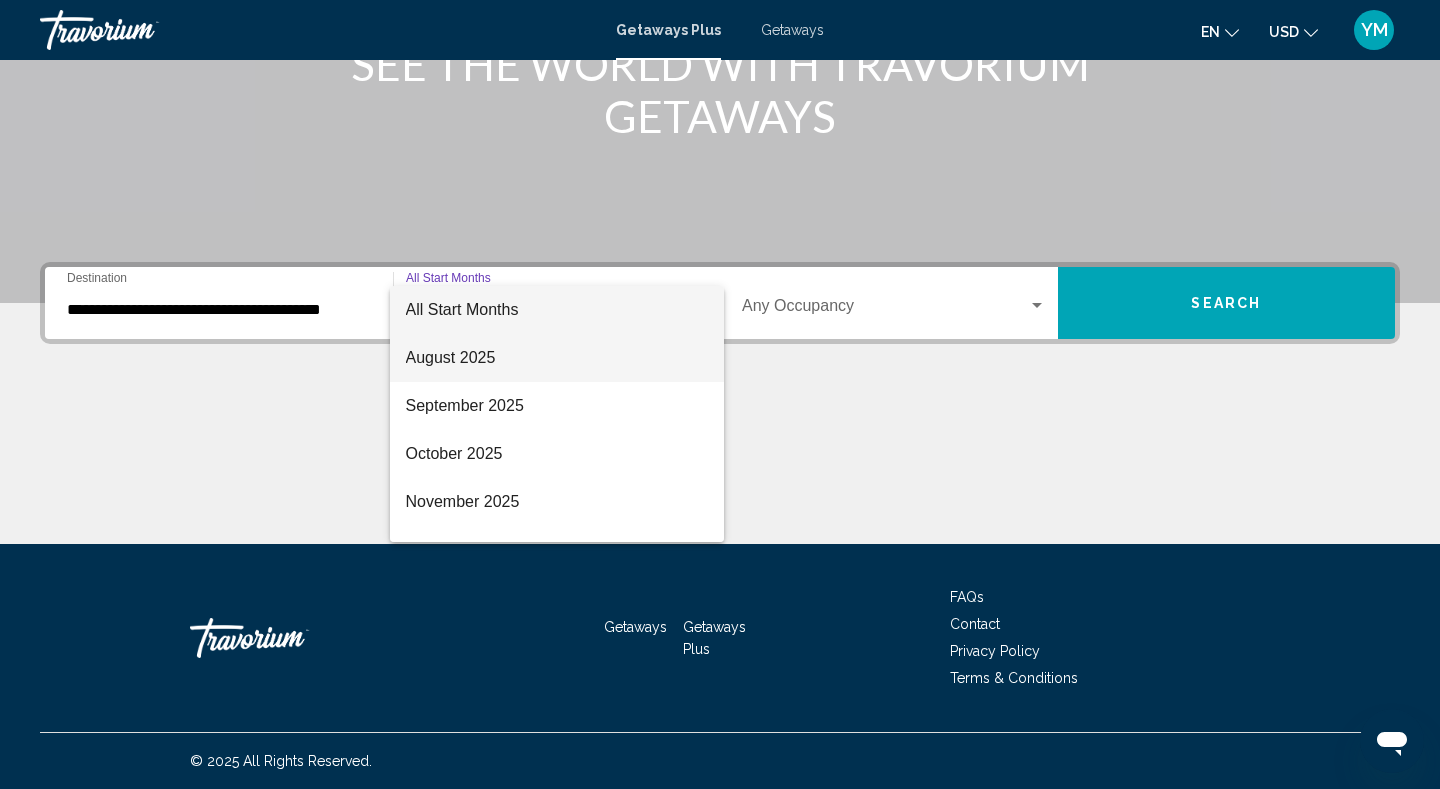click on "August 2025" at bounding box center [557, 358] 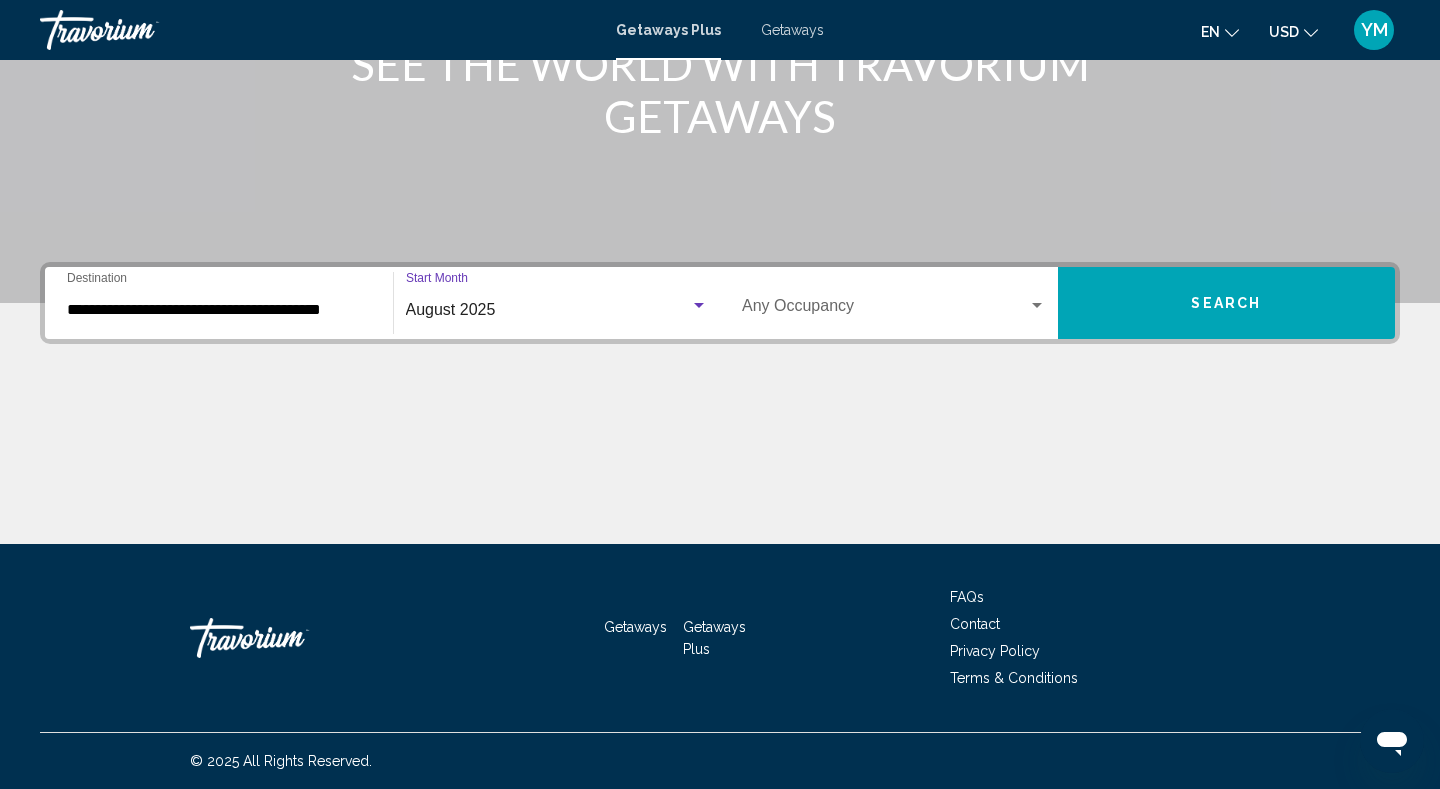 click at bounding box center [1037, 306] 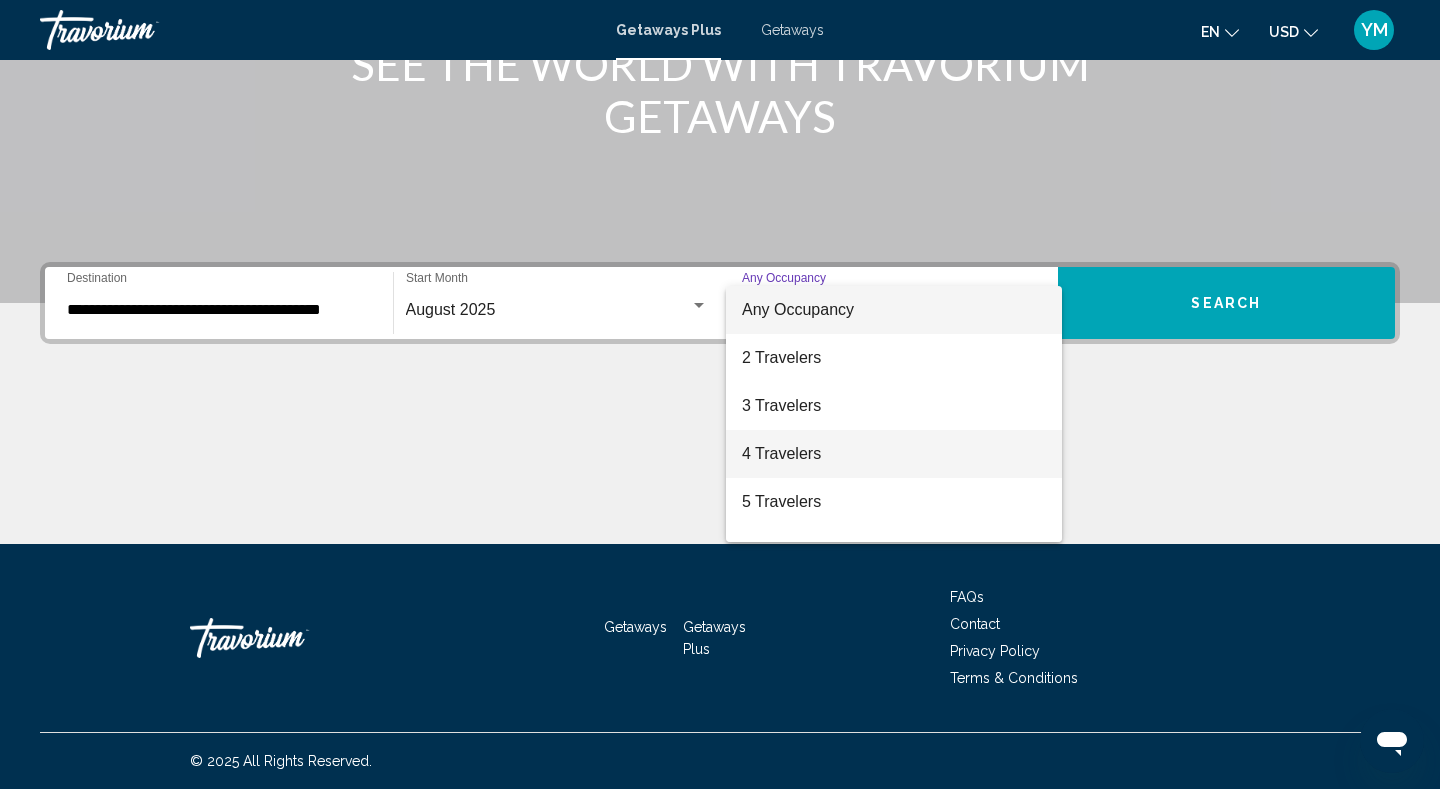 click on "4 Travelers" at bounding box center [894, 454] 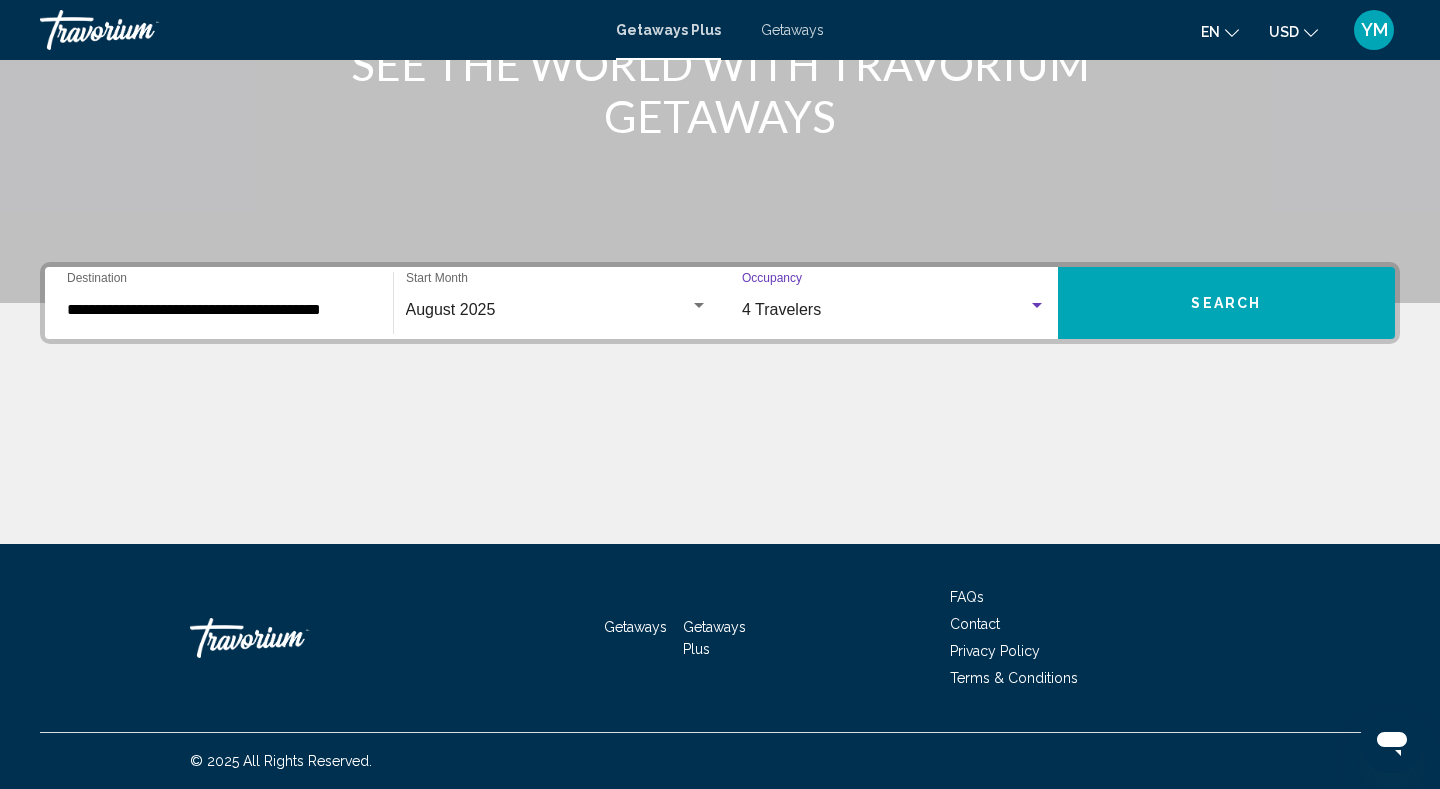 click on "Search" at bounding box center [1227, 303] 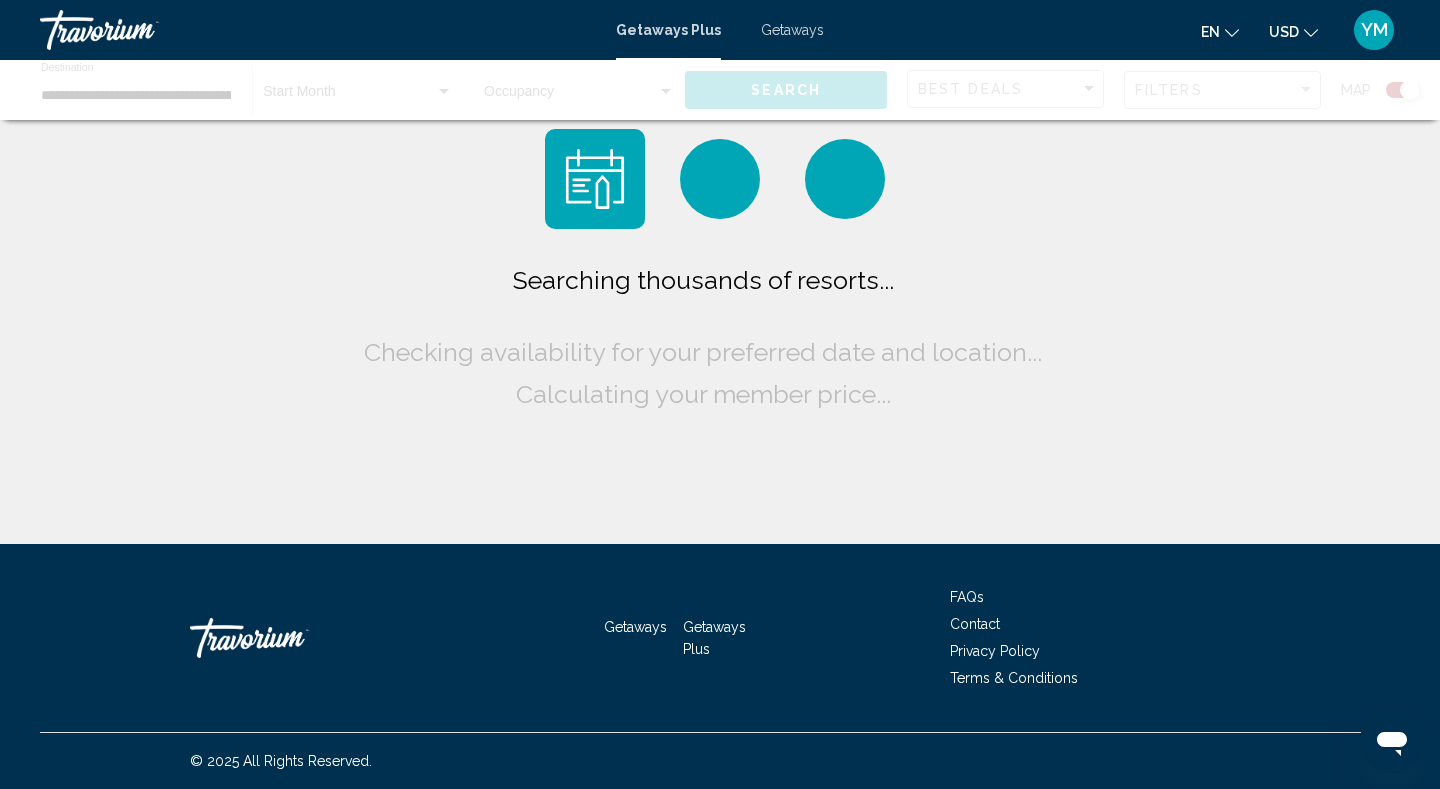 scroll, scrollTop: 0, scrollLeft: 0, axis: both 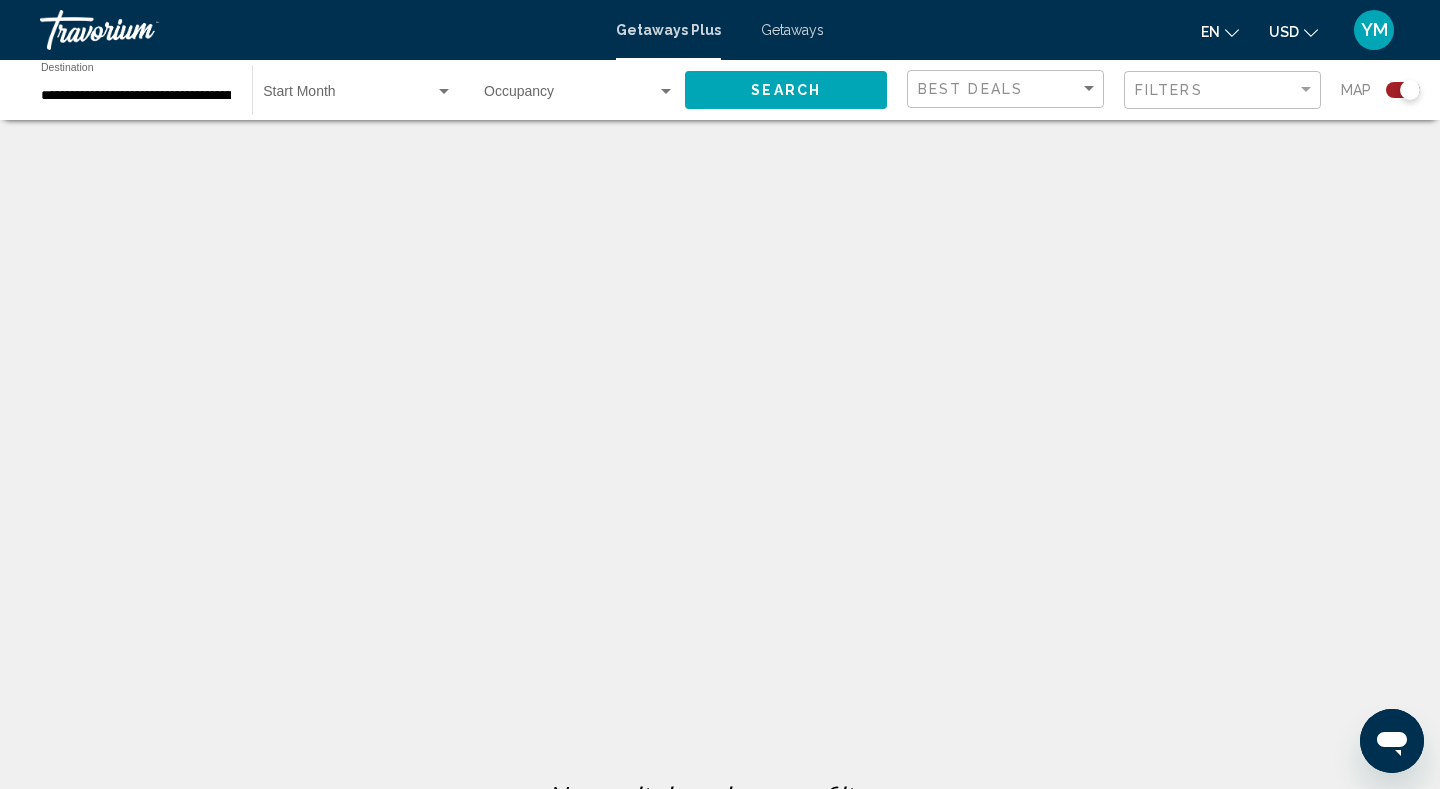 click on "Getaways" at bounding box center [792, 30] 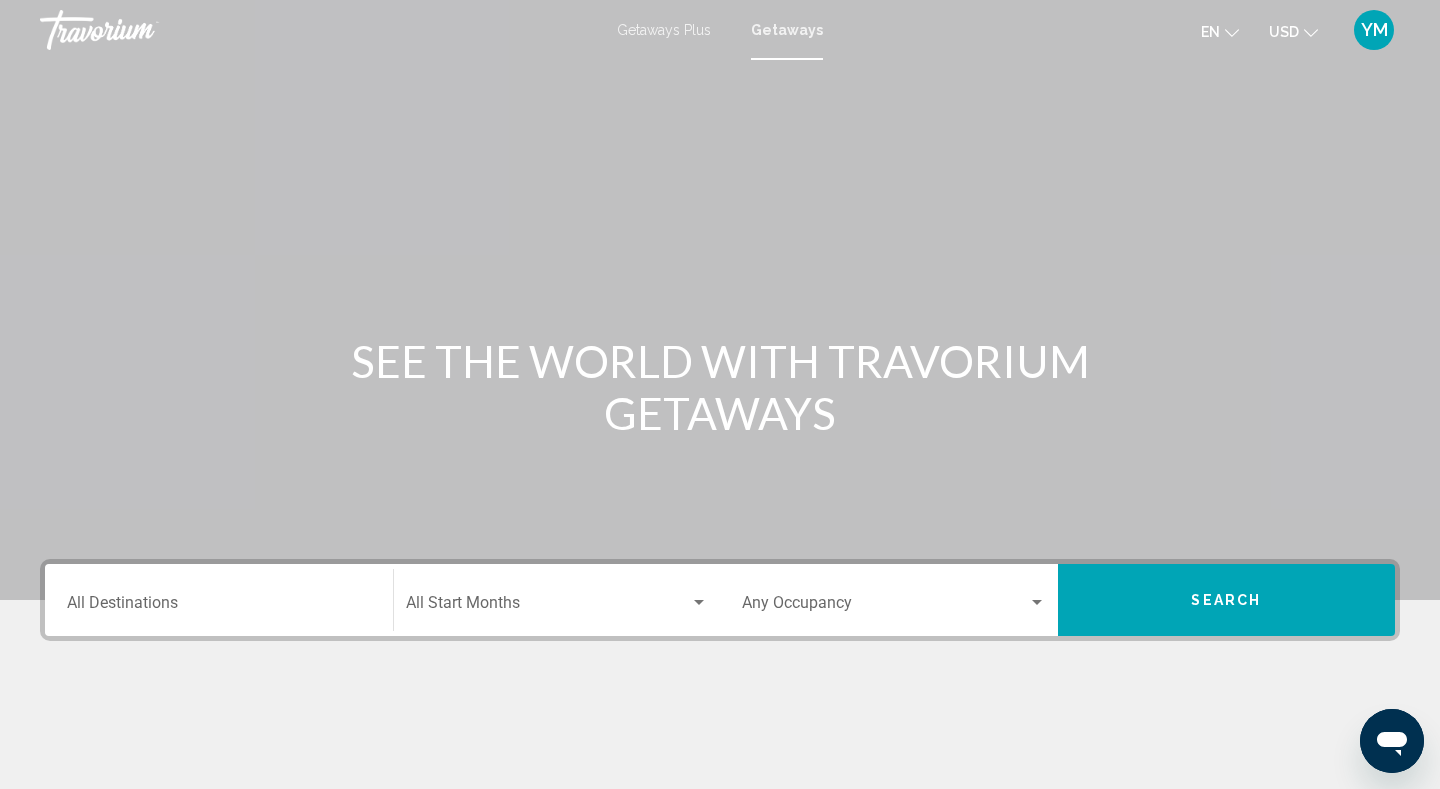 click on "Destination All Destinations" at bounding box center [219, 607] 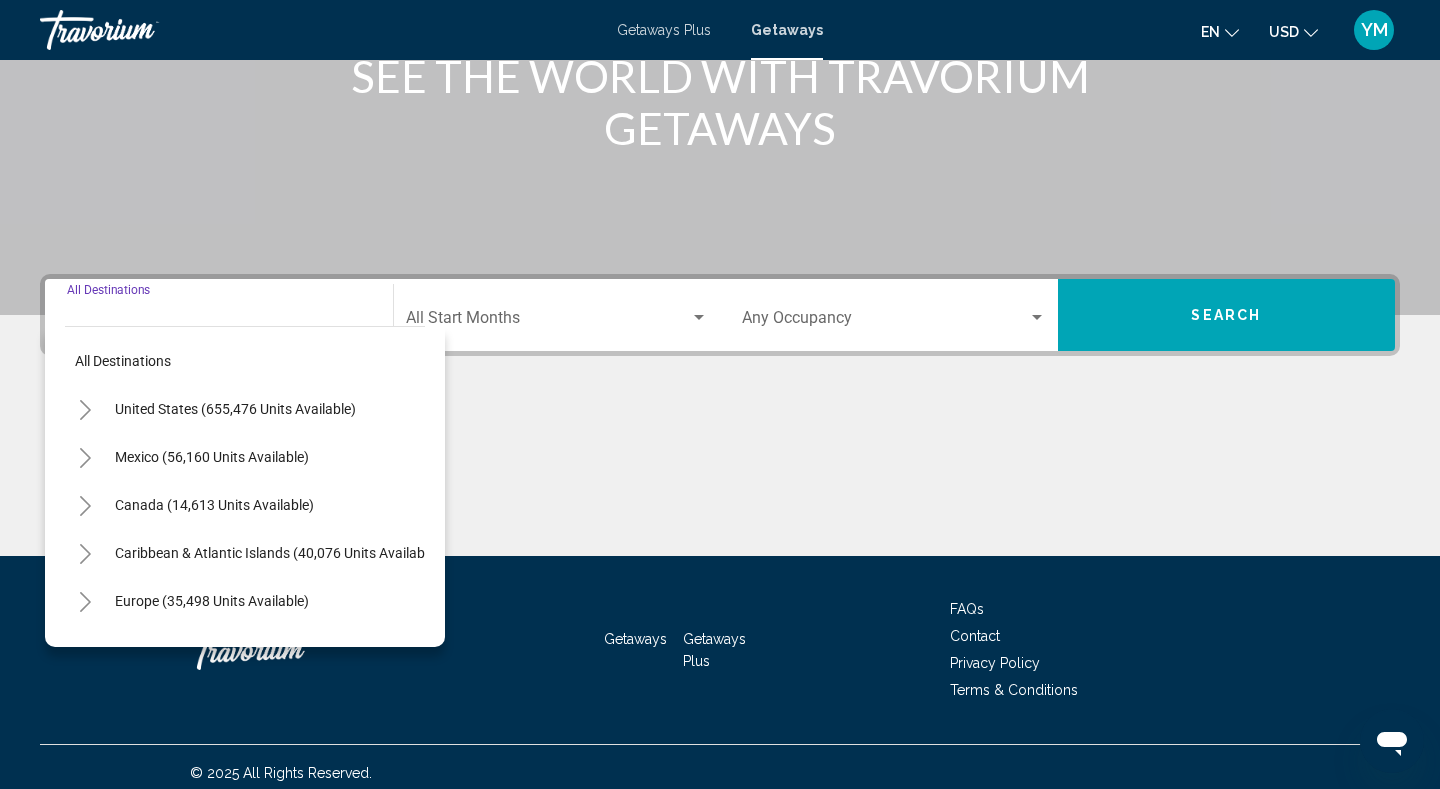 scroll, scrollTop: 297, scrollLeft: 0, axis: vertical 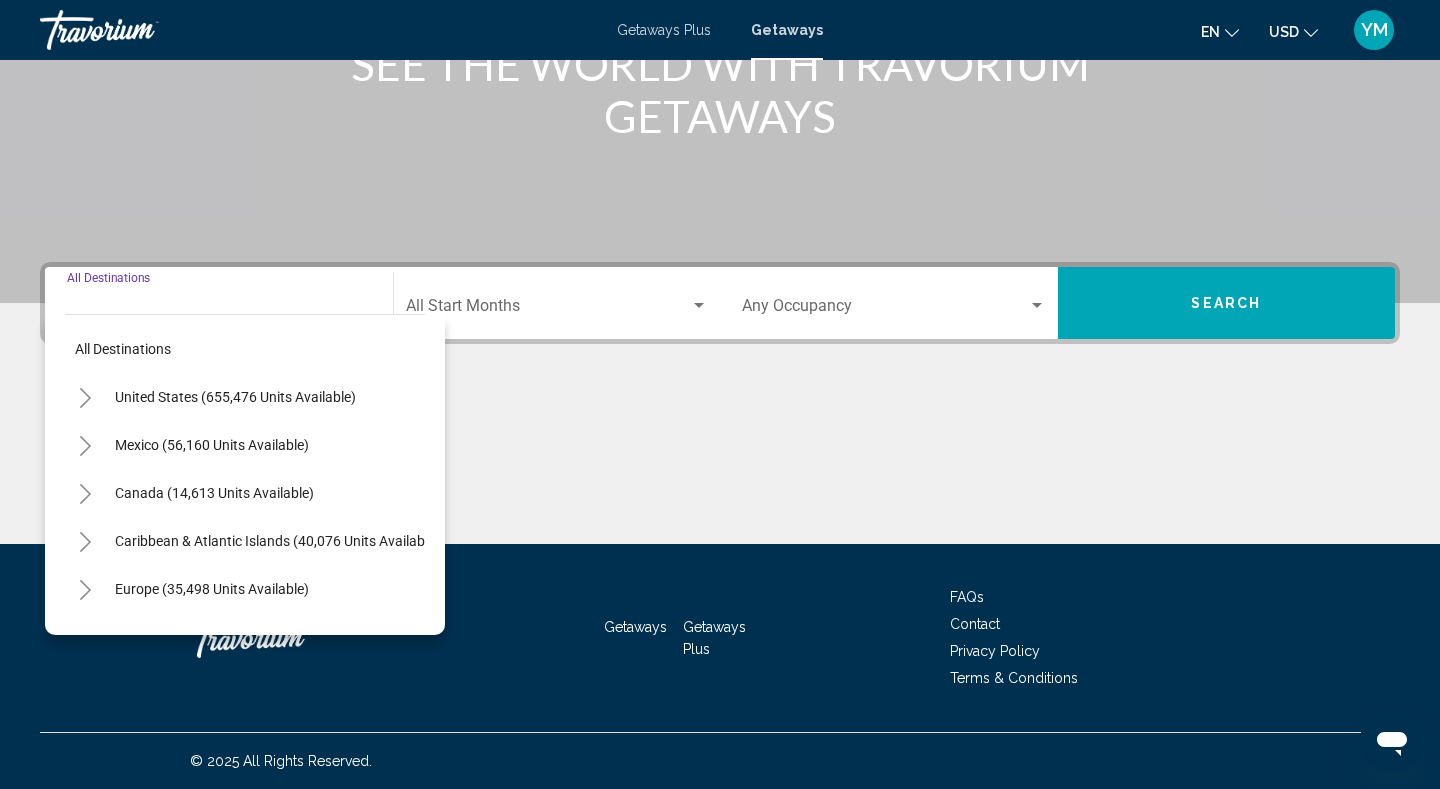 click 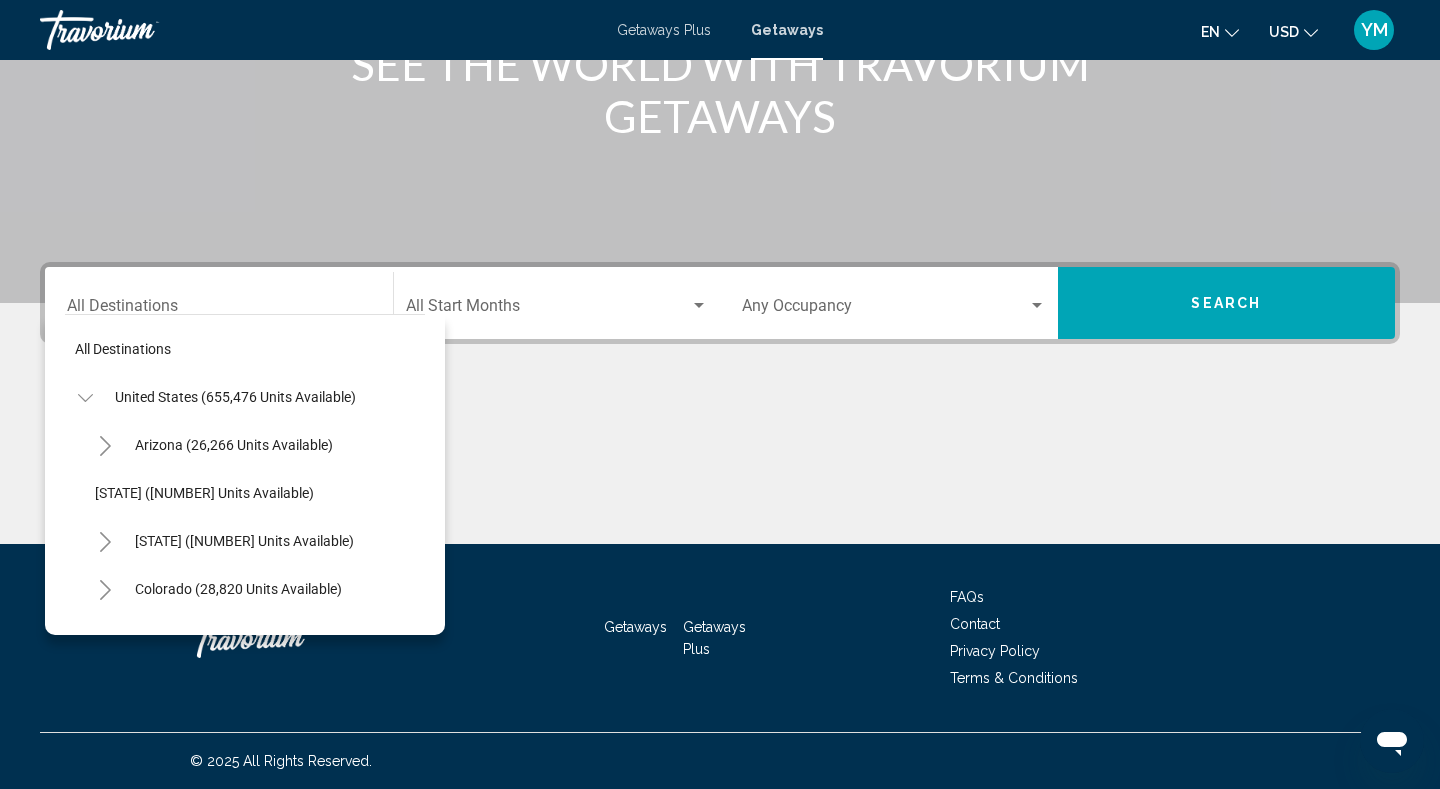 click 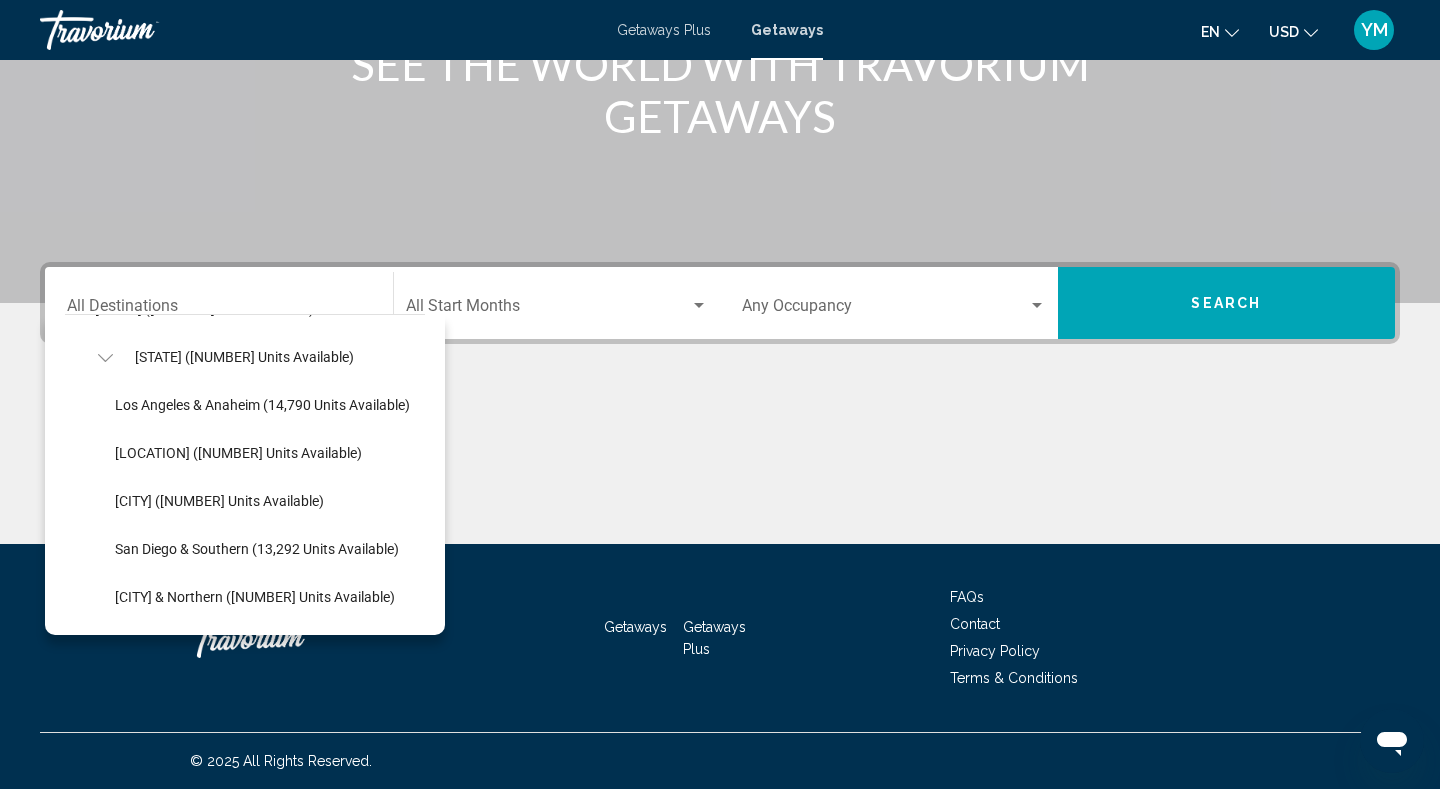 scroll, scrollTop: 185, scrollLeft: 0, axis: vertical 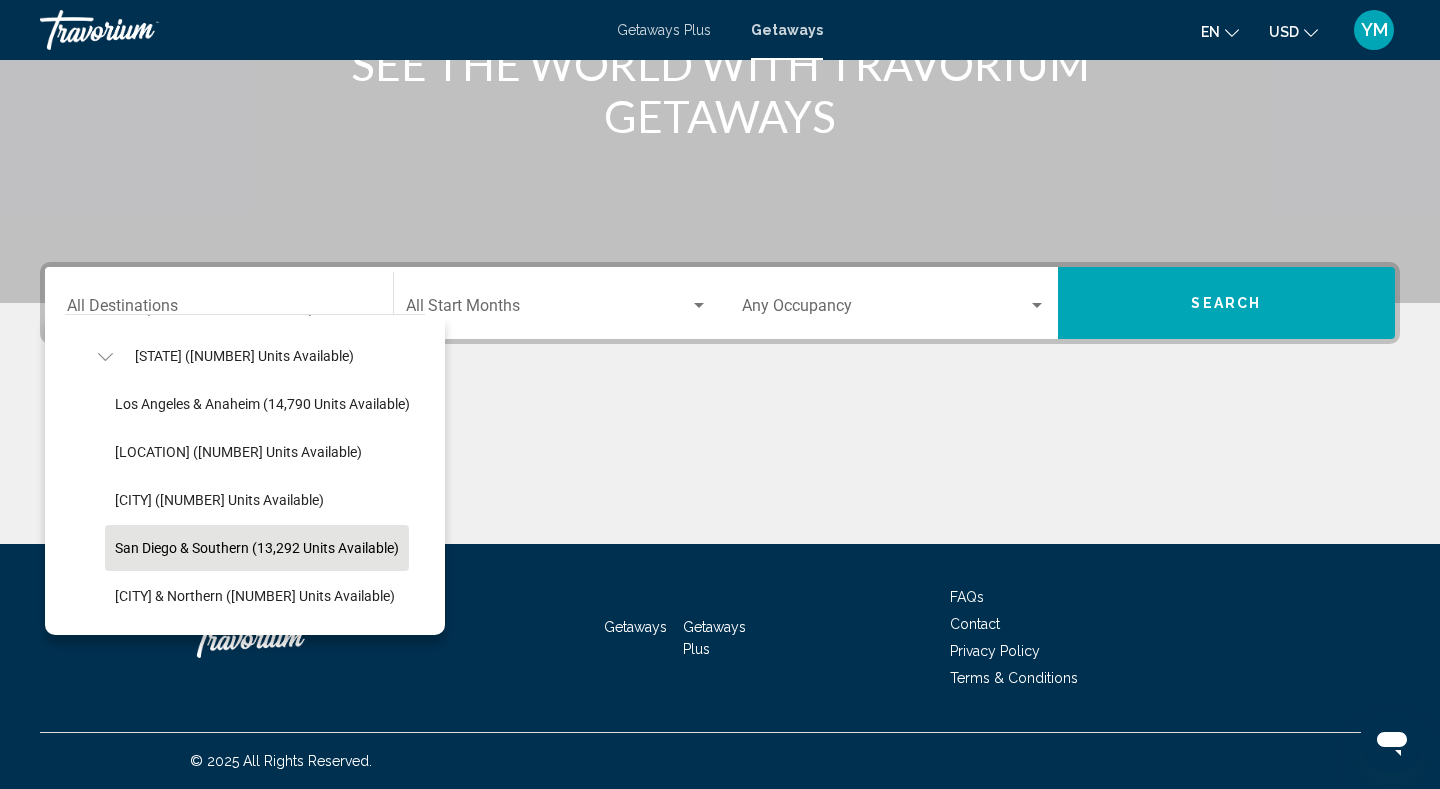 click on "San Diego & Southern (13,292 units available)" 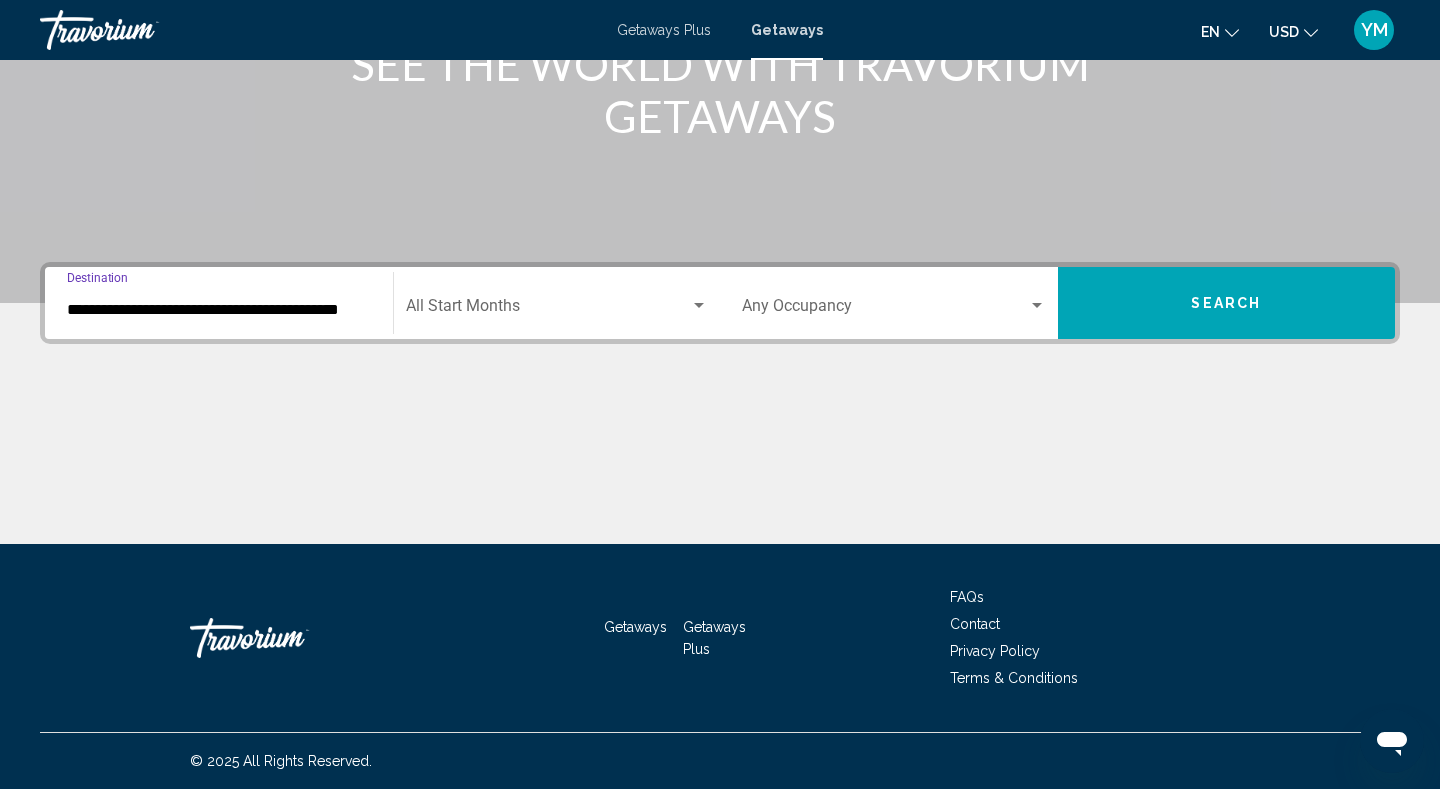 click at bounding box center (548, 310) 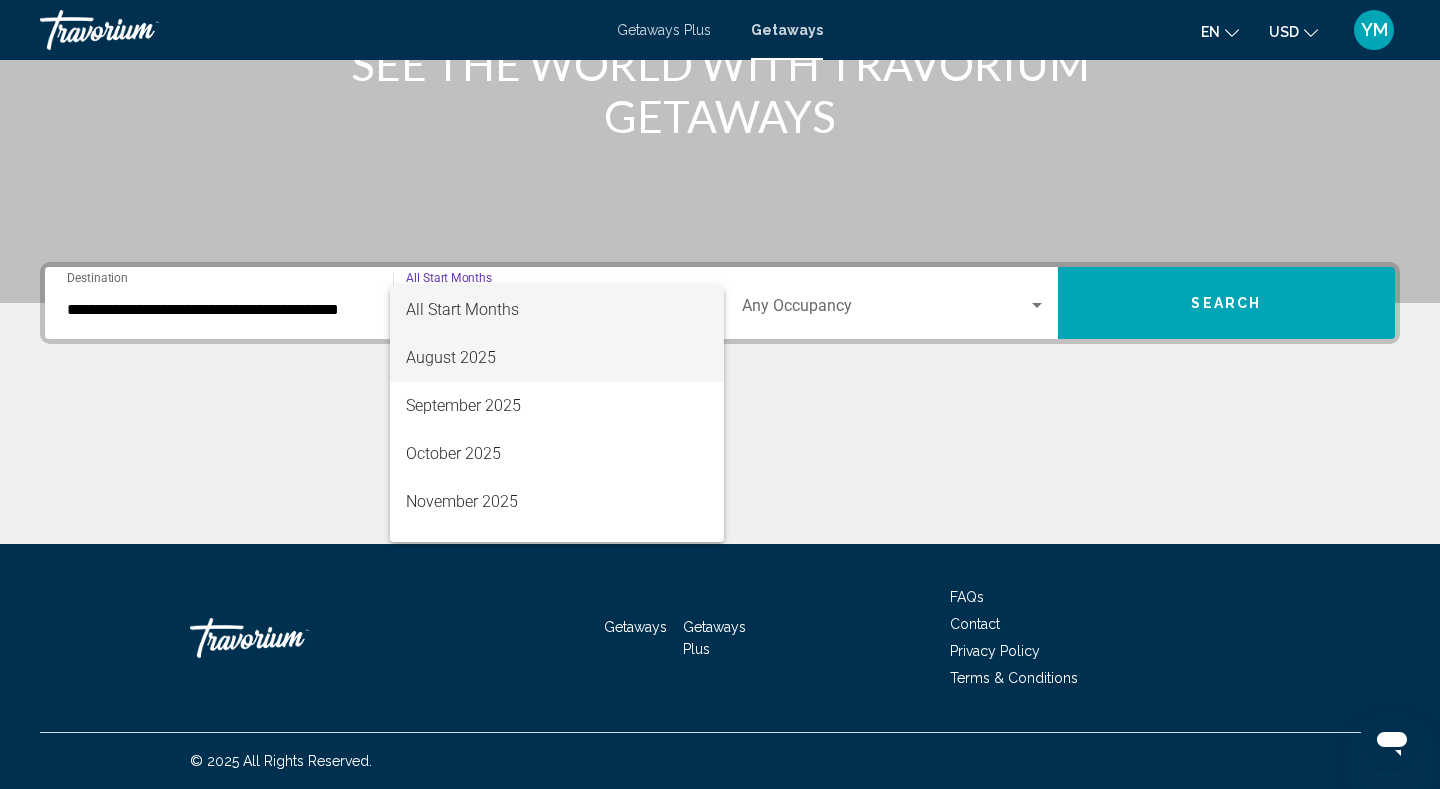 click on "August 2025" at bounding box center [557, 358] 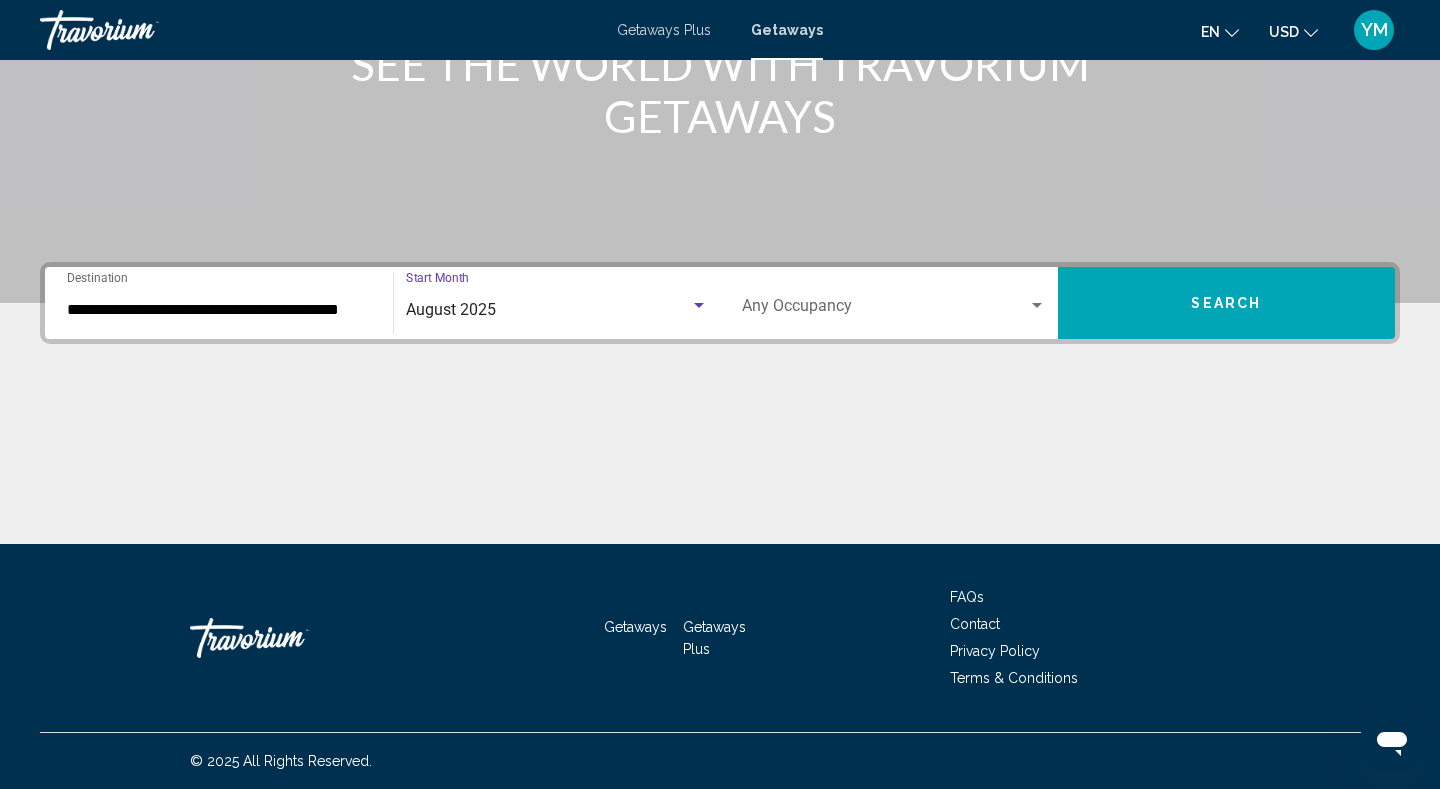 click at bounding box center (885, 310) 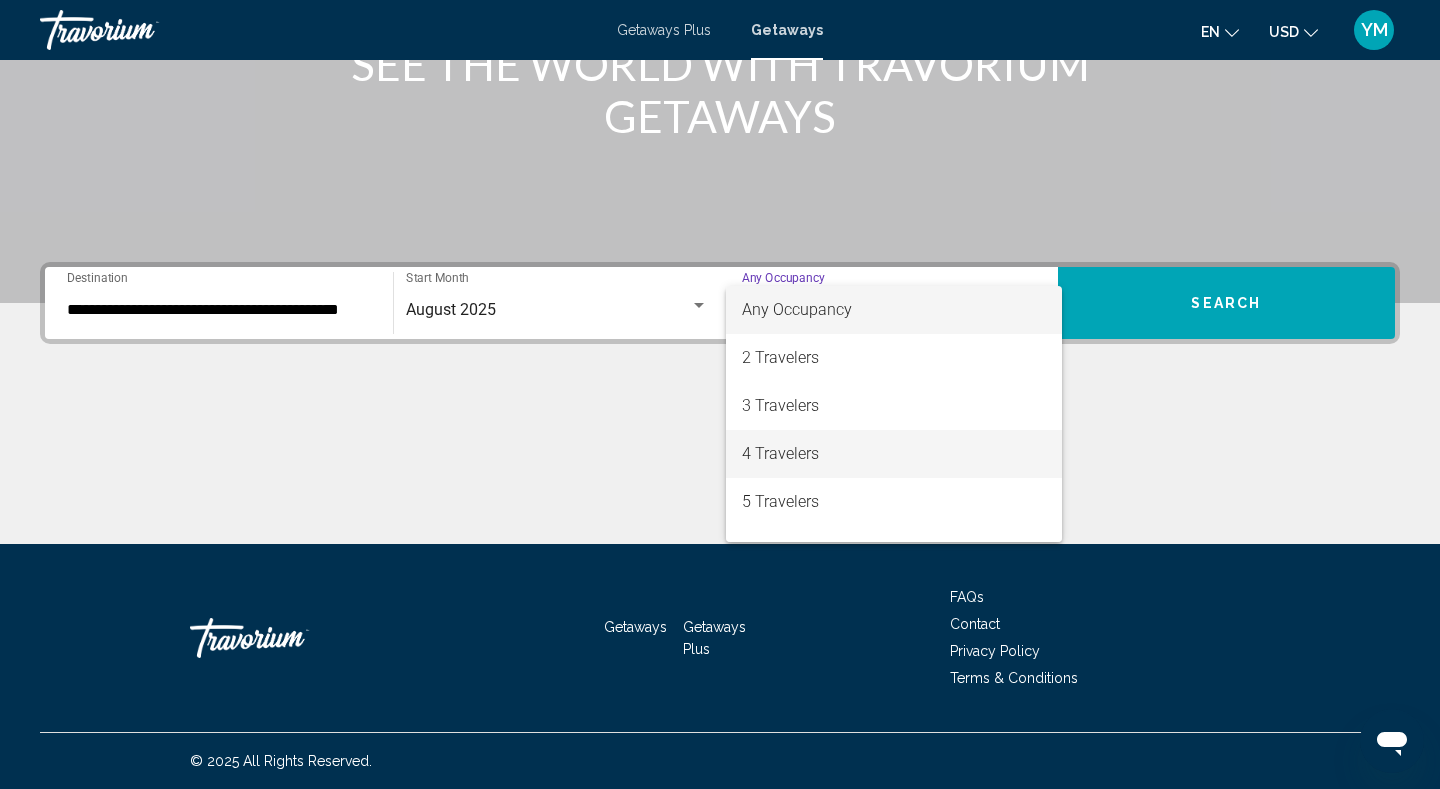 click on "4 Travelers" at bounding box center (894, 454) 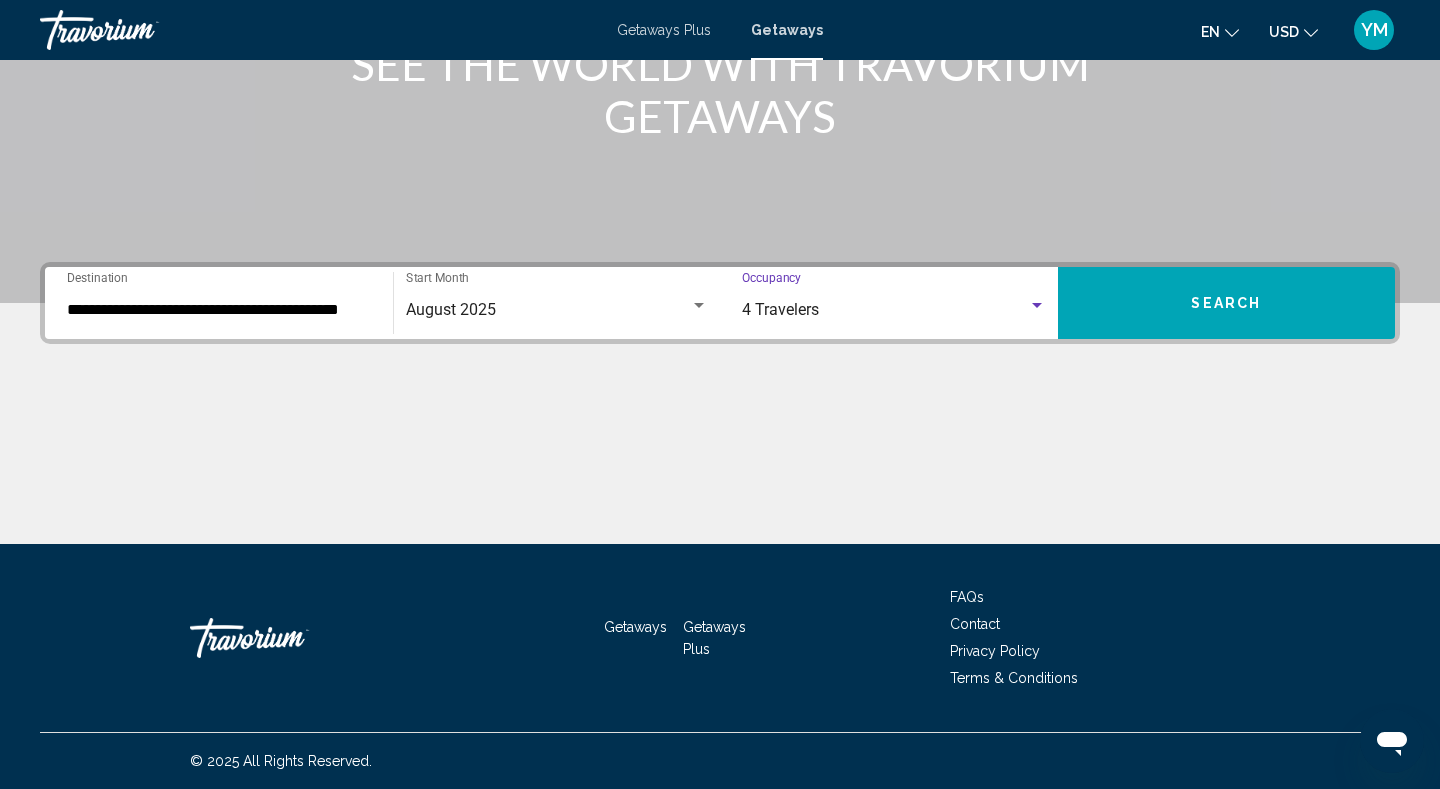 click on "Search" at bounding box center [1227, 303] 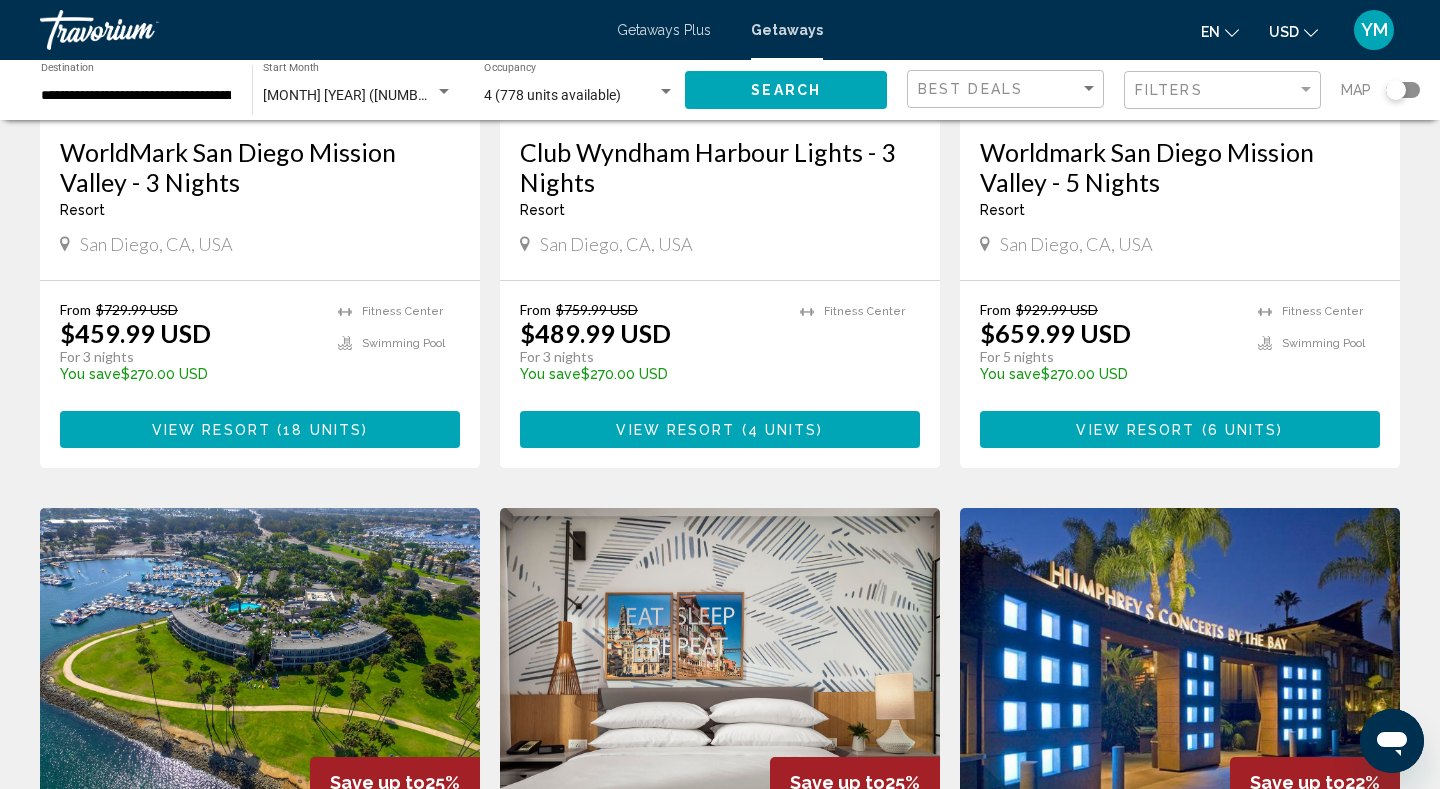 scroll, scrollTop: 0, scrollLeft: 0, axis: both 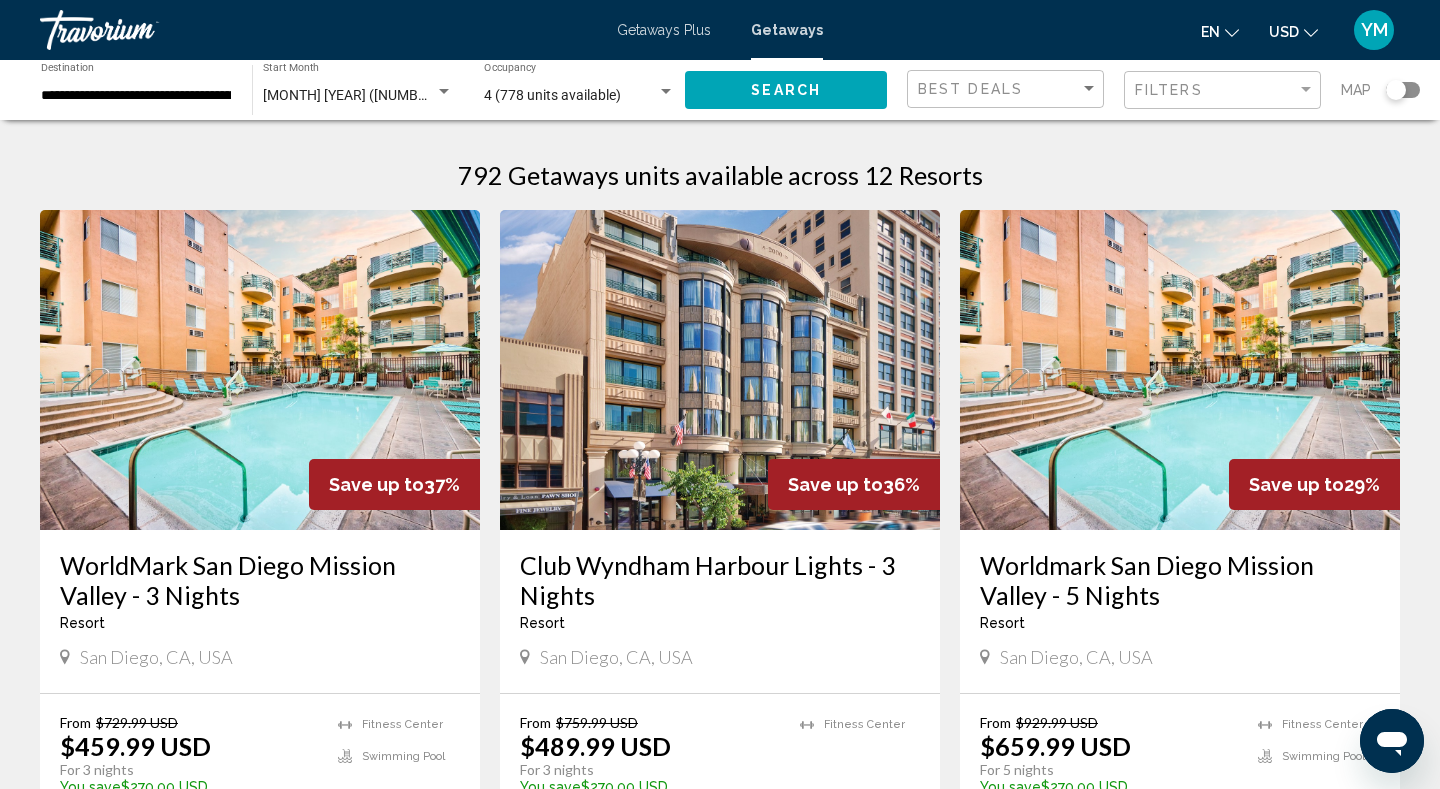 click at bounding box center (666, 91) 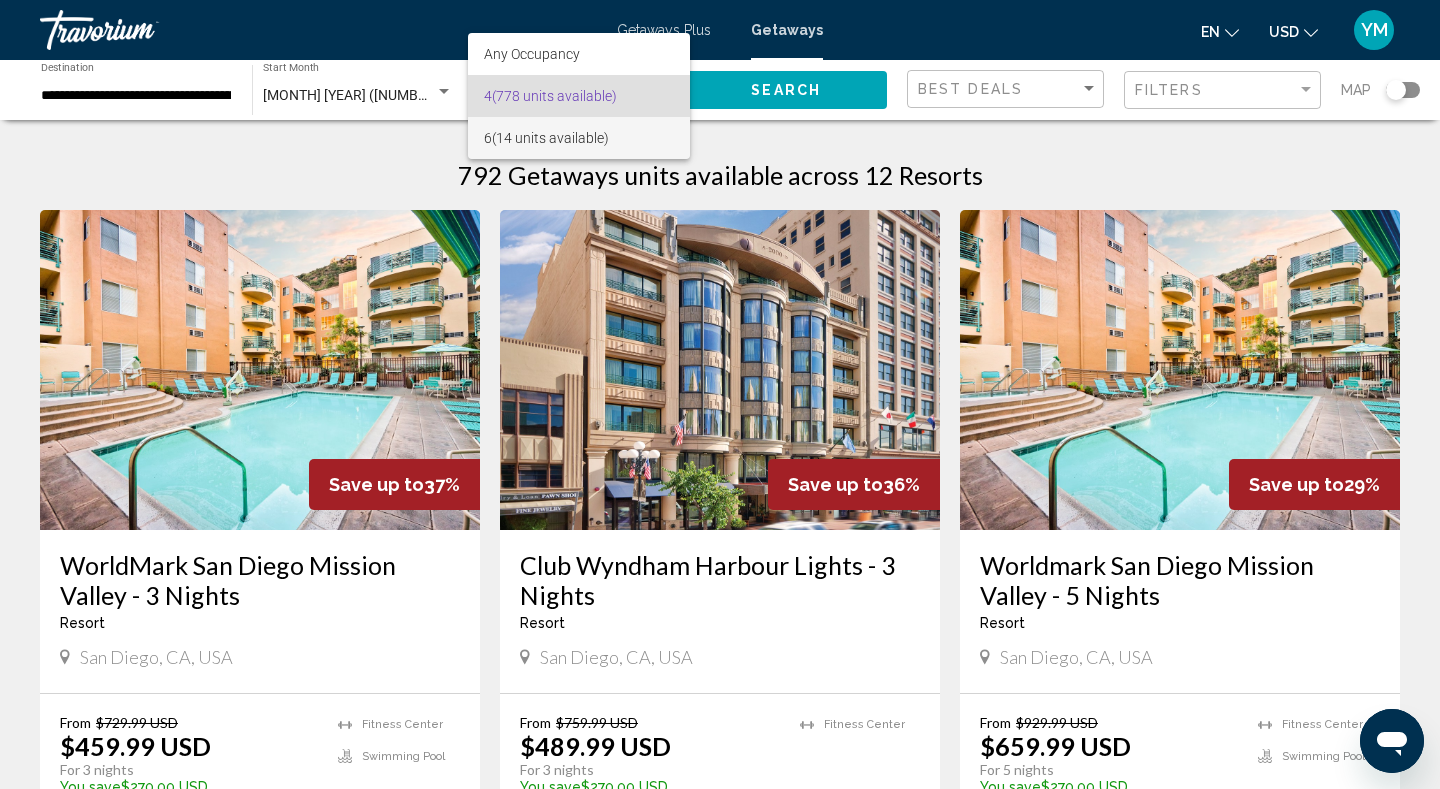 click on "6  (14 units available)" at bounding box center (579, 138) 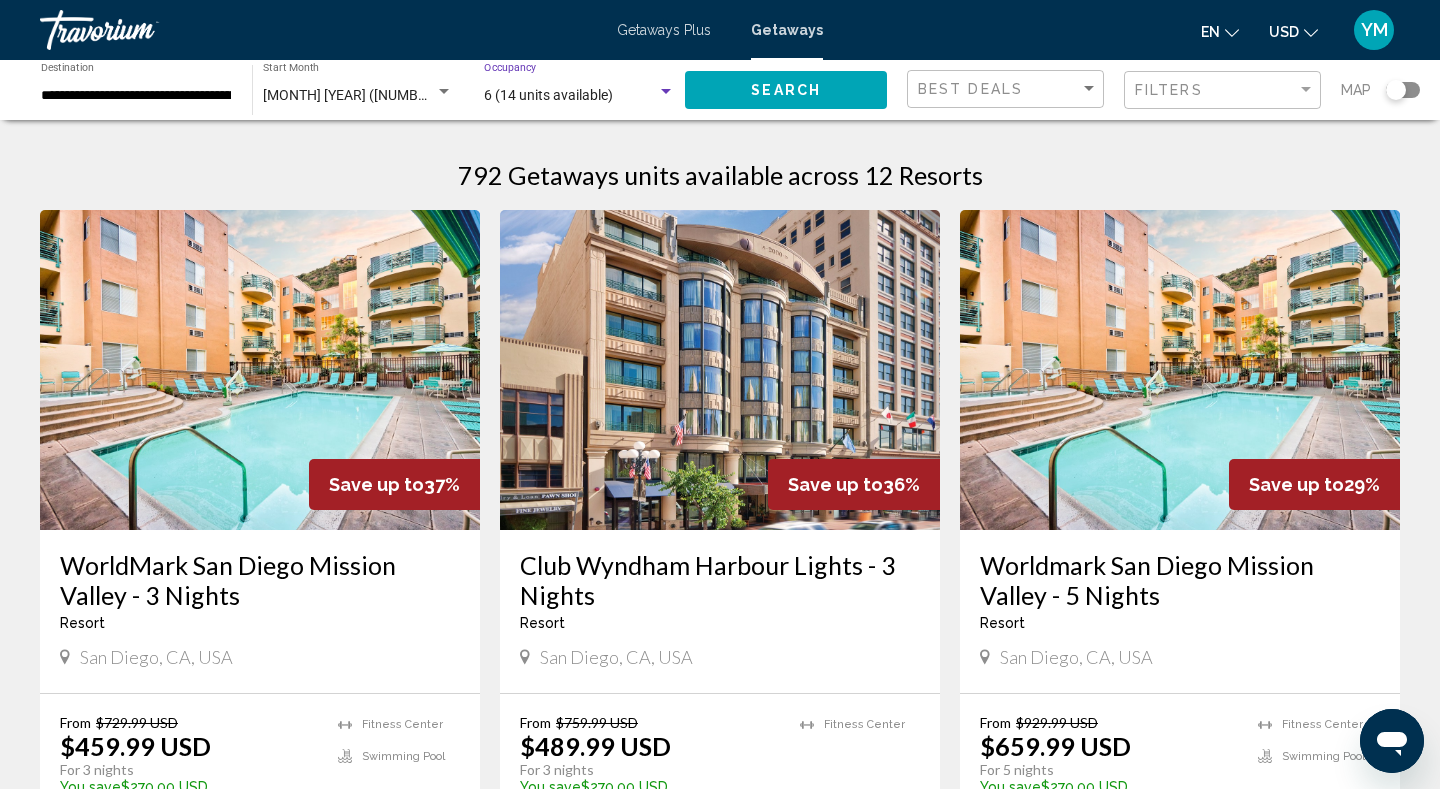 click on "Search" 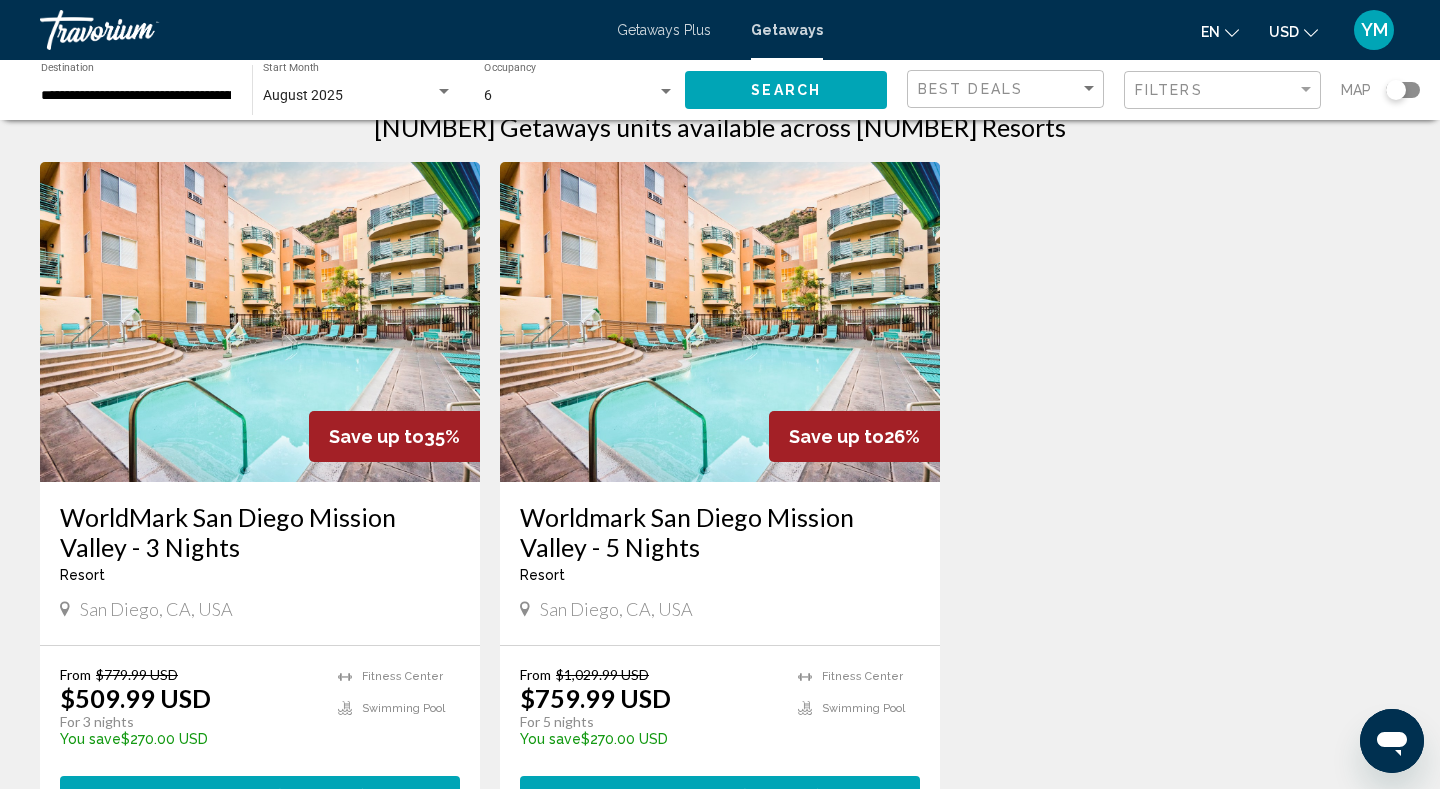 scroll, scrollTop: 0, scrollLeft: 0, axis: both 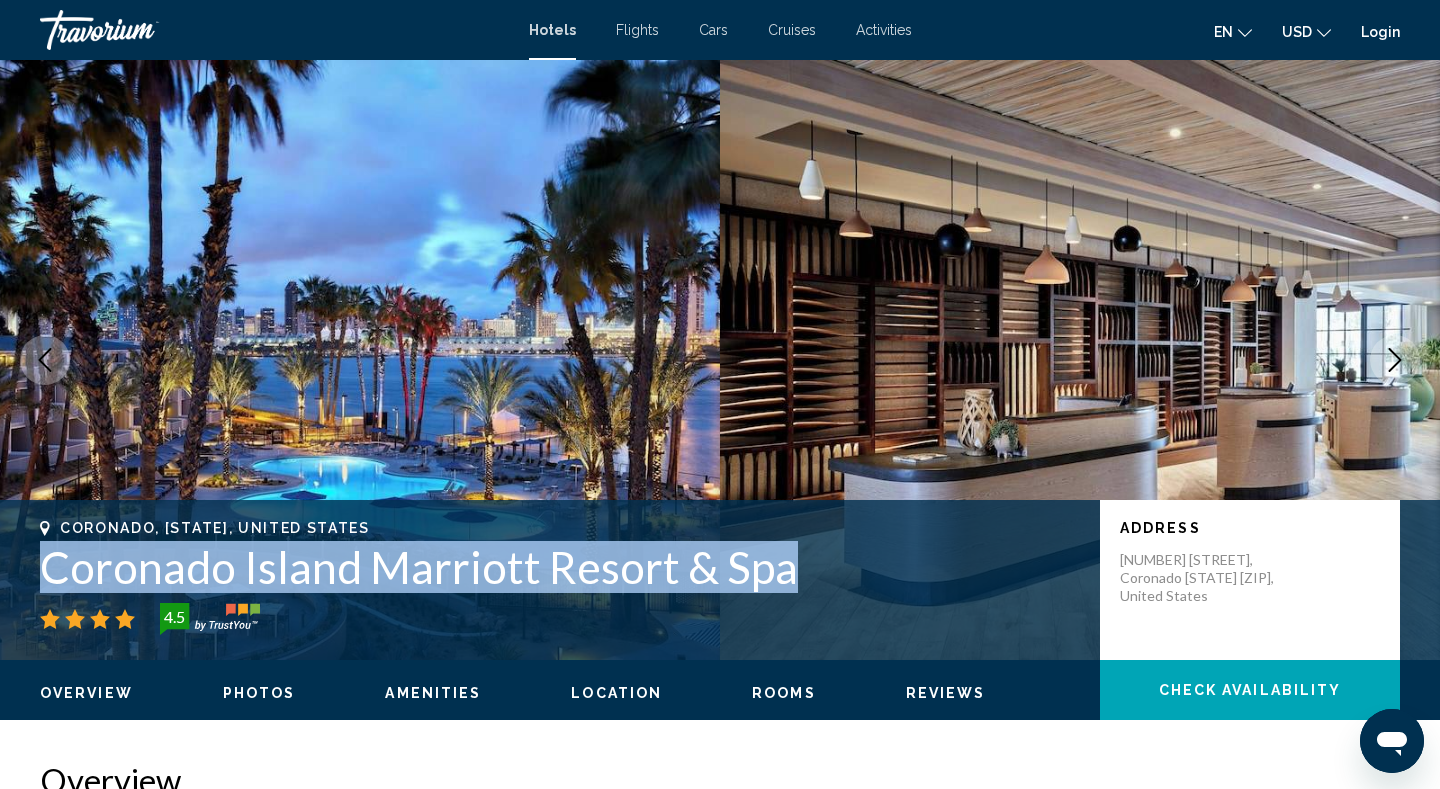 drag, startPoint x: 46, startPoint y: 567, endPoint x: 785, endPoint y: 588, distance: 739.29834 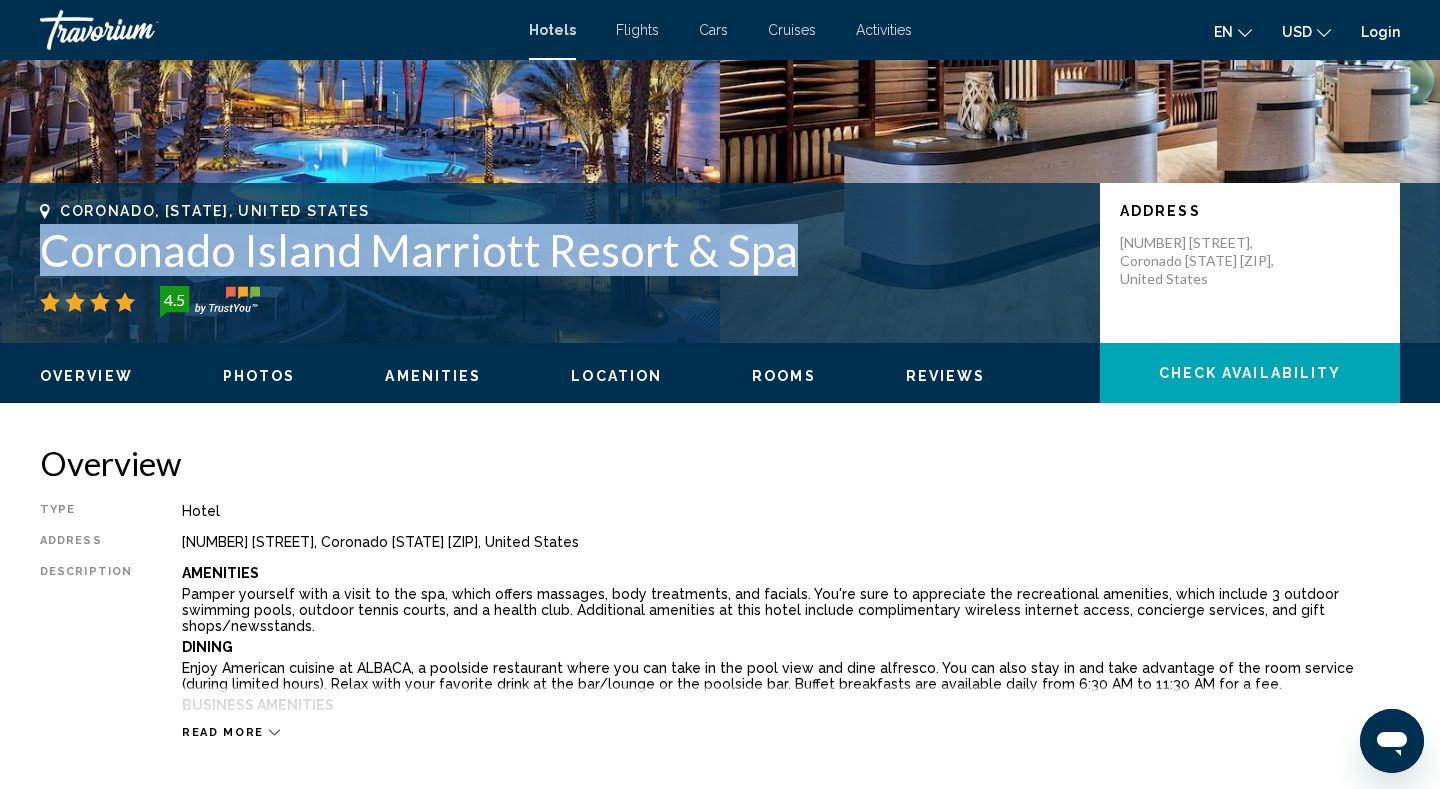 scroll, scrollTop: 0, scrollLeft: 0, axis: both 